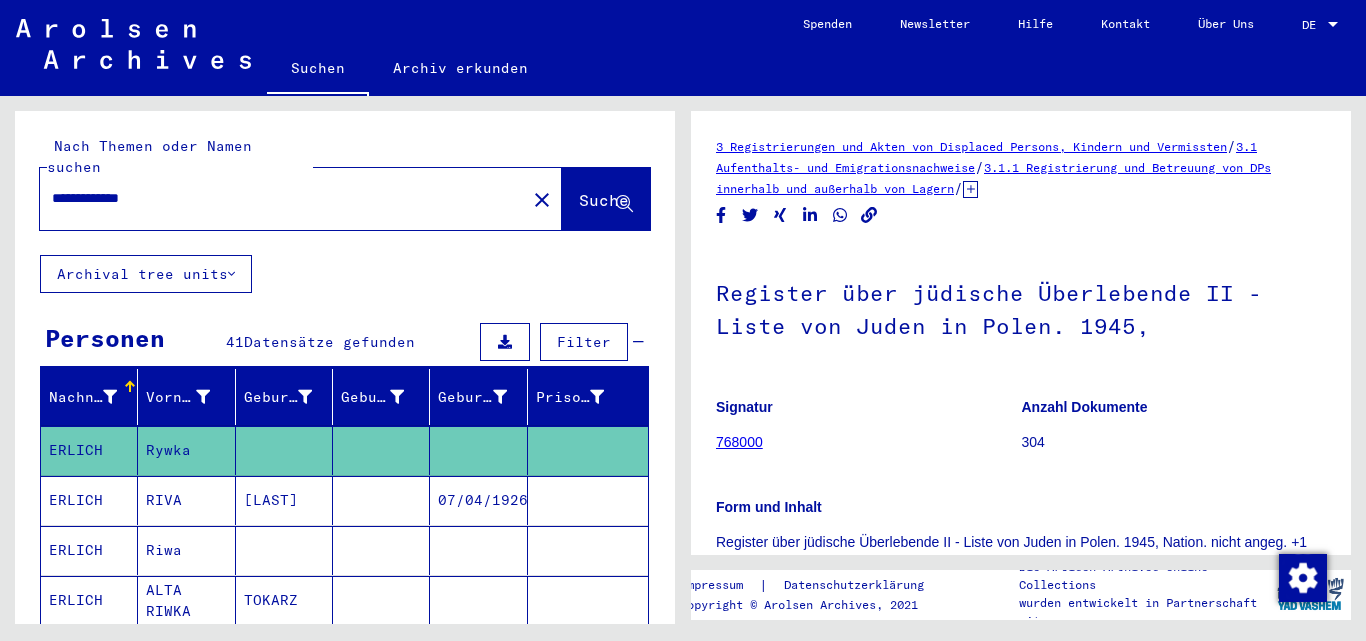 scroll, scrollTop: 0, scrollLeft: 0, axis: both 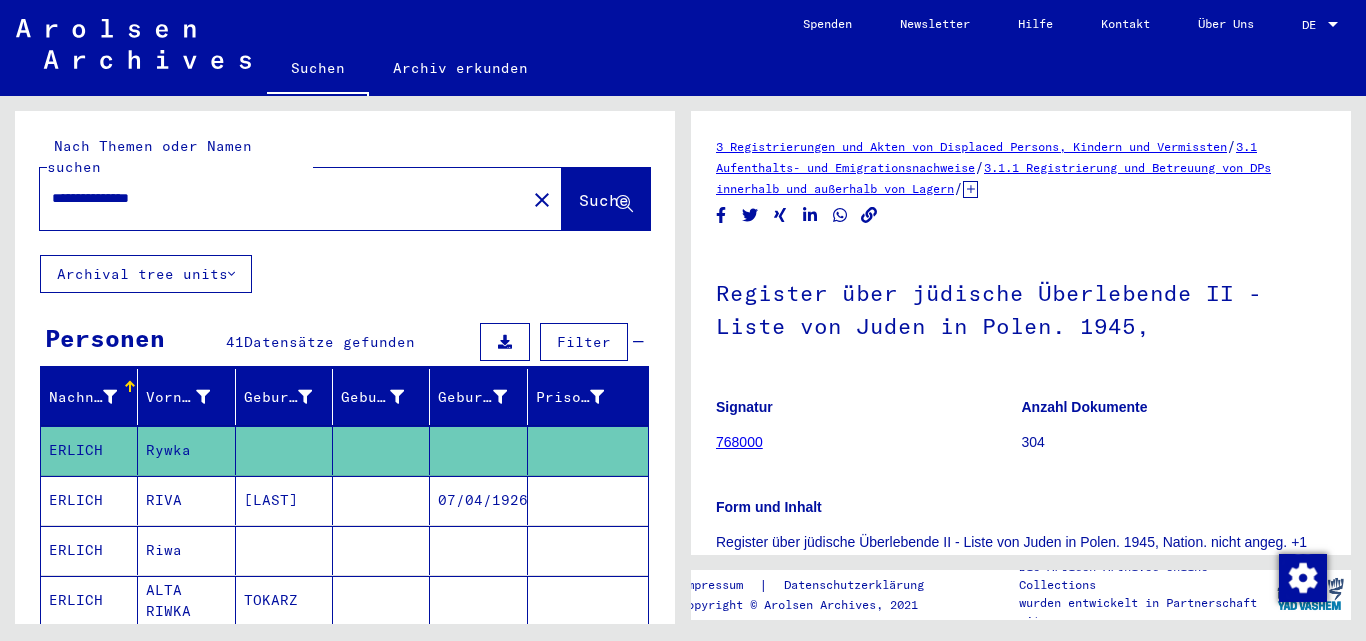 type on "**********" 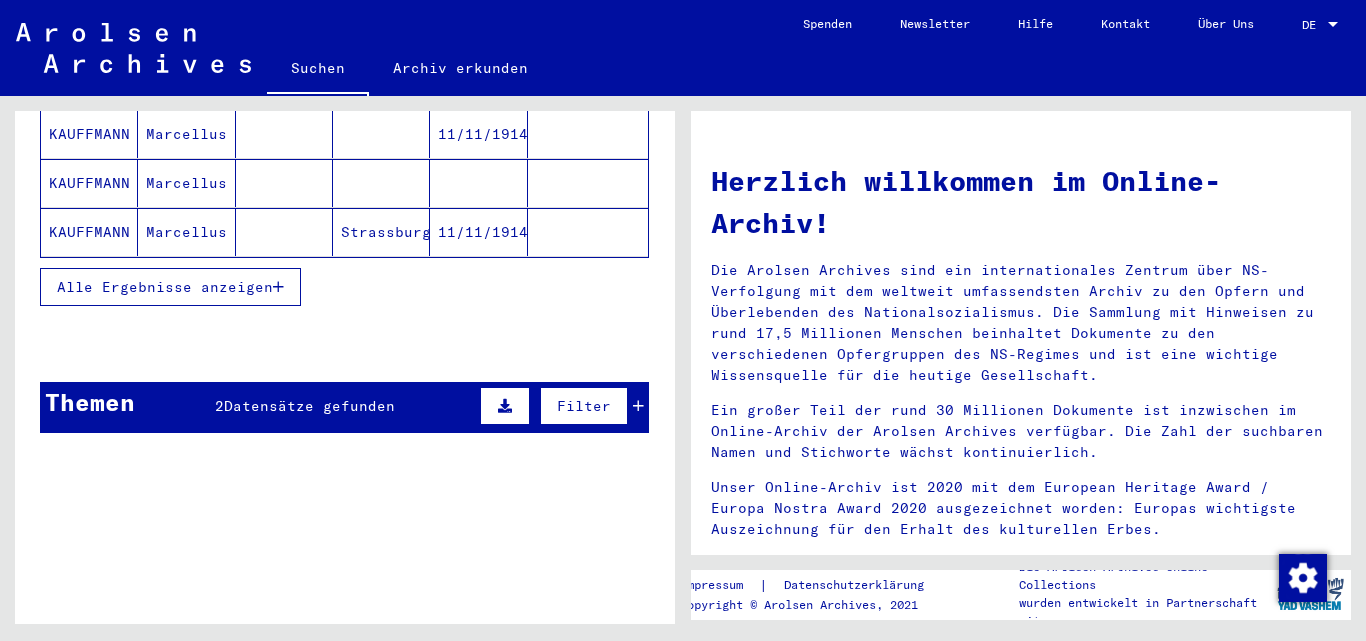 scroll, scrollTop: 238, scrollLeft: 0, axis: vertical 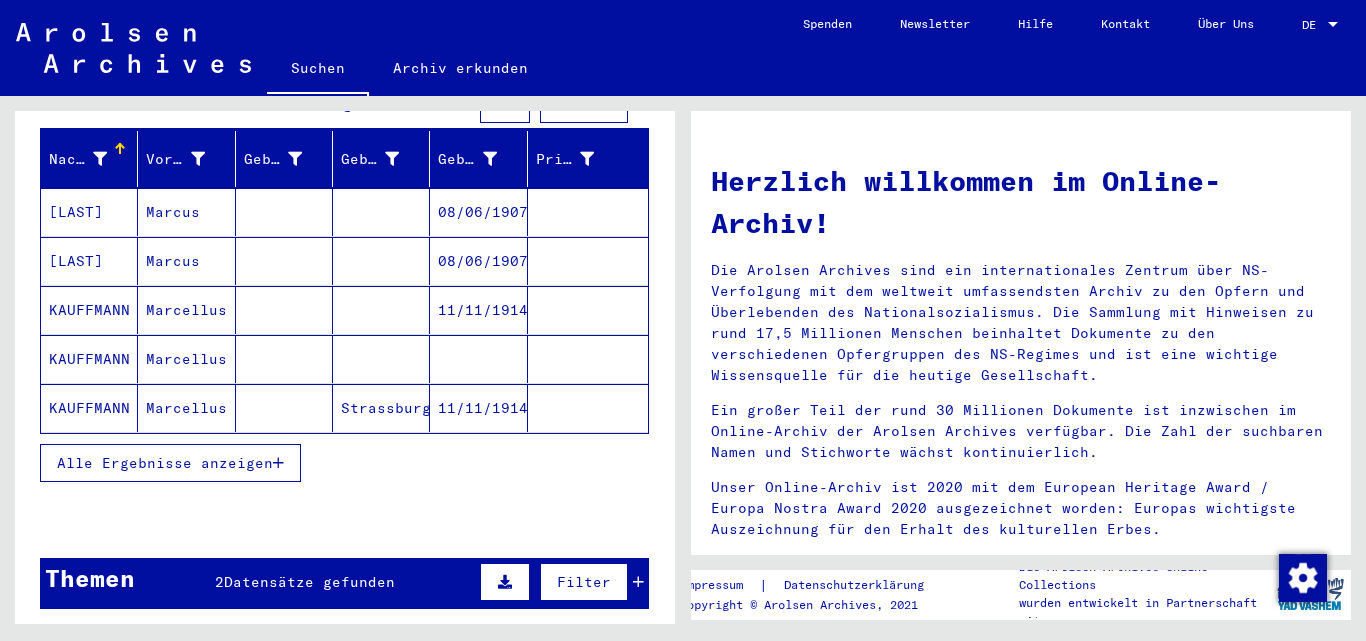 click on "Alle Ergebnisse anzeigen" at bounding box center (165, 463) 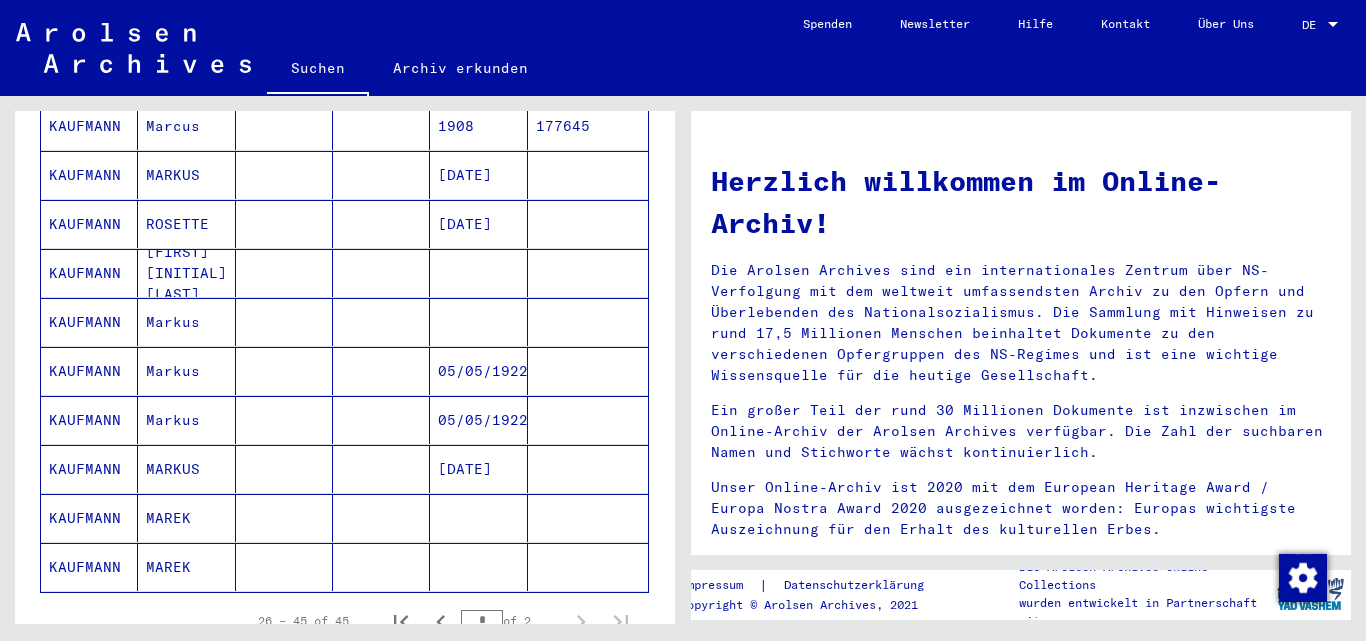 scroll, scrollTop: 1162, scrollLeft: 0, axis: vertical 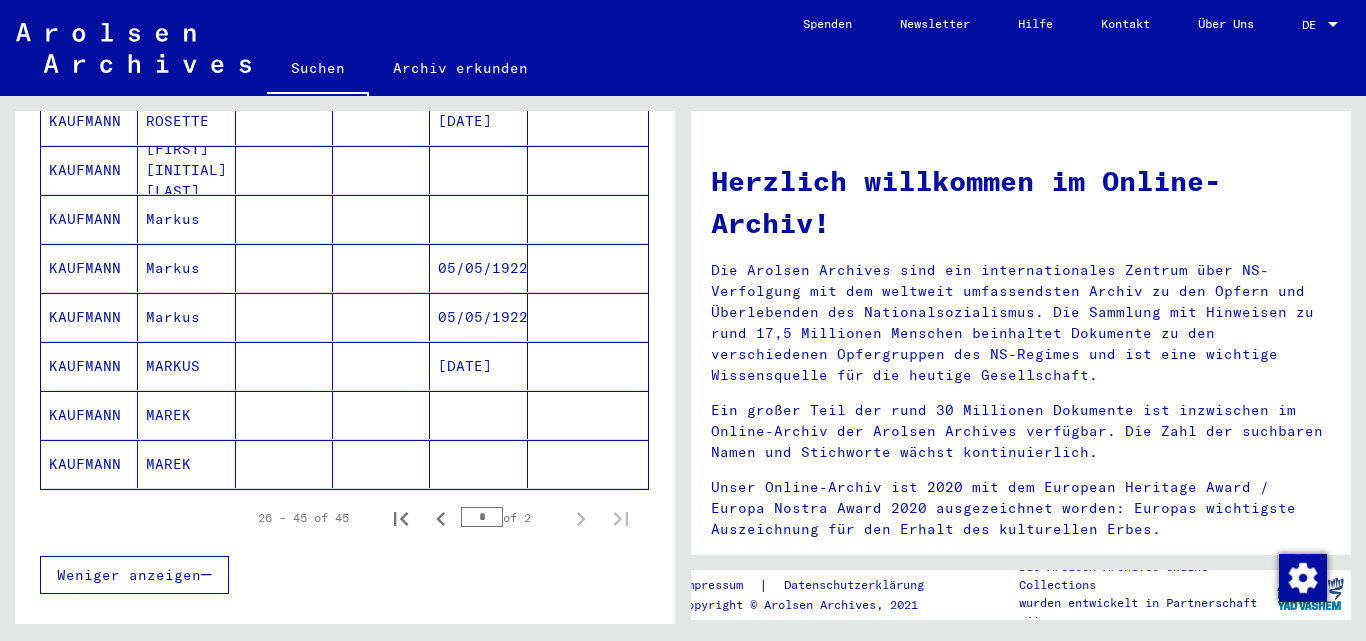 click at bounding box center [381, 415] 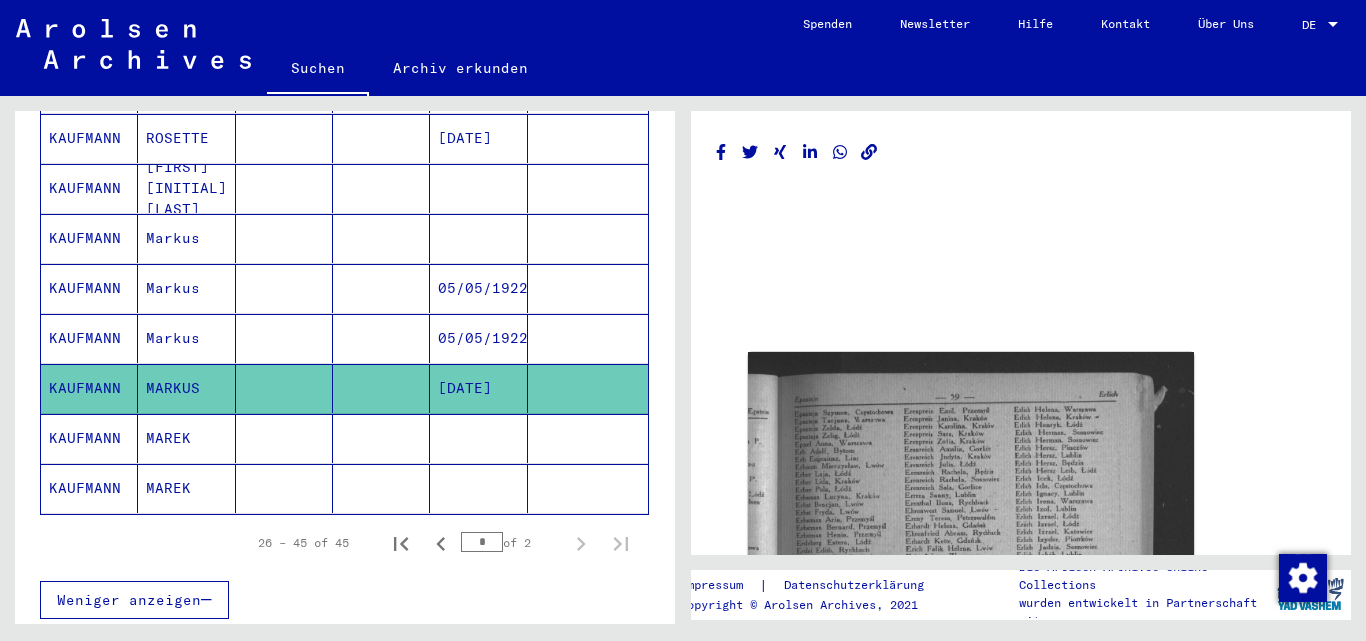 scroll, scrollTop: 1179, scrollLeft: 0, axis: vertical 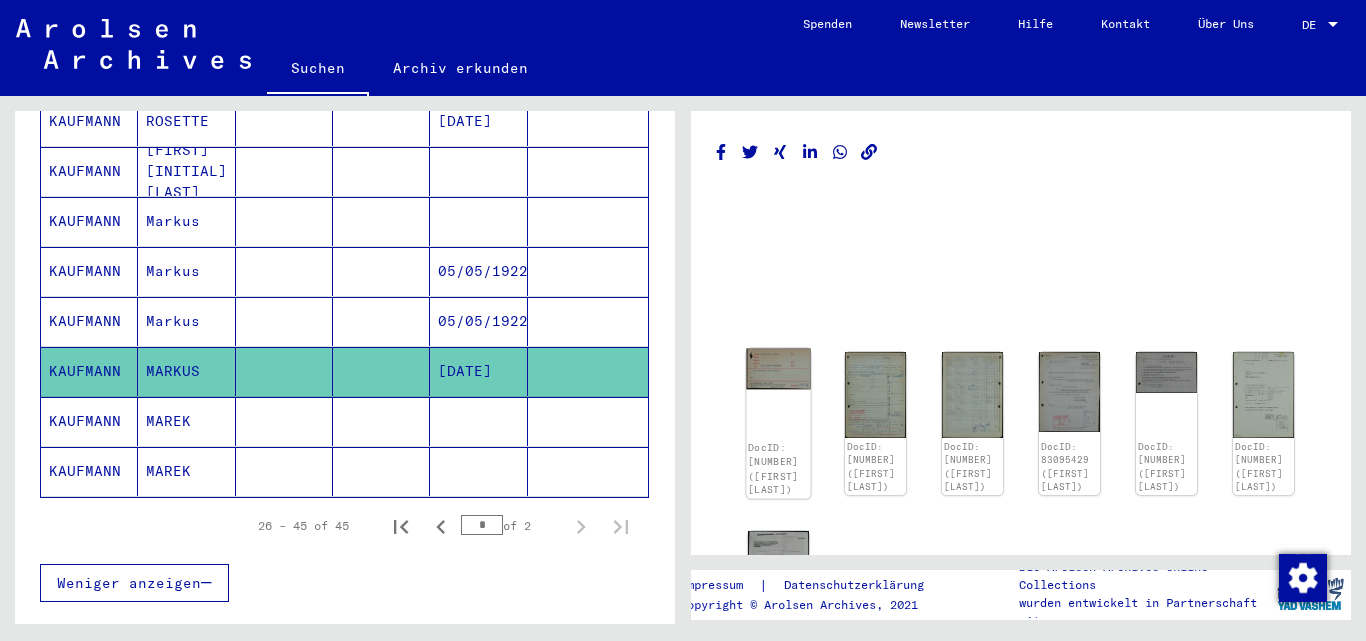 click 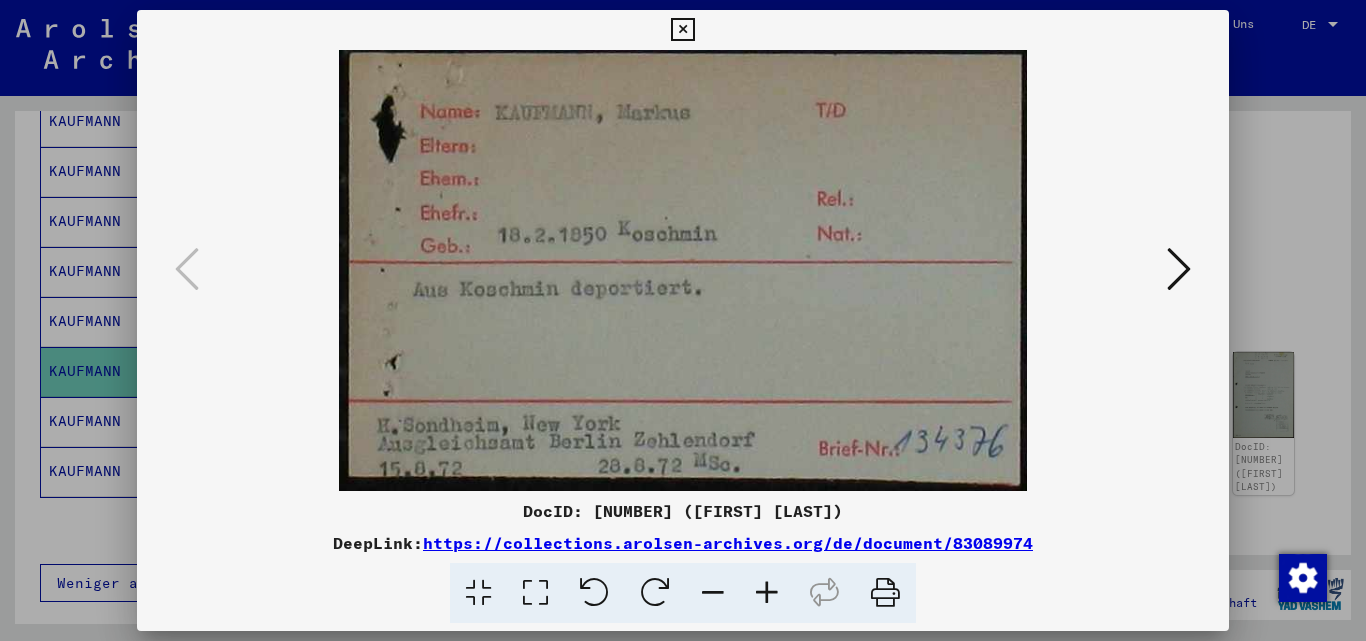 click at bounding box center [683, 270] 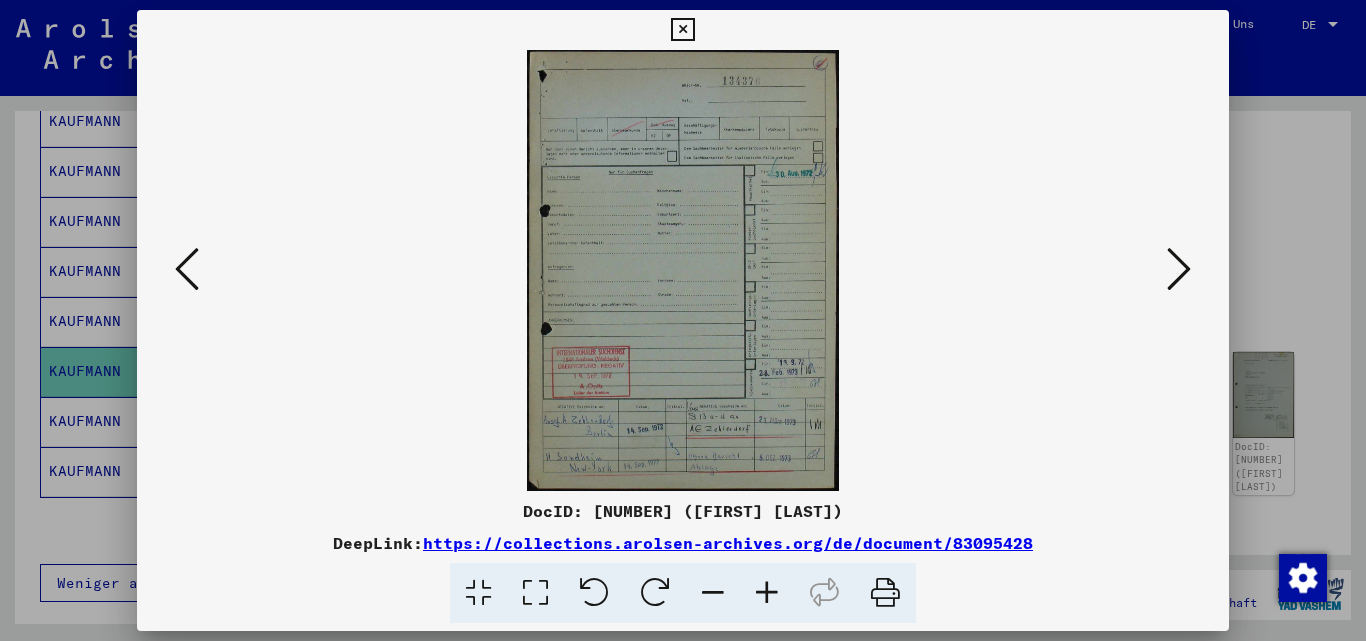 click at bounding box center (767, 593) 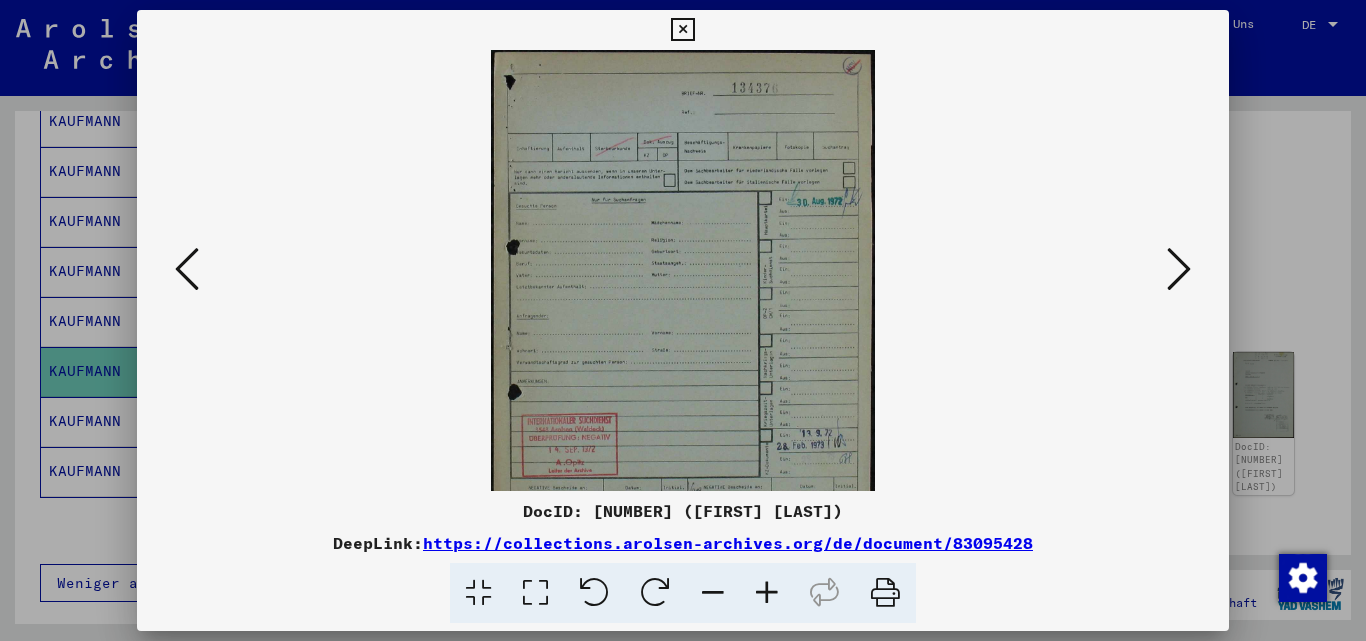 click at bounding box center (767, 593) 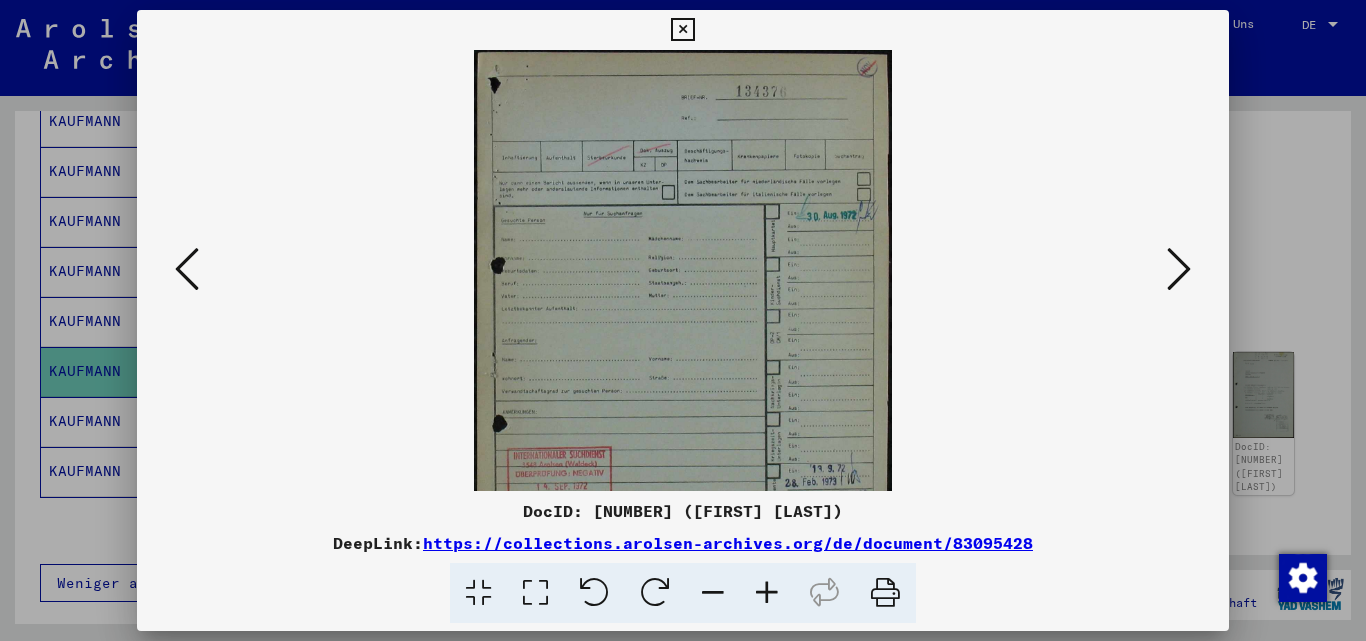 click at bounding box center (767, 593) 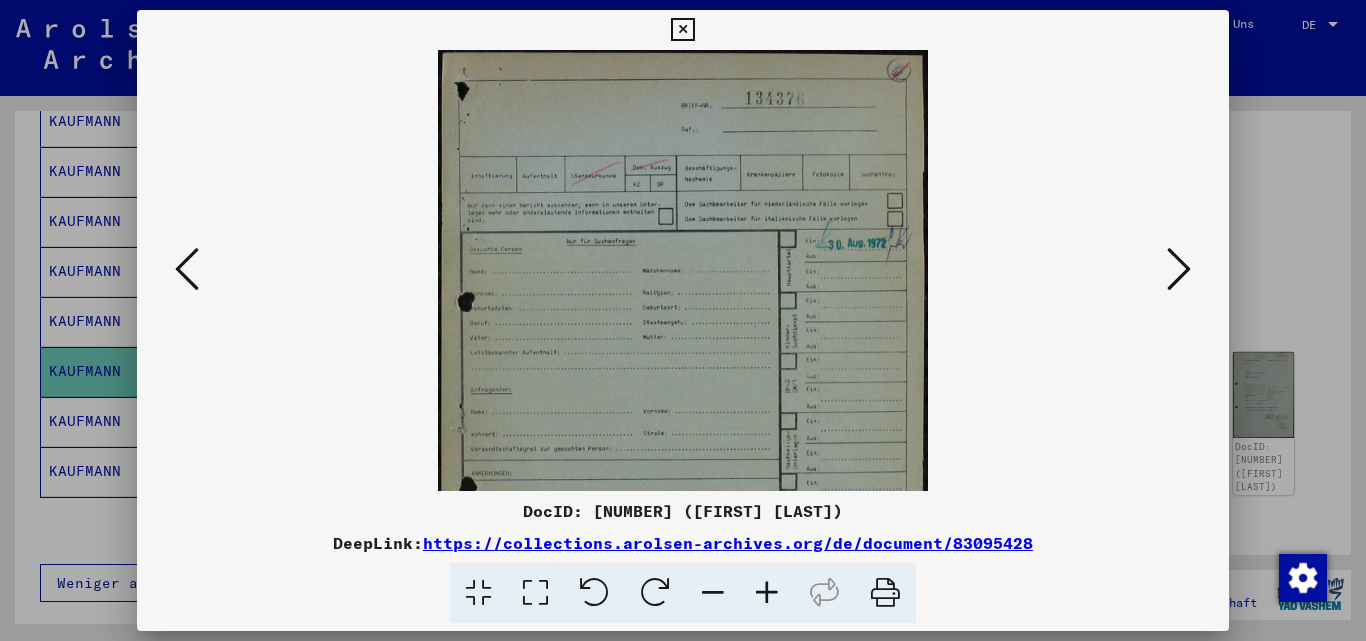 click at bounding box center [767, 593] 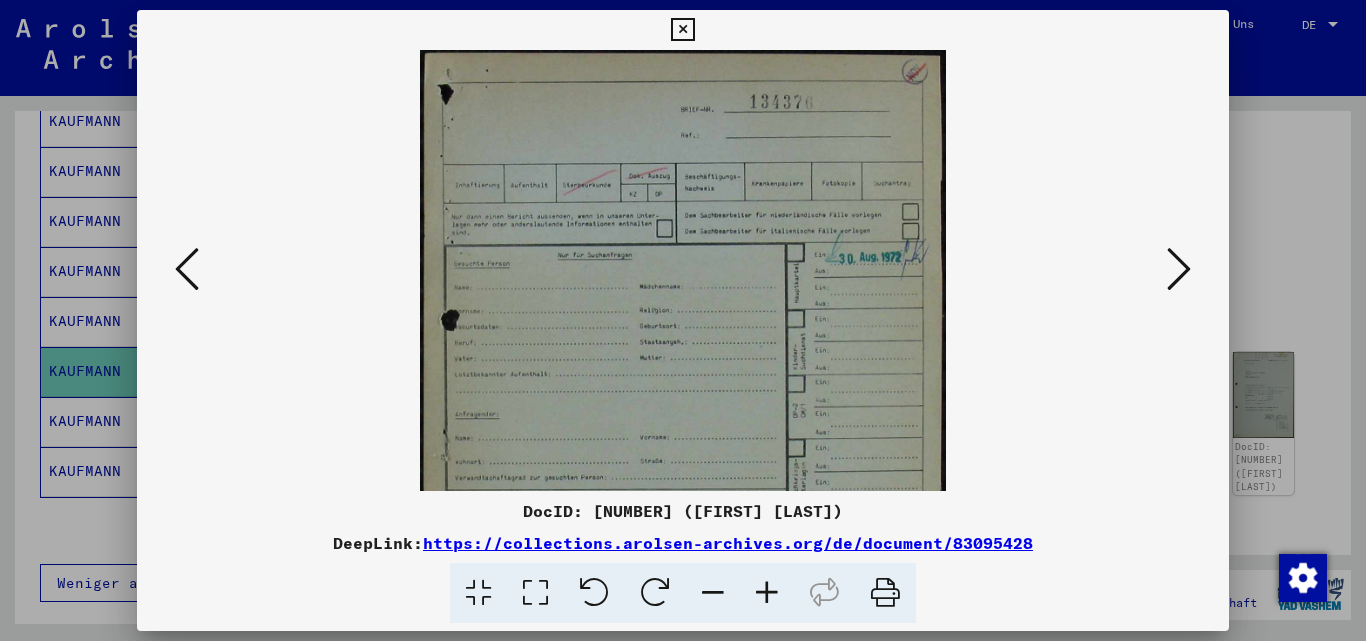 click at bounding box center (767, 593) 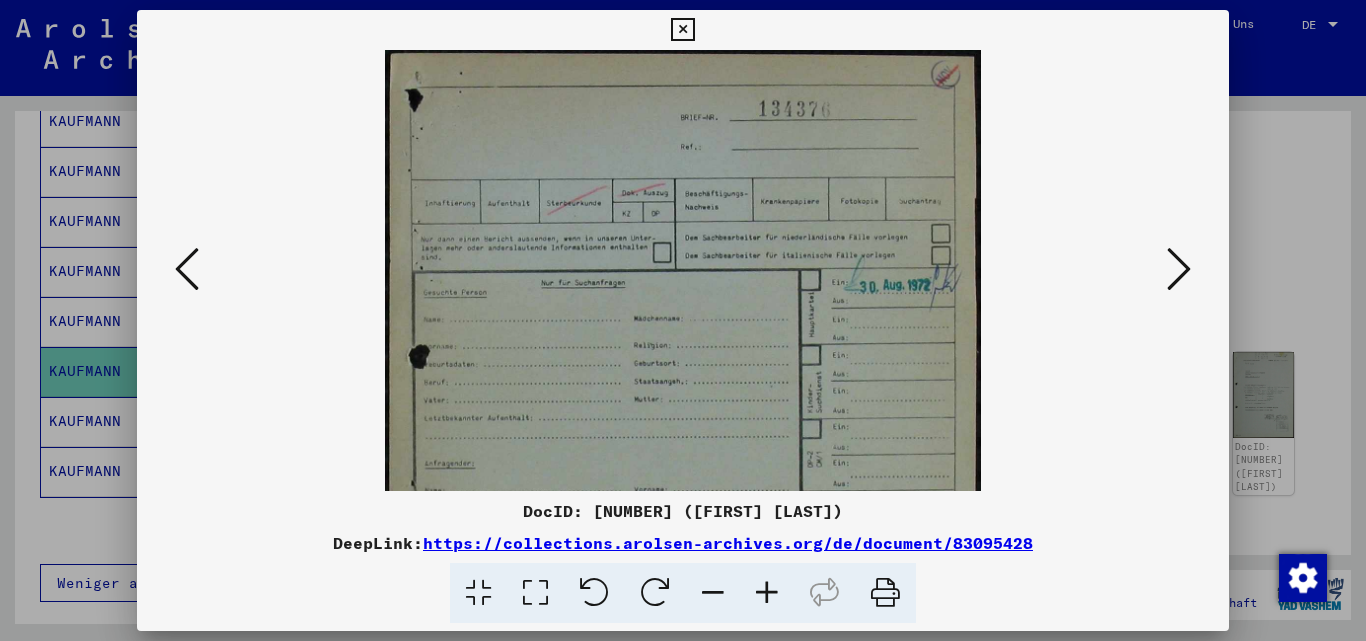 click at bounding box center (767, 593) 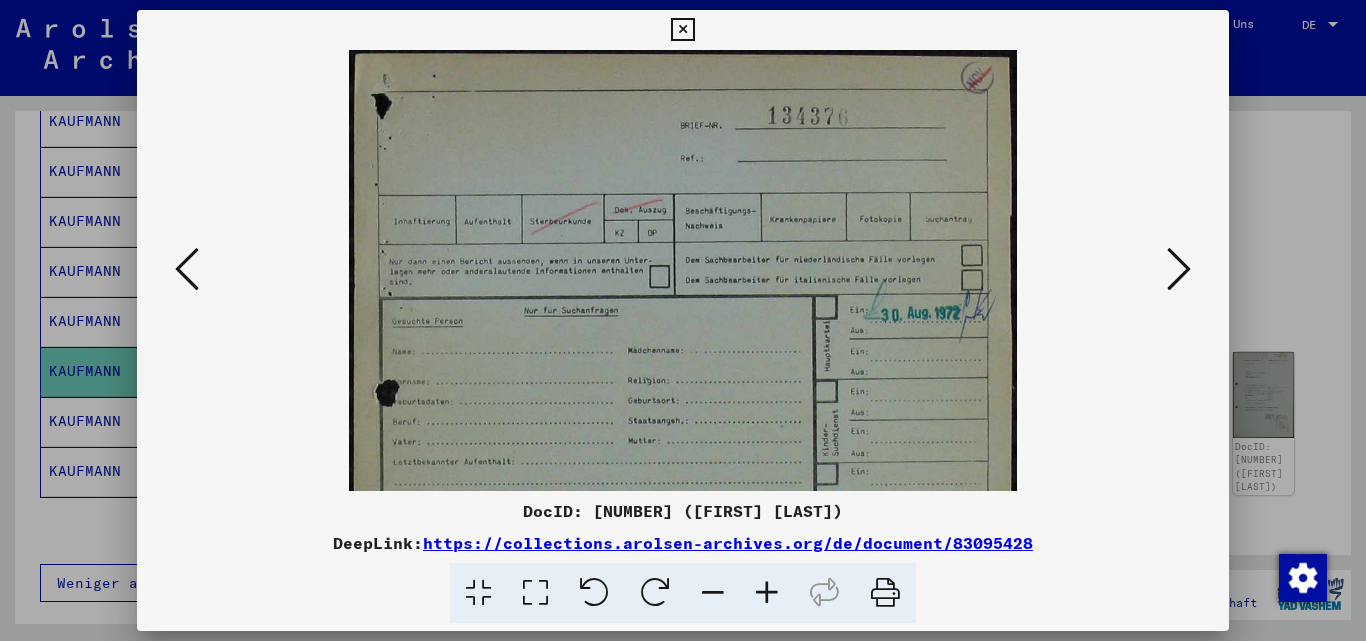 click at bounding box center (767, 593) 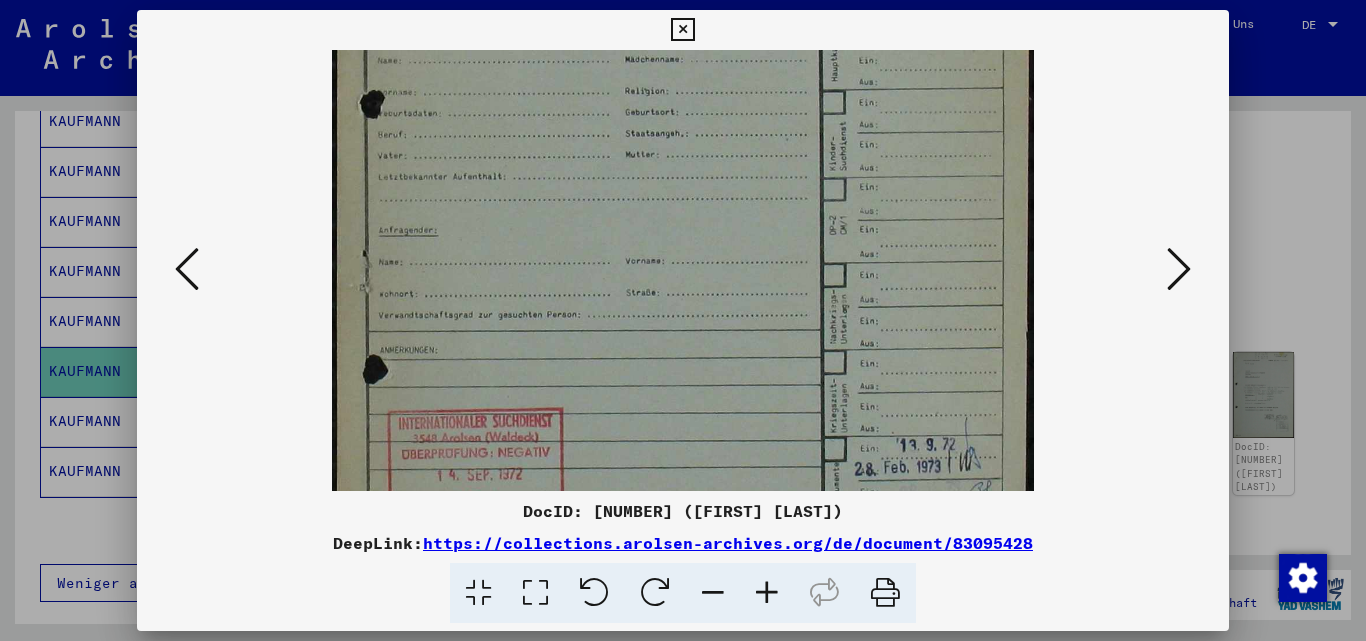 drag, startPoint x: 865, startPoint y: 377, endPoint x: 891, endPoint y: 70, distance: 308.099 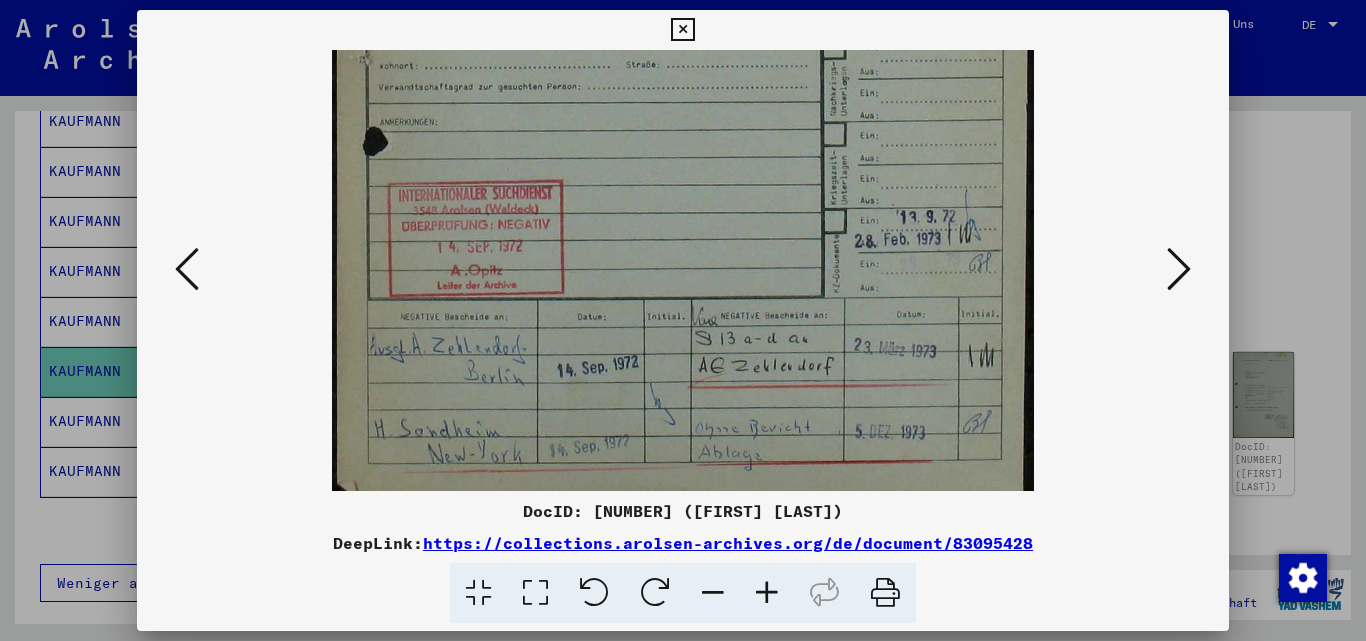 scroll, scrollTop: 538, scrollLeft: 0, axis: vertical 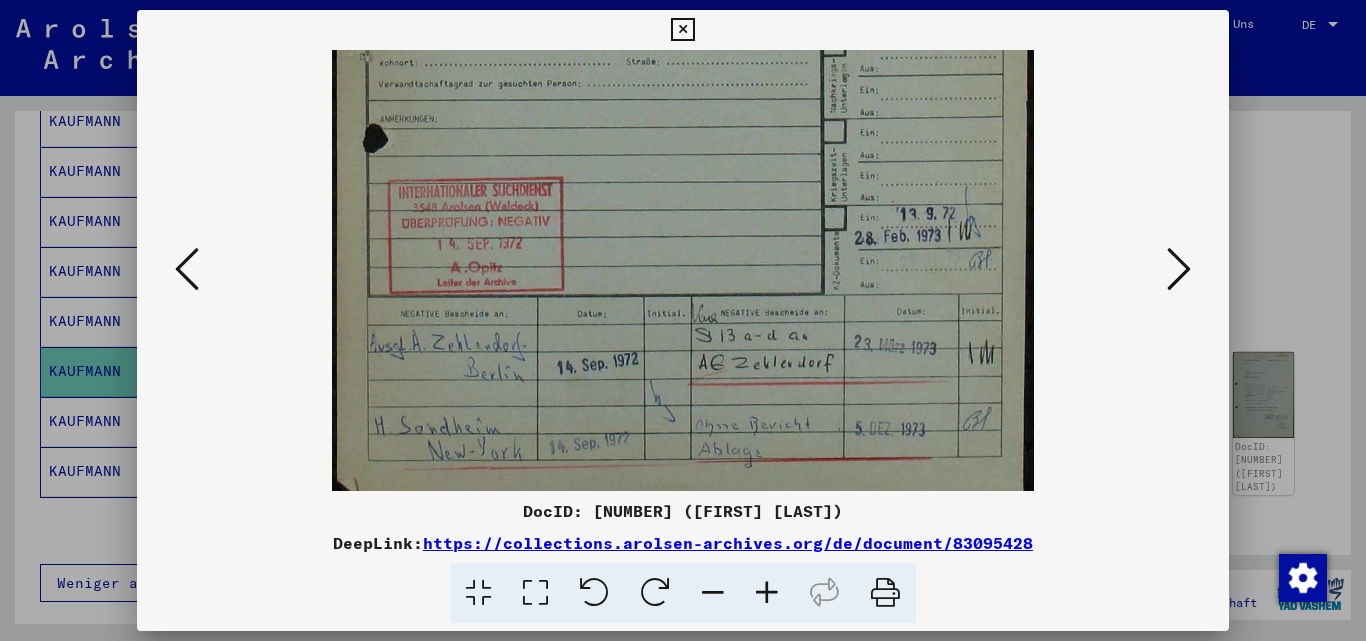 drag, startPoint x: 869, startPoint y: 379, endPoint x: 883, endPoint y: 148, distance: 231.42386 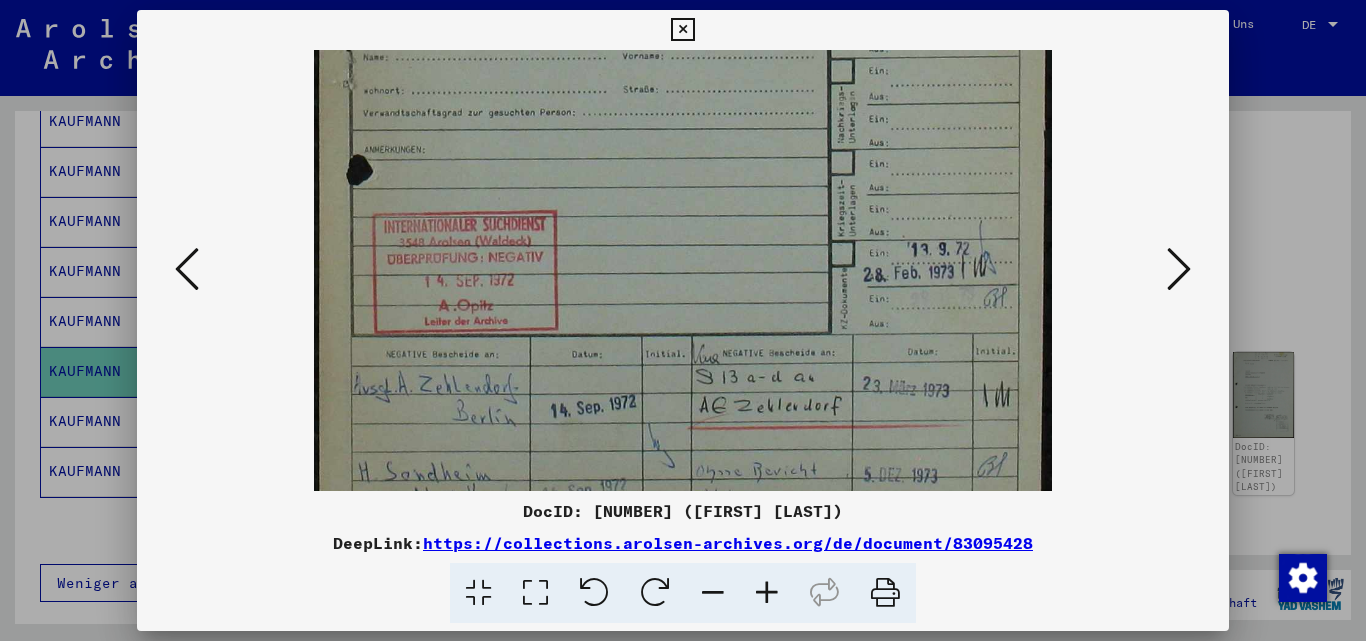 click at bounding box center [767, 593] 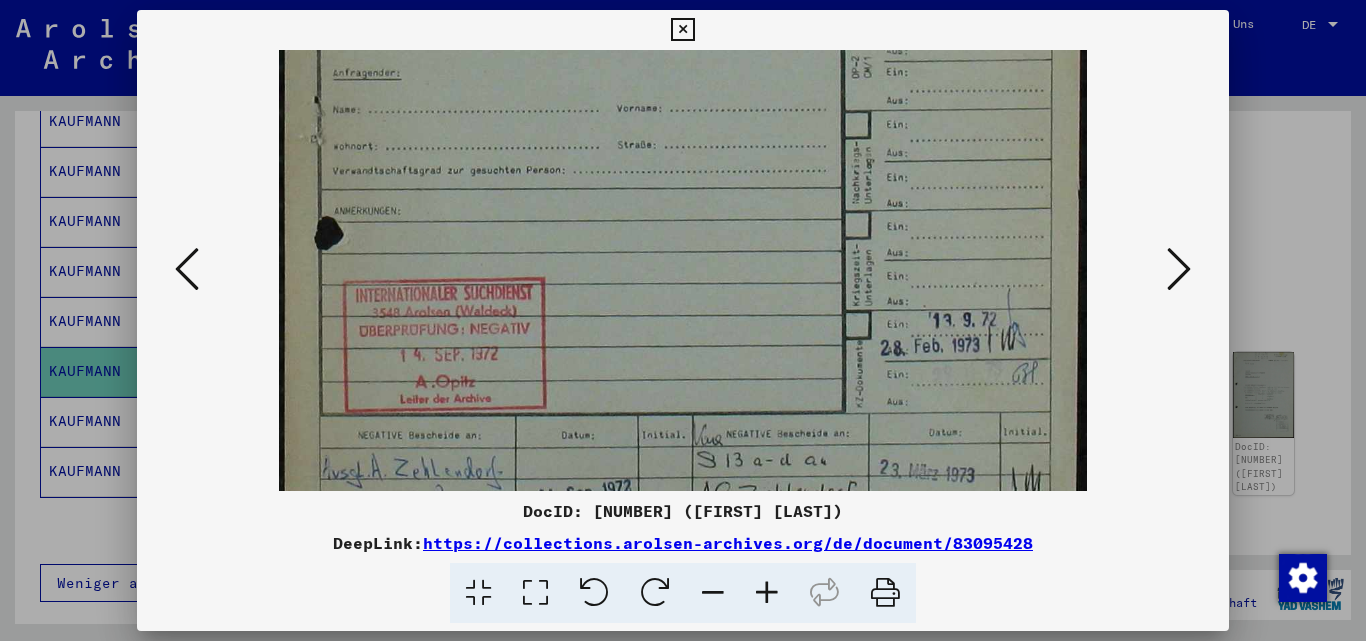scroll, scrollTop: 700, scrollLeft: 0, axis: vertical 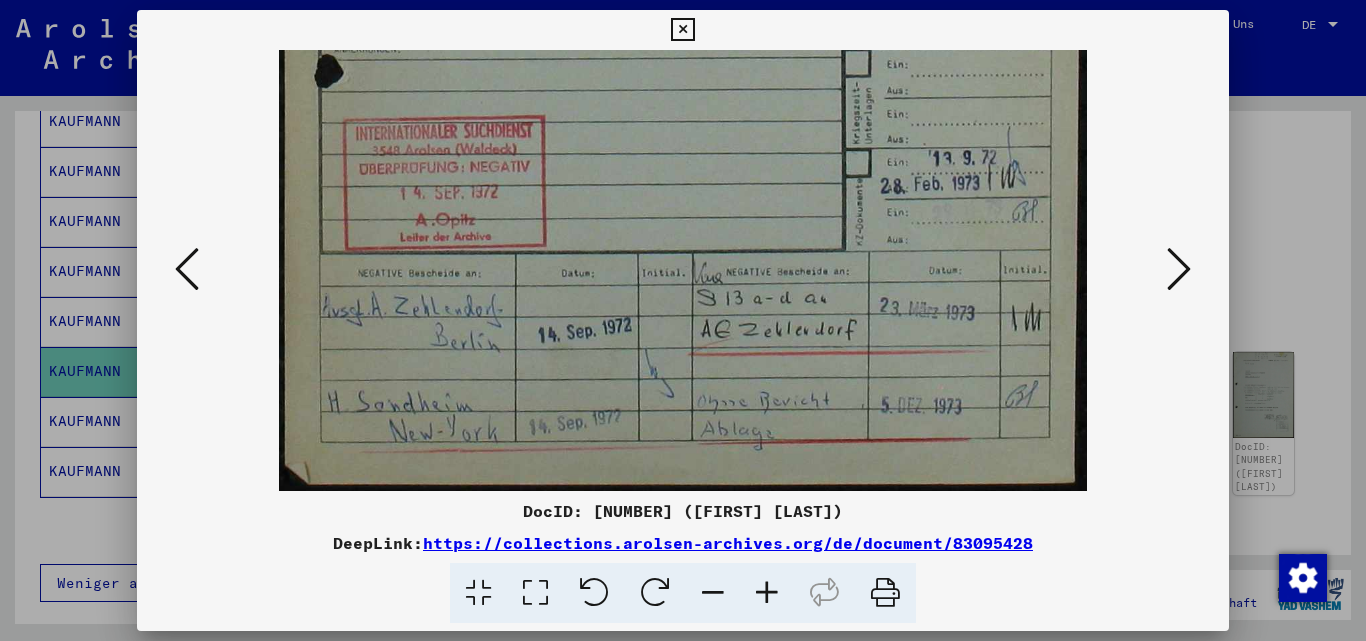 drag, startPoint x: 914, startPoint y: 337, endPoint x: 910, endPoint y: 104, distance: 233.03433 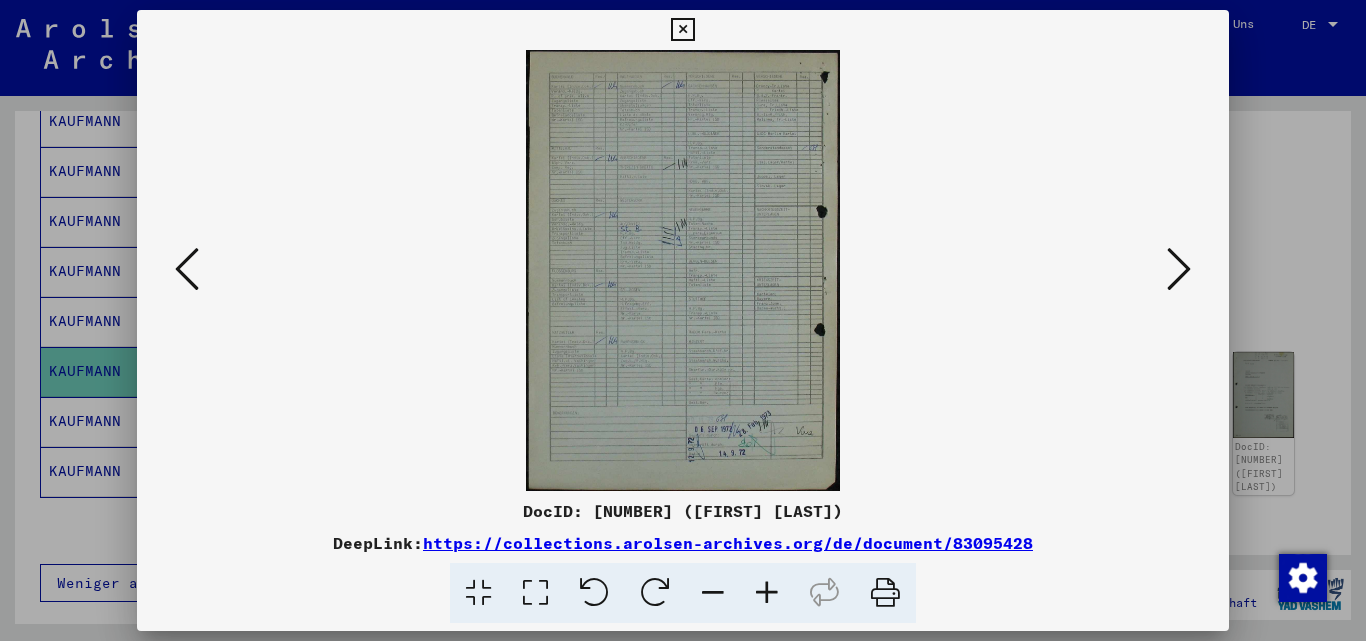 click at bounding box center (767, 593) 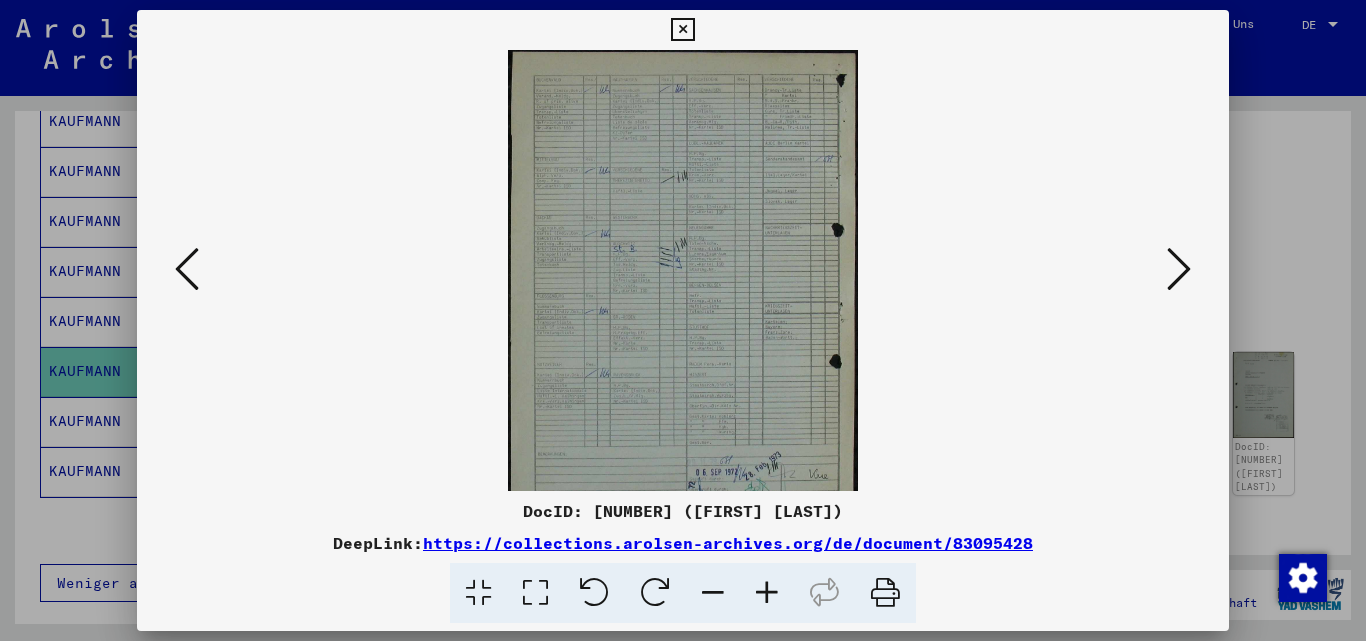 click at bounding box center [767, 593] 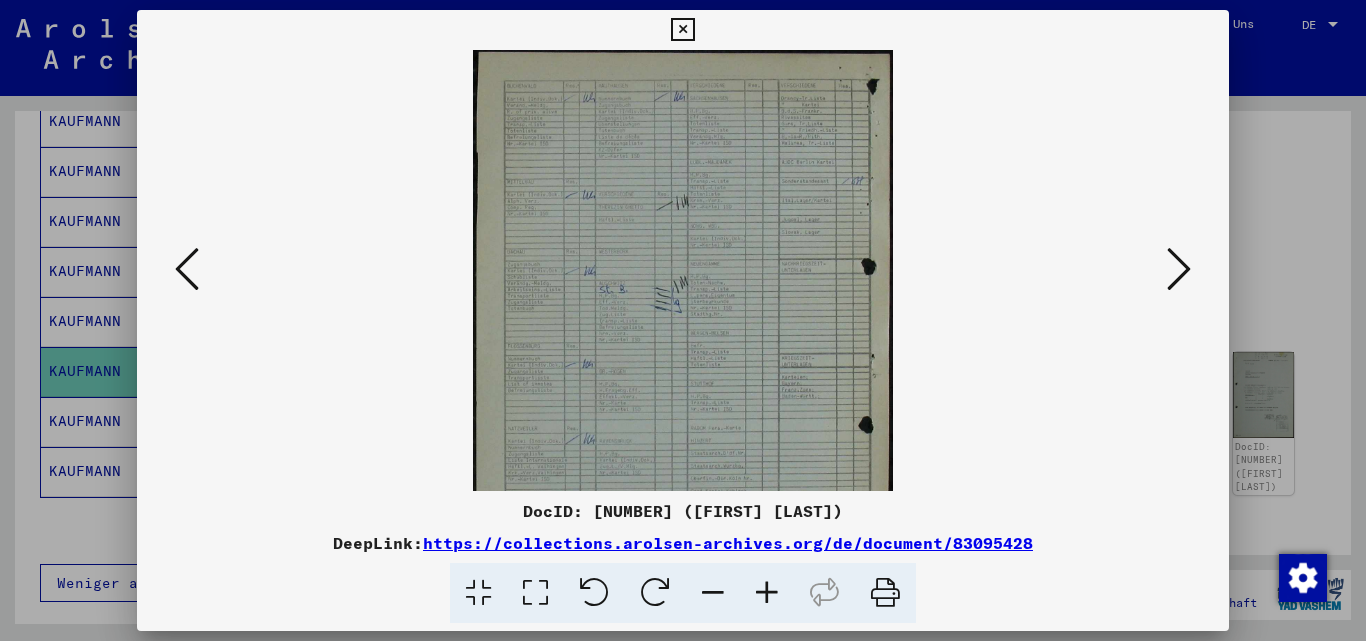 click at bounding box center [767, 593] 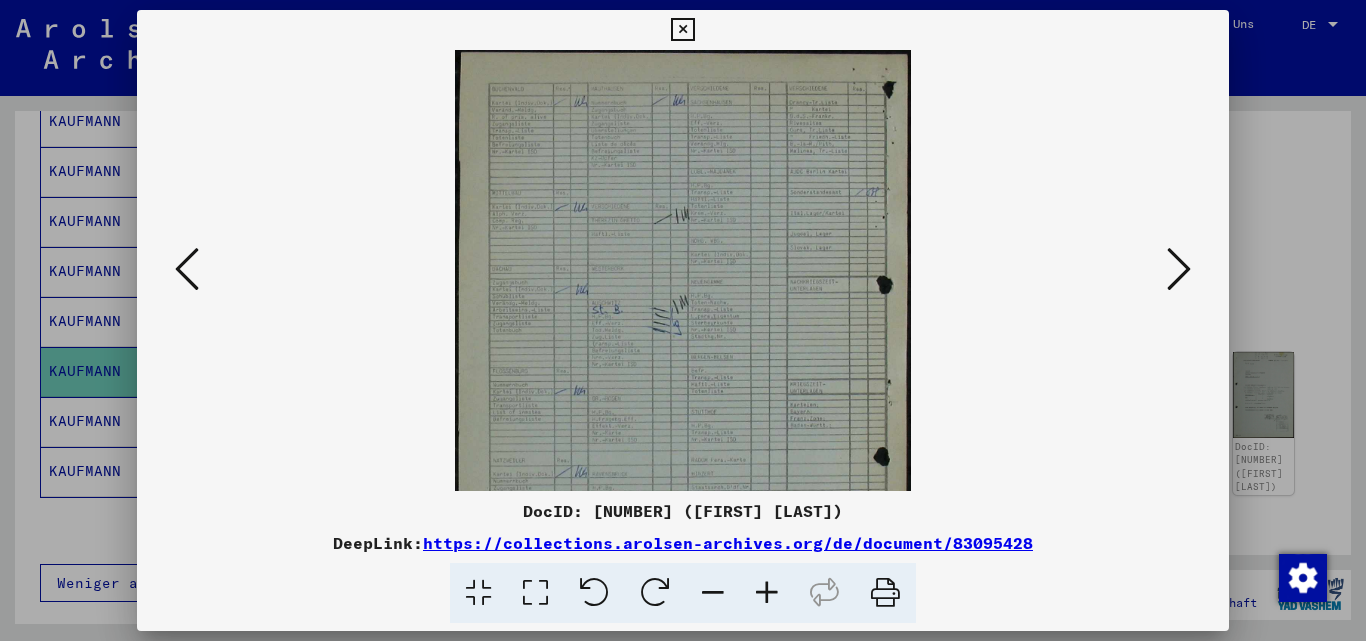 click at bounding box center [767, 593] 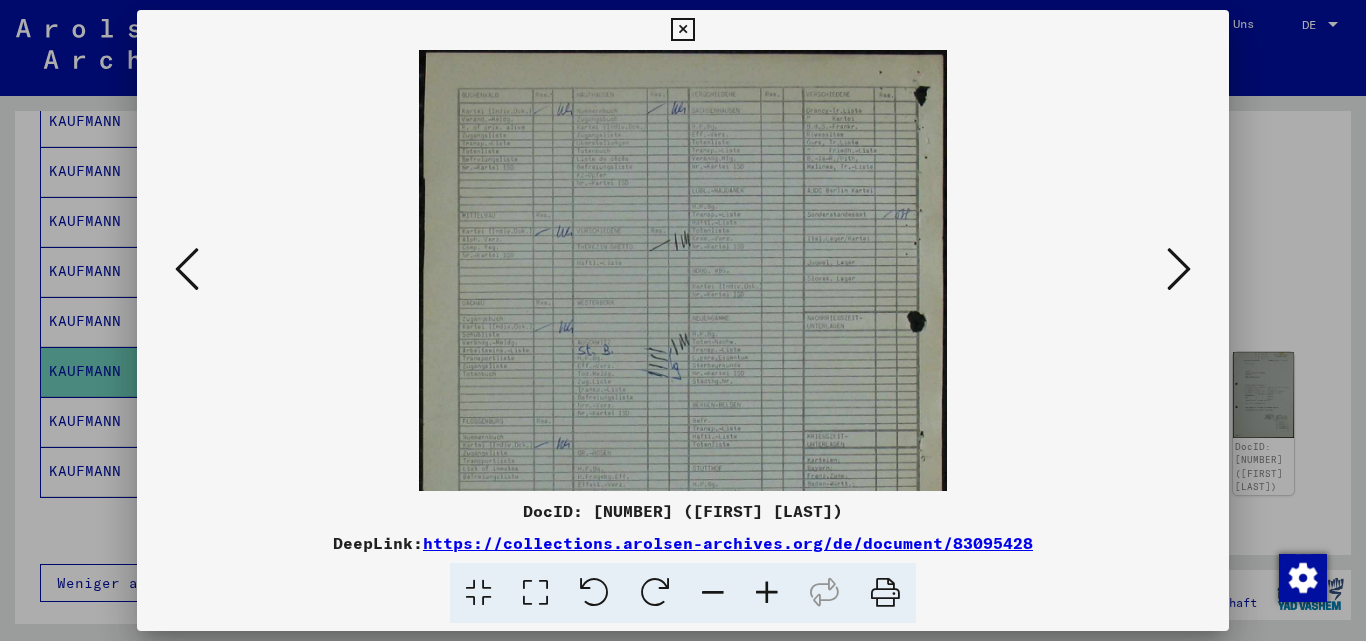 click at bounding box center [767, 593] 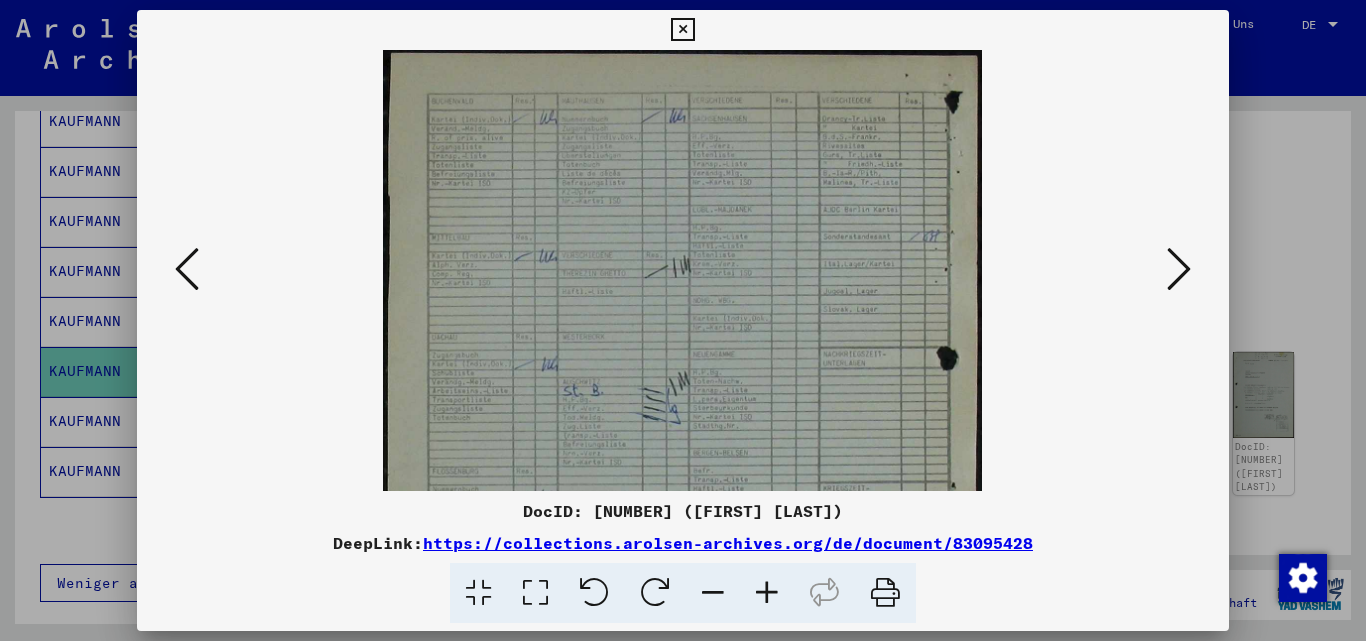 click at bounding box center (767, 593) 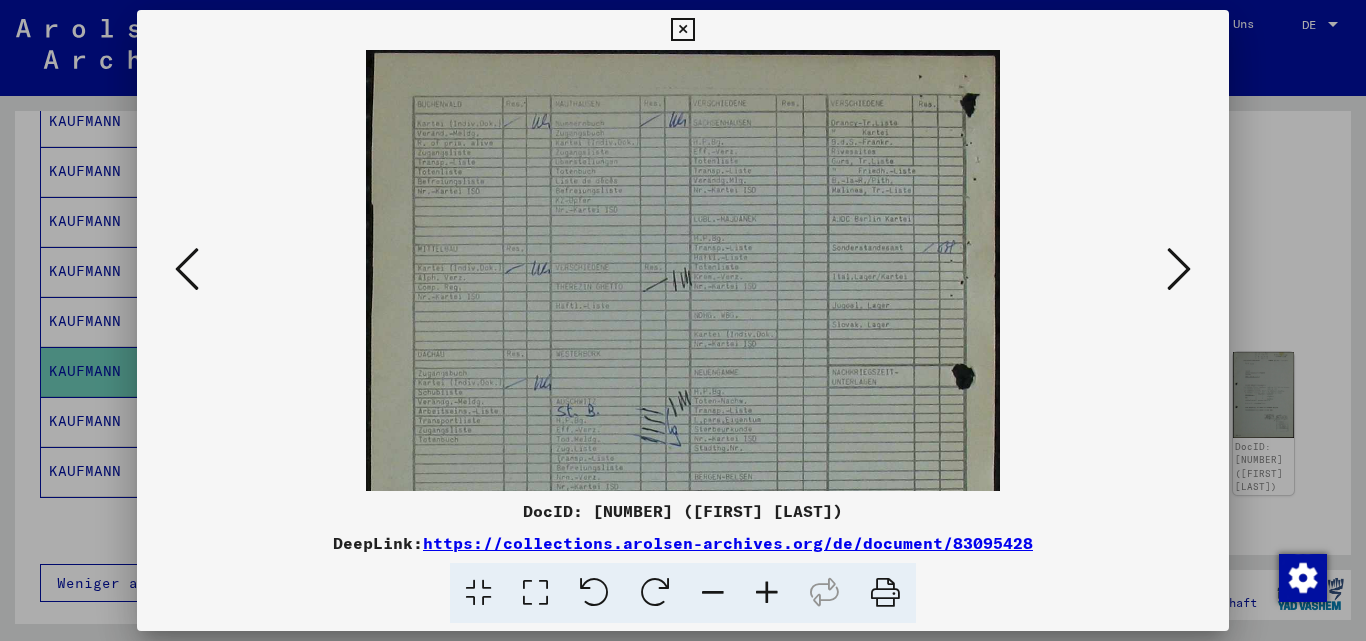 click at bounding box center [767, 593] 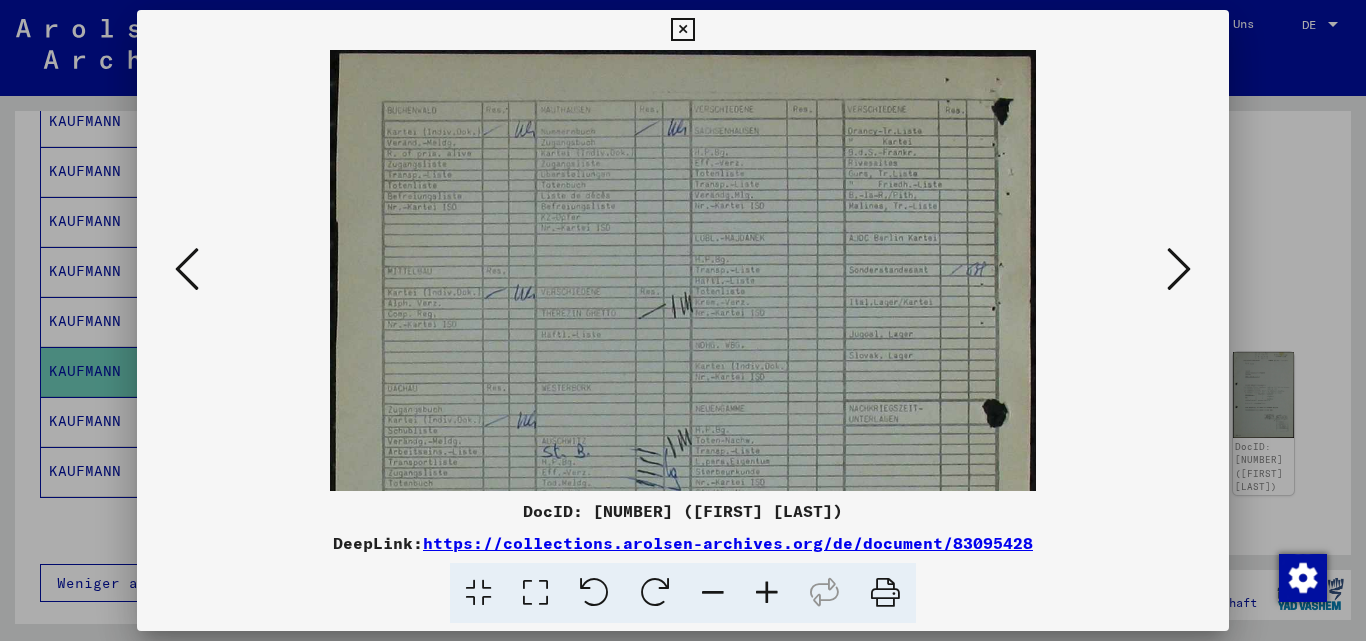 click at bounding box center [767, 593] 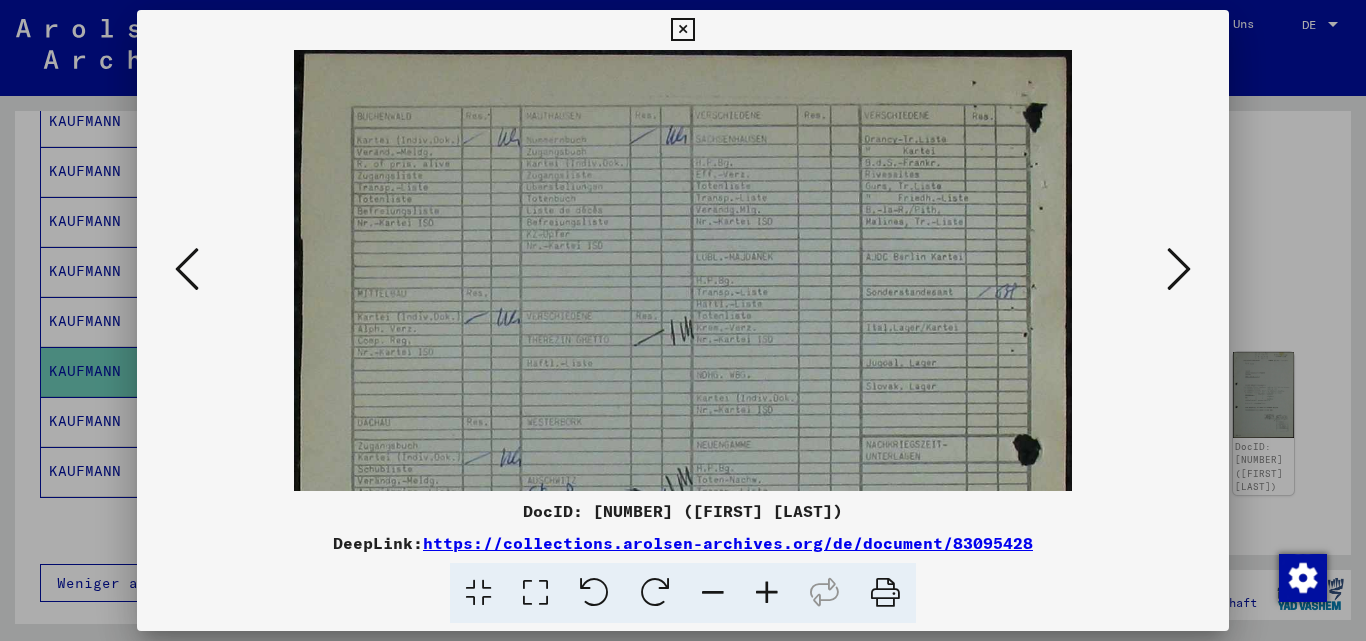 click at bounding box center (767, 593) 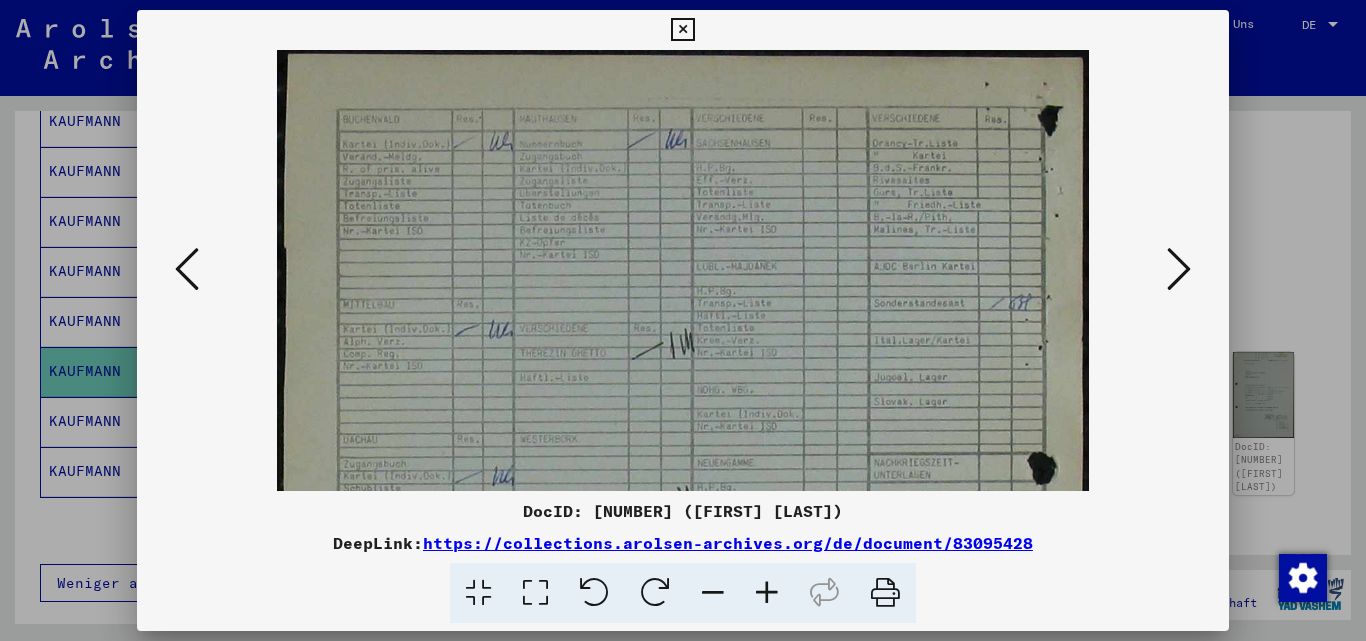 click at bounding box center [767, 593] 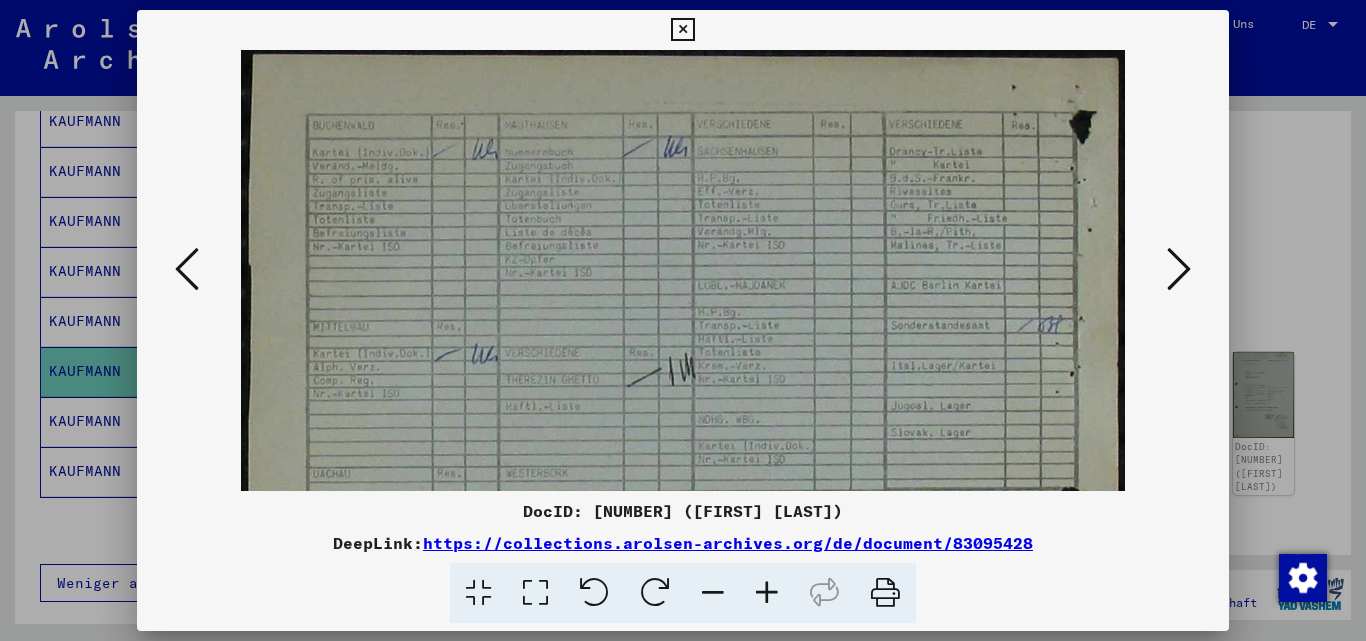 click at bounding box center [1179, 269] 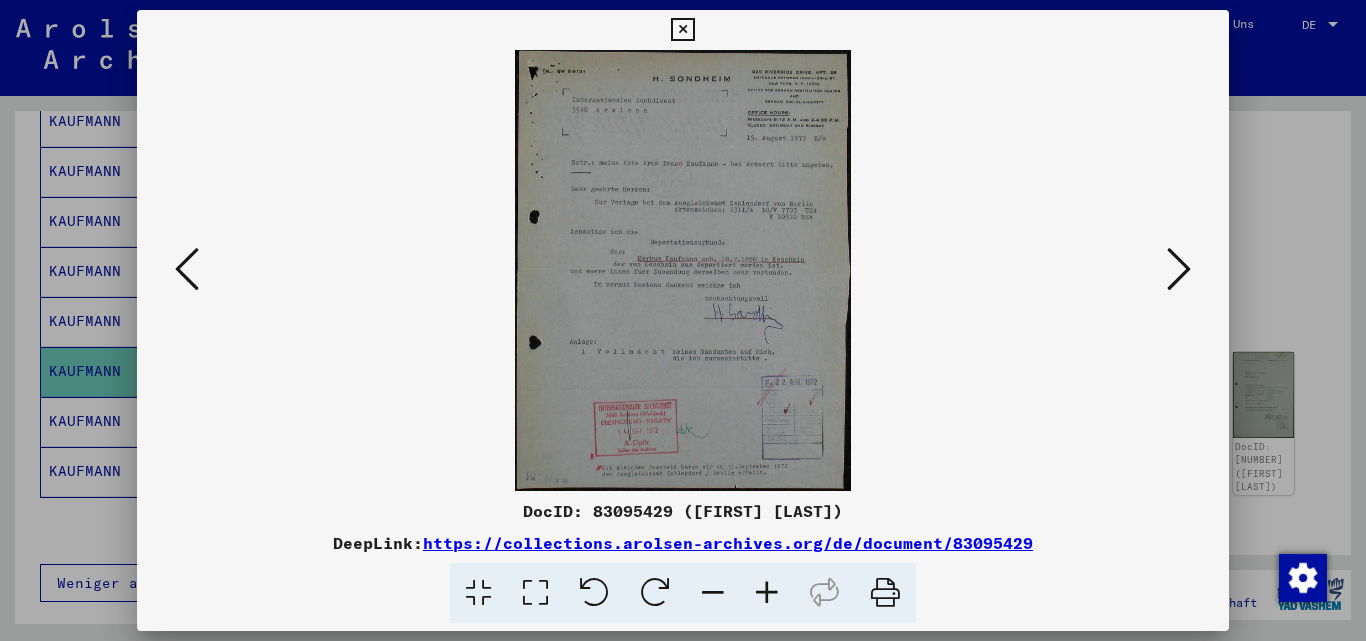 click at bounding box center [767, 593] 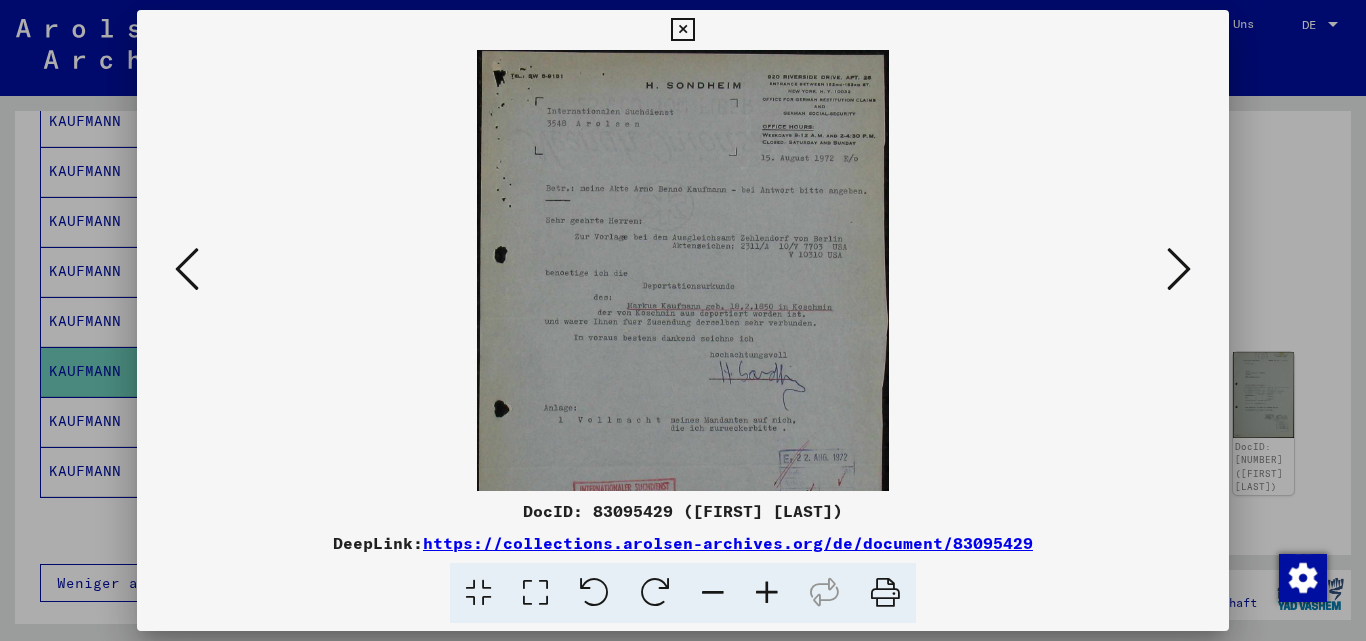 click at bounding box center [767, 593] 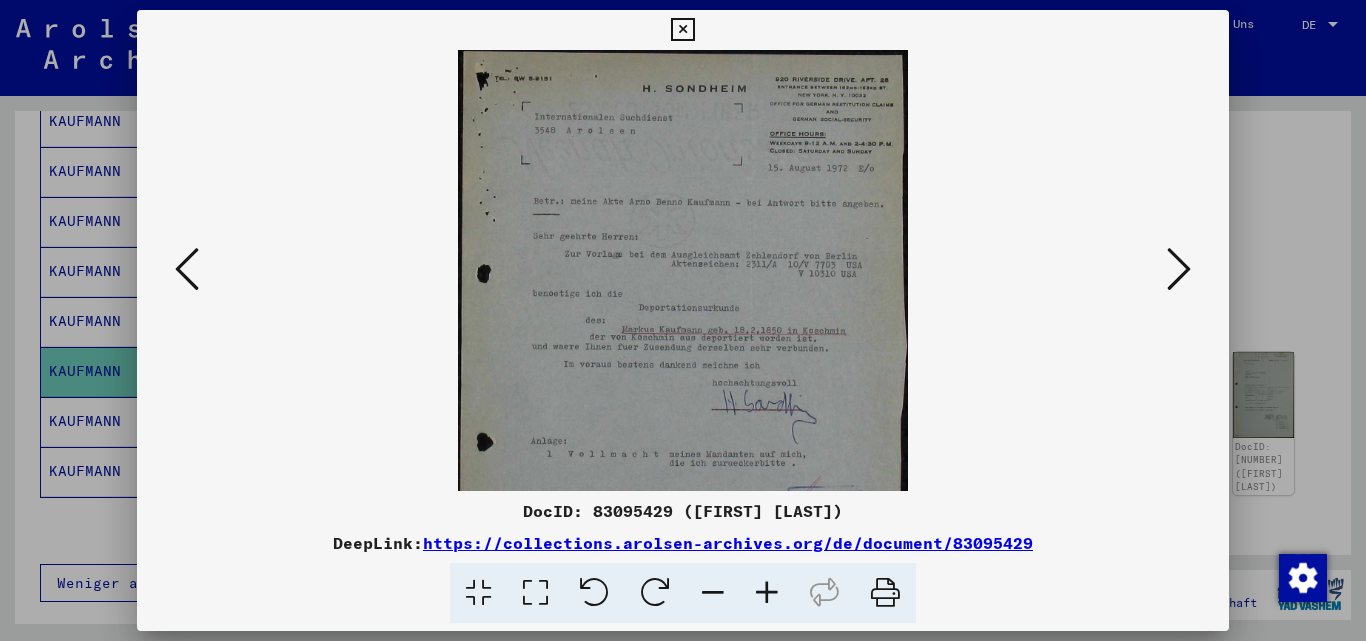 click at bounding box center (767, 593) 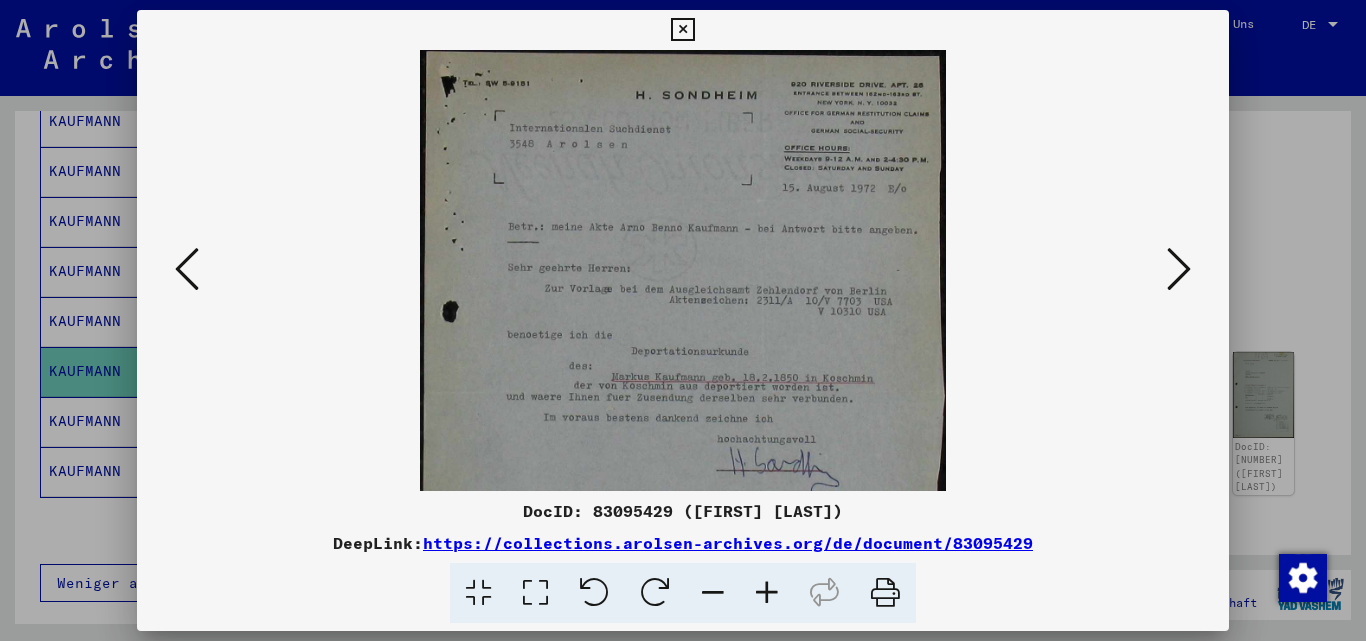 click at bounding box center [767, 593] 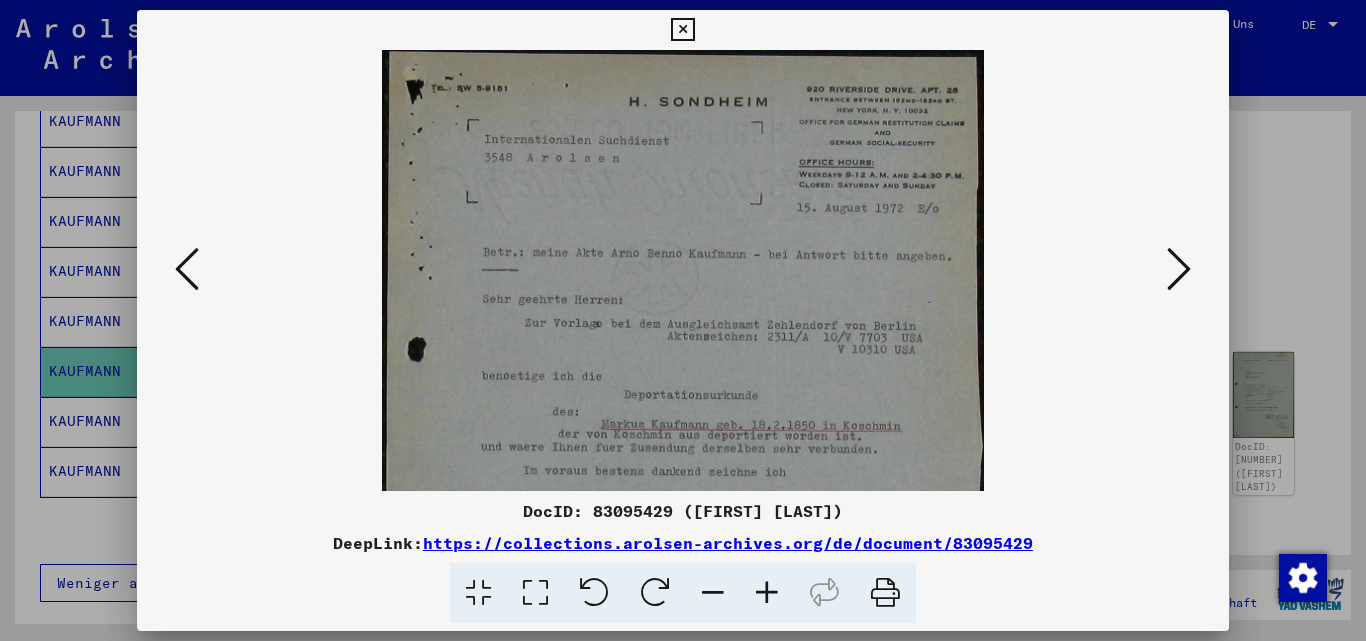 click at bounding box center (767, 593) 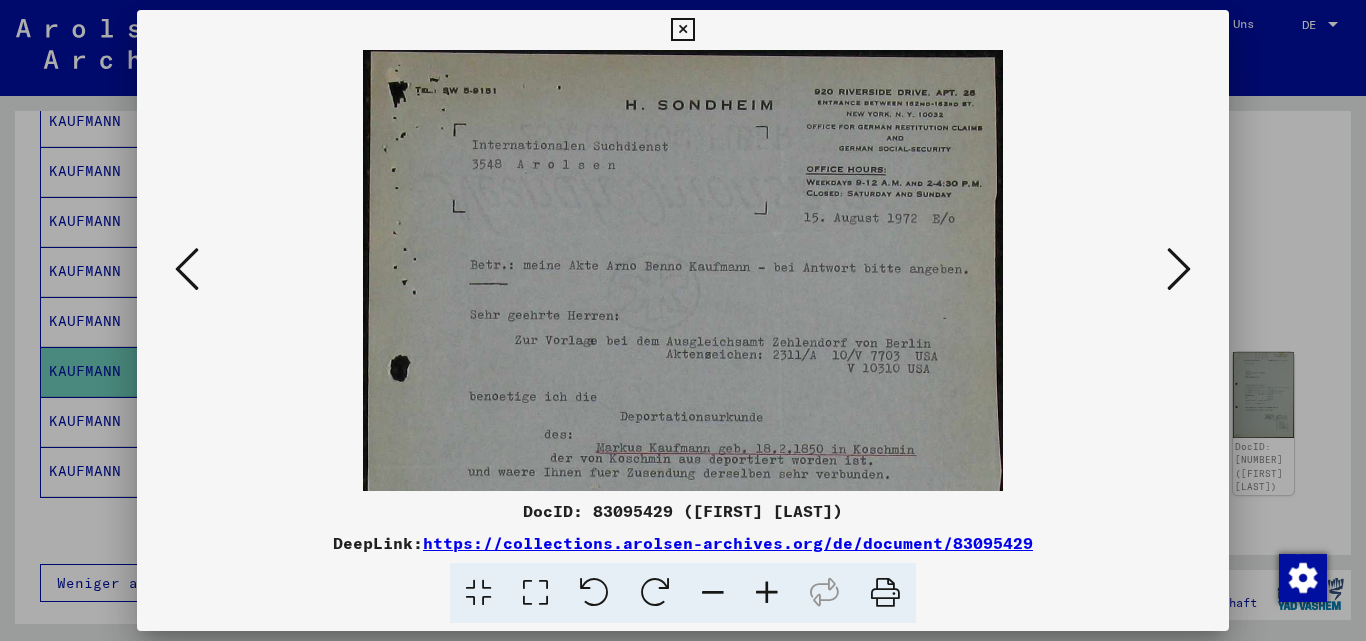 click at bounding box center [767, 593] 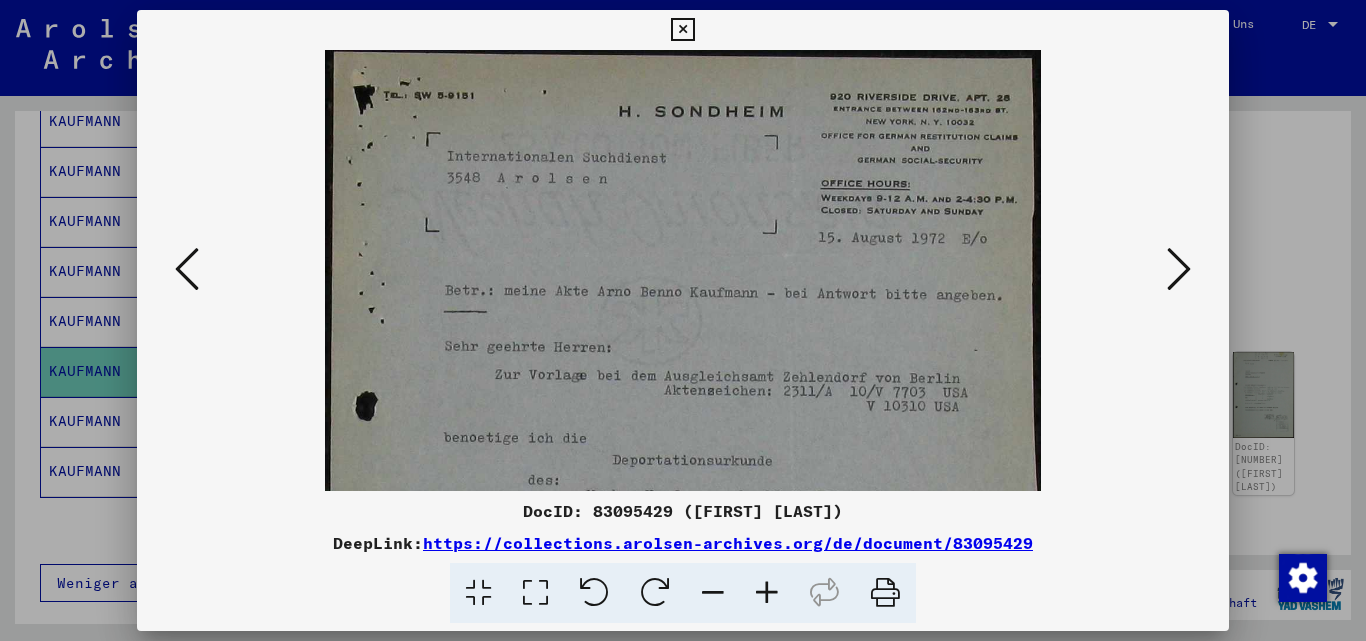 click at bounding box center (767, 593) 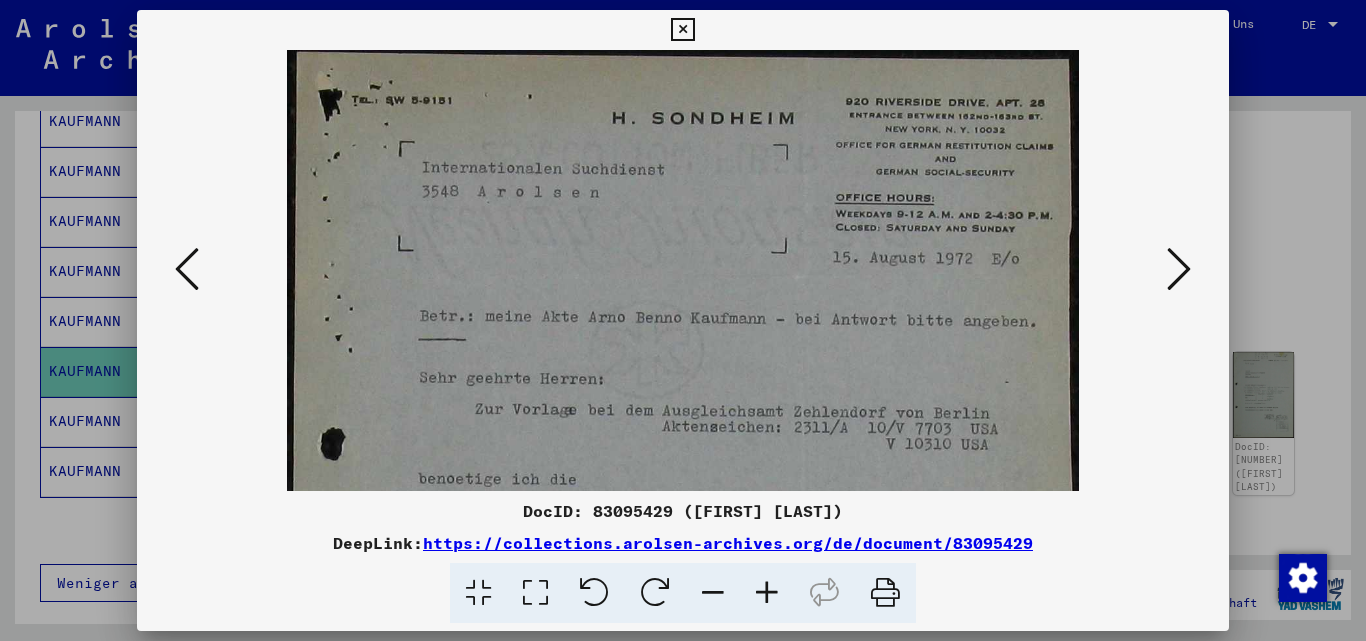 click at bounding box center [767, 593] 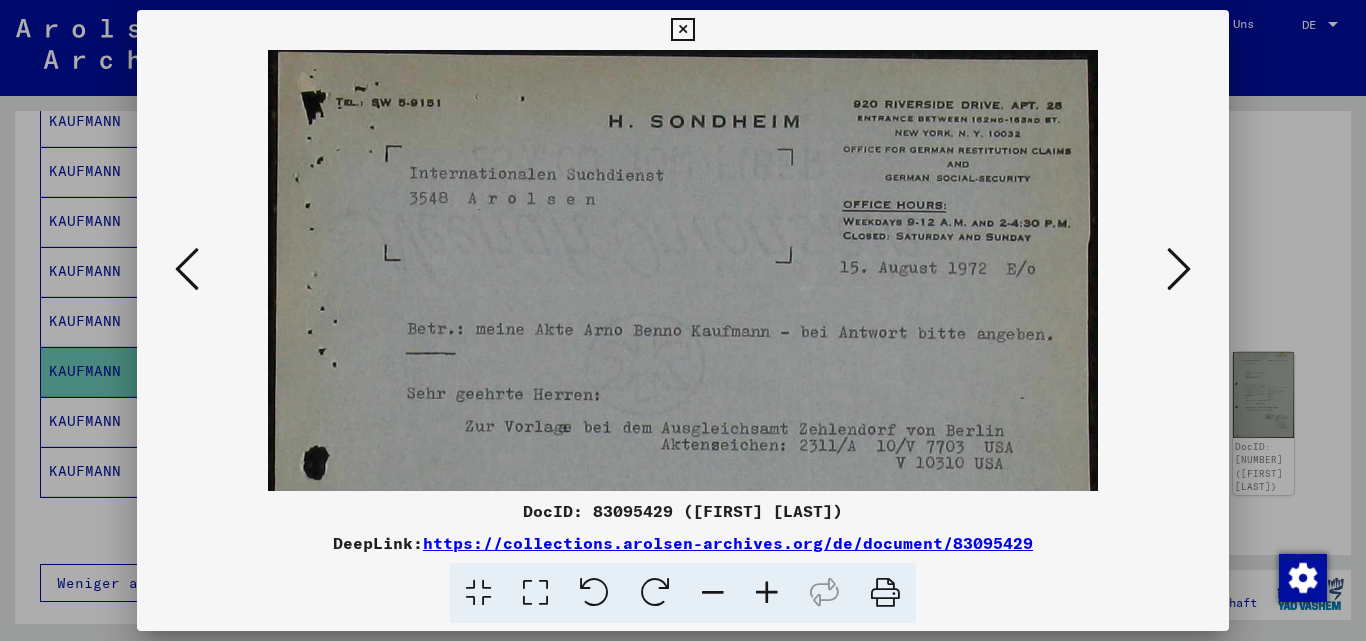 click at bounding box center [767, 593] 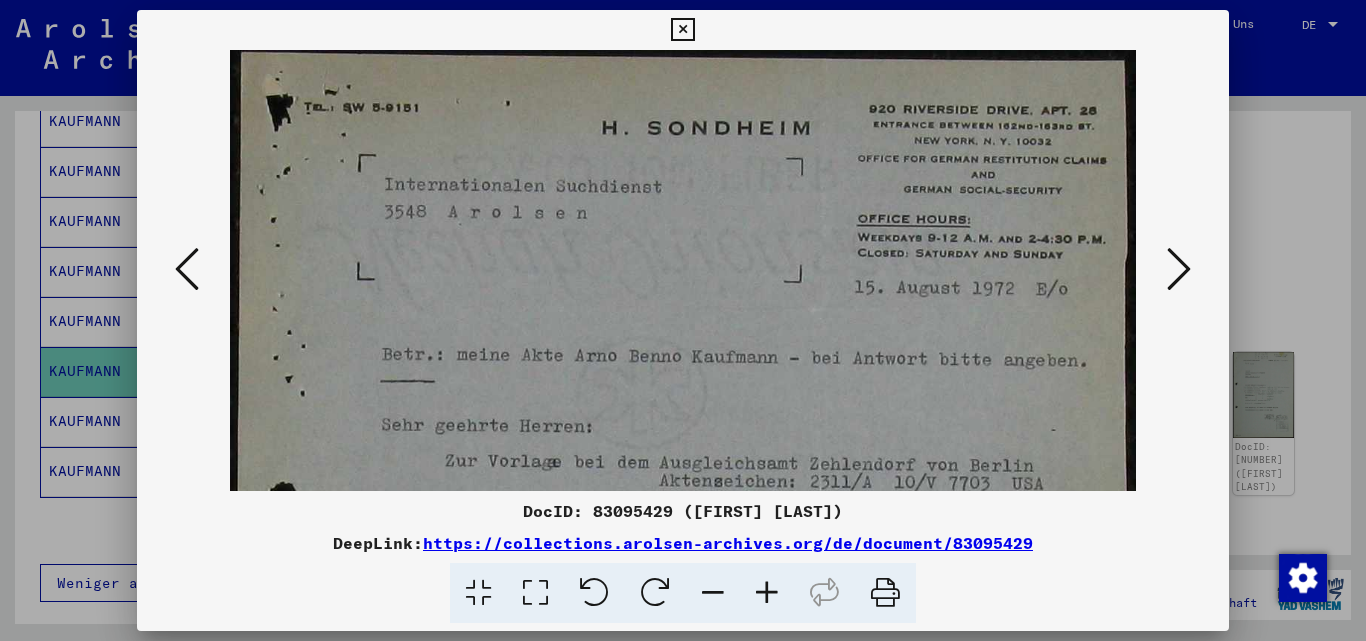 click at bounding box center [767, 593] 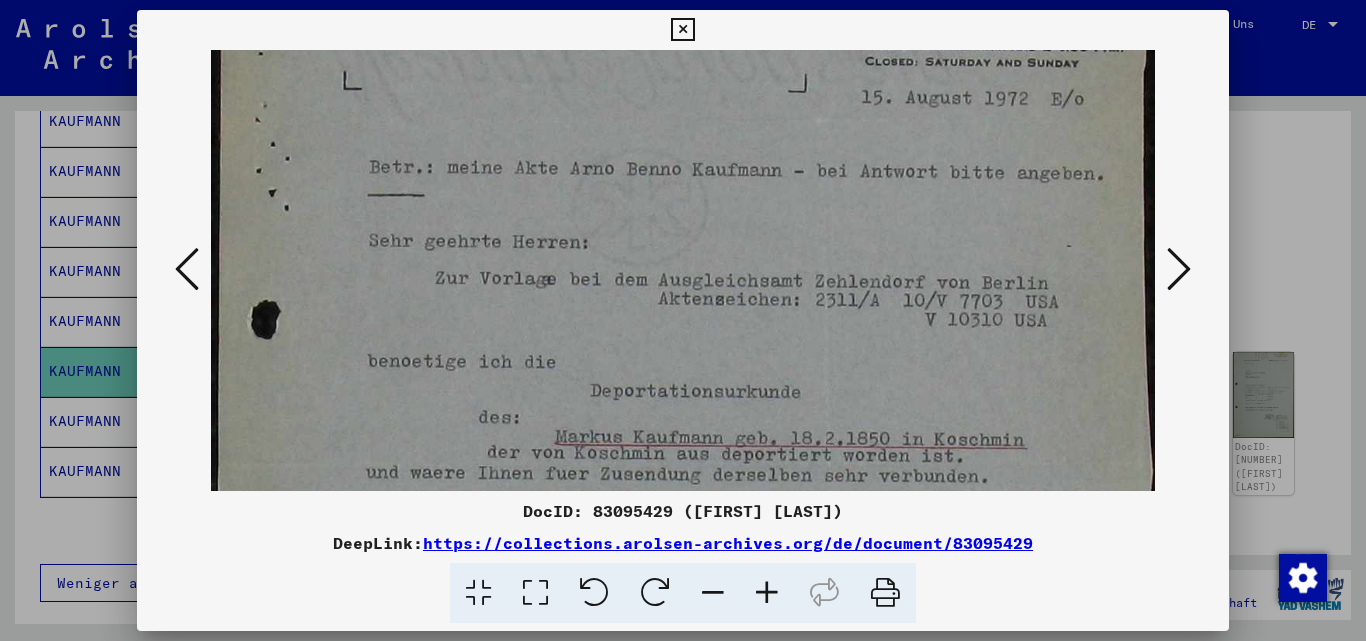 scroll, scrollTop: 202, scrollLeft: 0, axis: vertical 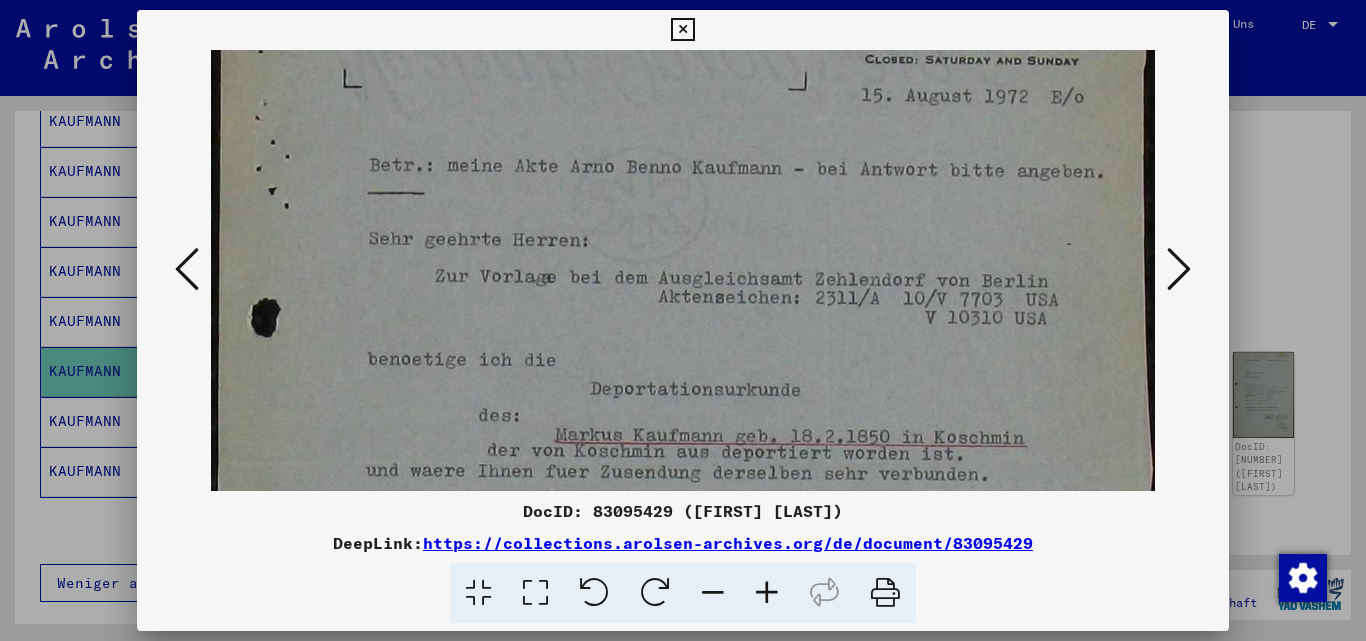 drag, startPoint x: 965, startPoint y: 395, endPoint x: 913, endPoint y: 193, distance: 208.58571 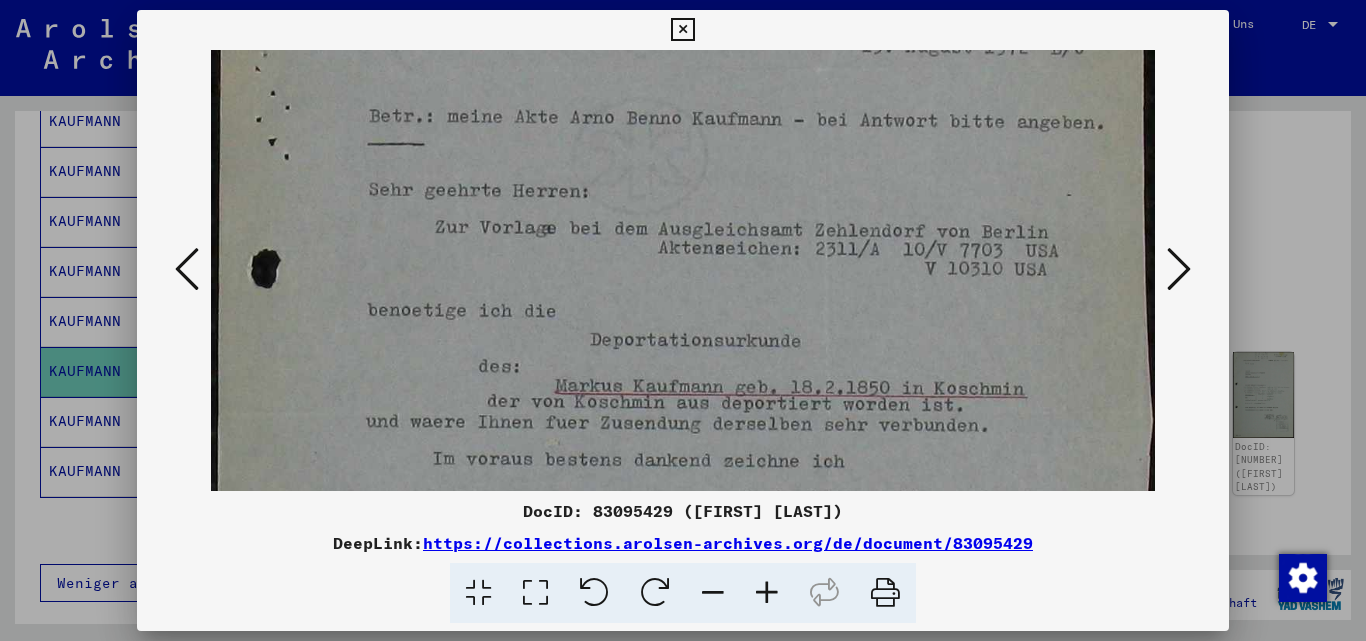 scroll, scrollTop: 252, scrollLeft: 0, axis: vertical 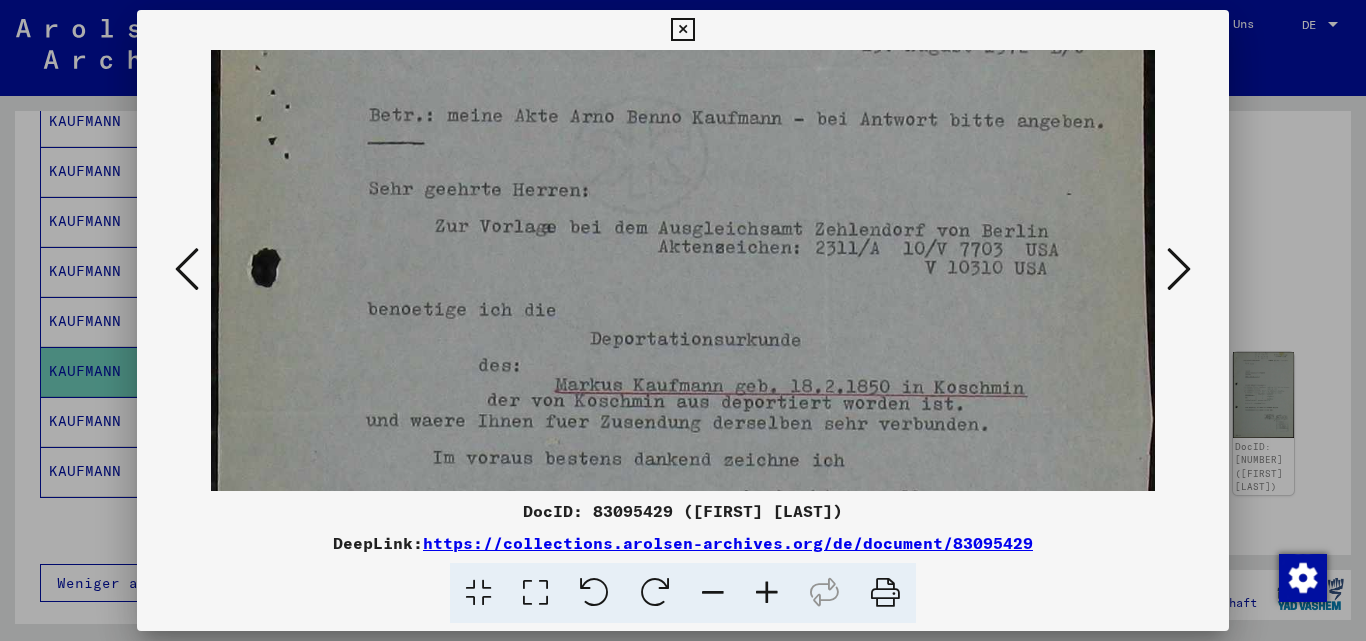 drag, startPoint x: 931, startPoint y: 332, endPoint x: 922, endPoint y: 282, distance: 50.803543 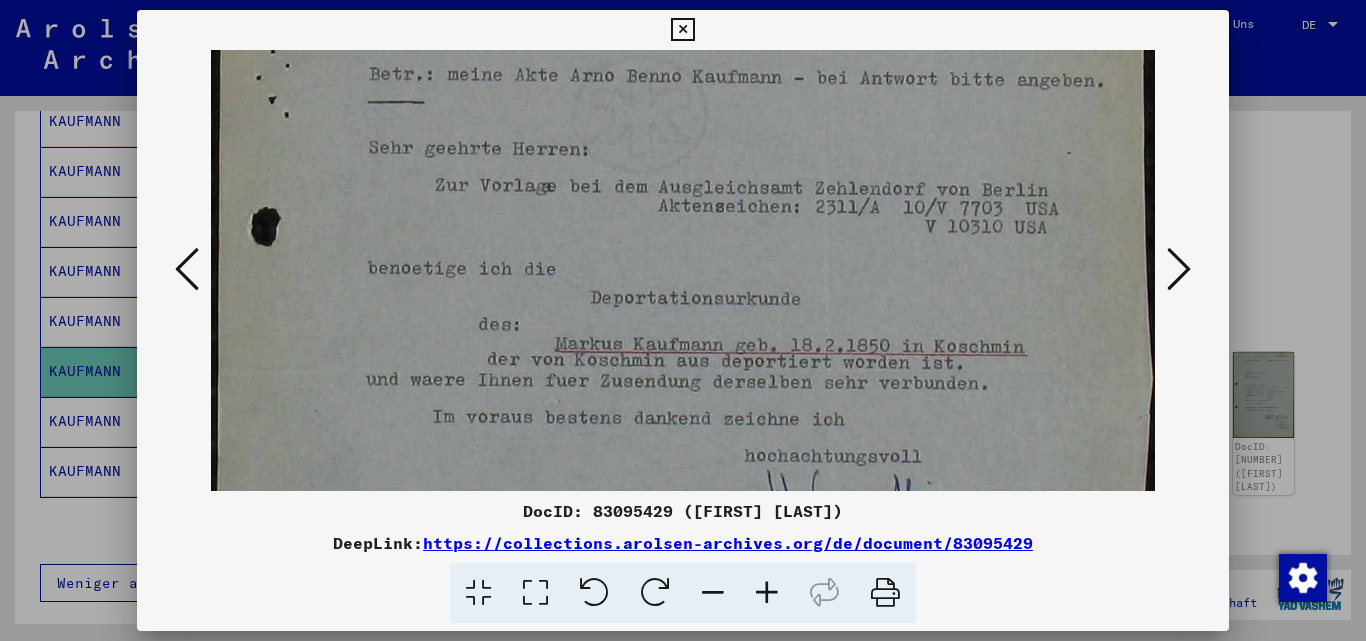 scroll, scrollTop: 325, scrollLeft: 0, axis: vertical 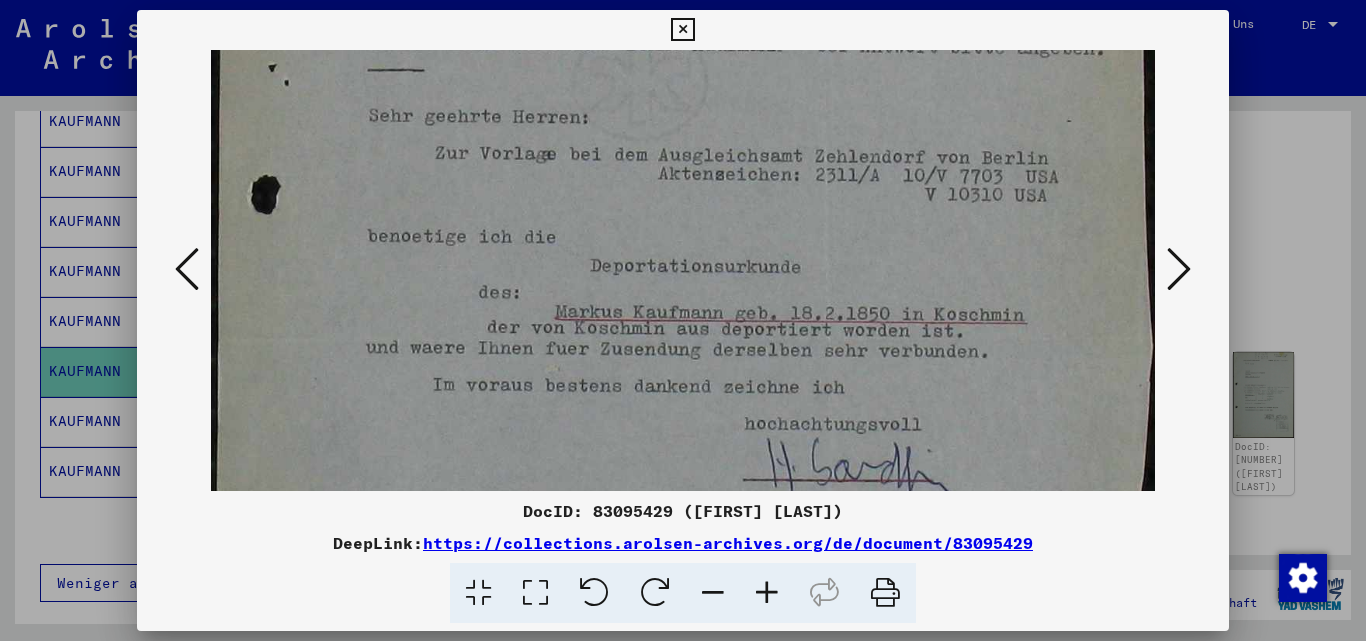 drag, startPoint x: 919, startPoint y: 332, endPoint x: 926, endPoint y: 259, distance: 73.33485 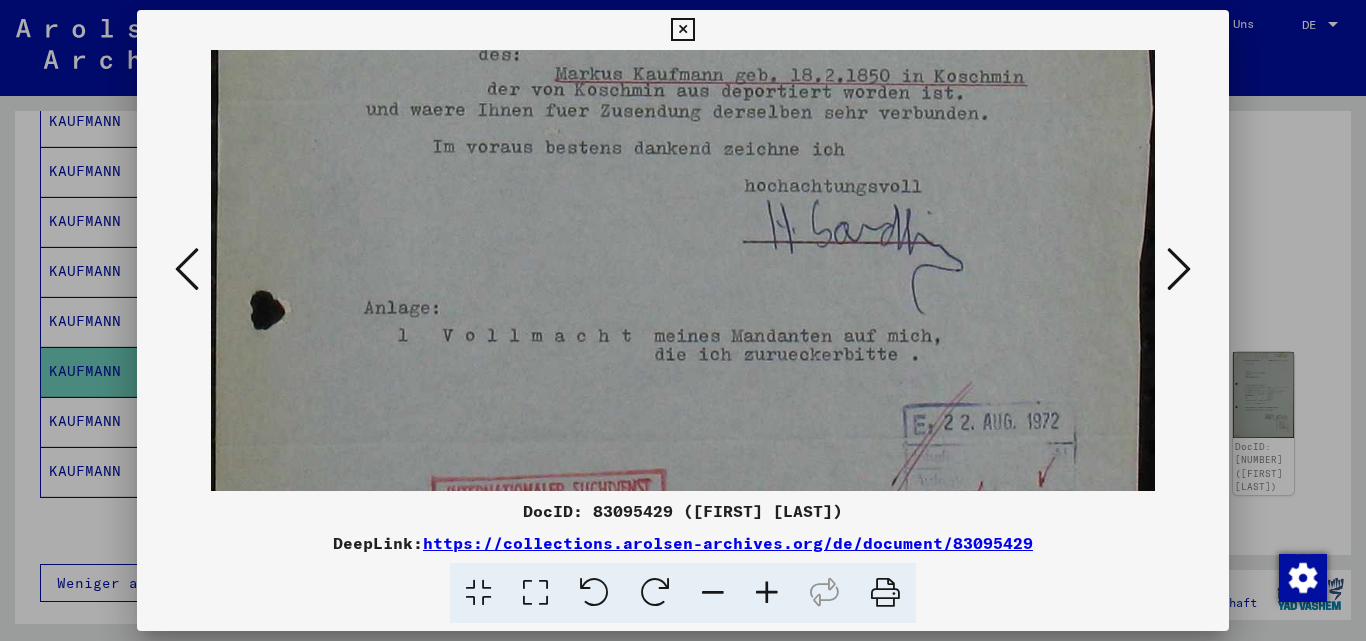 scroll, scrollTop: 567, scrollLeft: 0, axis: vertical 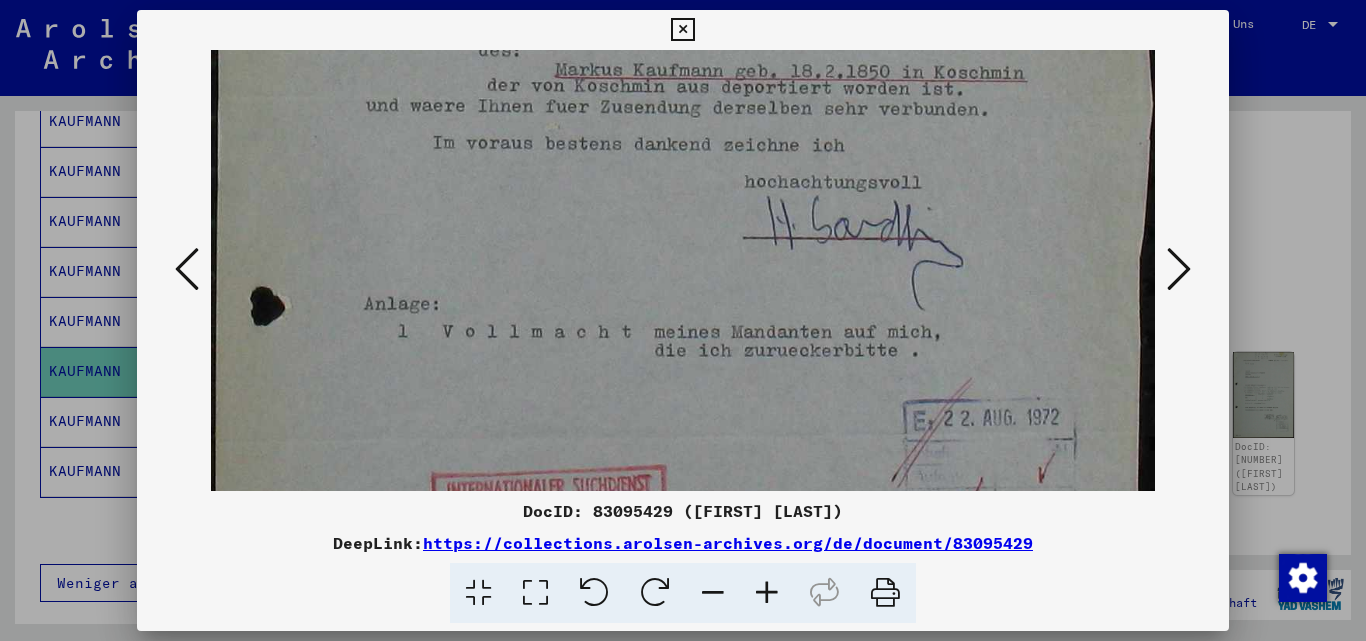 drag, startPoint x: 958, startPoint y: 395, endPoint x: 960, endPoint y: 153, distance: 242.00827 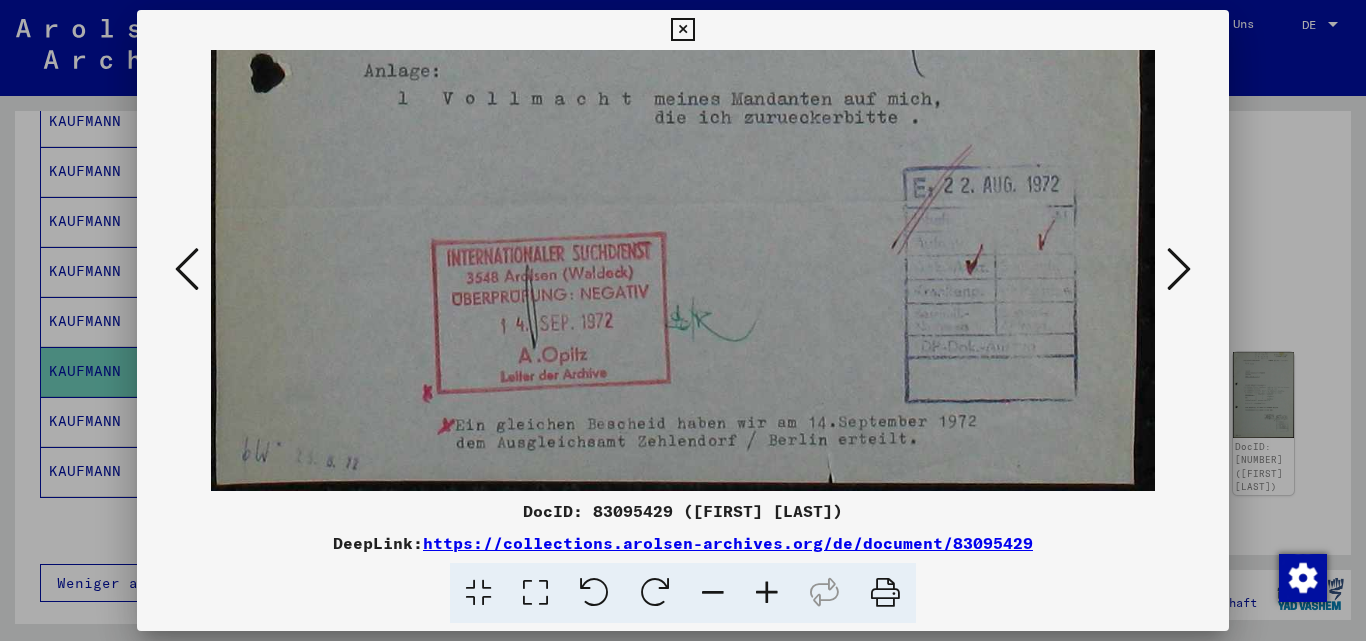 drag, startPoint x: 987, startPoint y: 342, endPoint x: 985, endPoint y: 32, distance: 310.00644 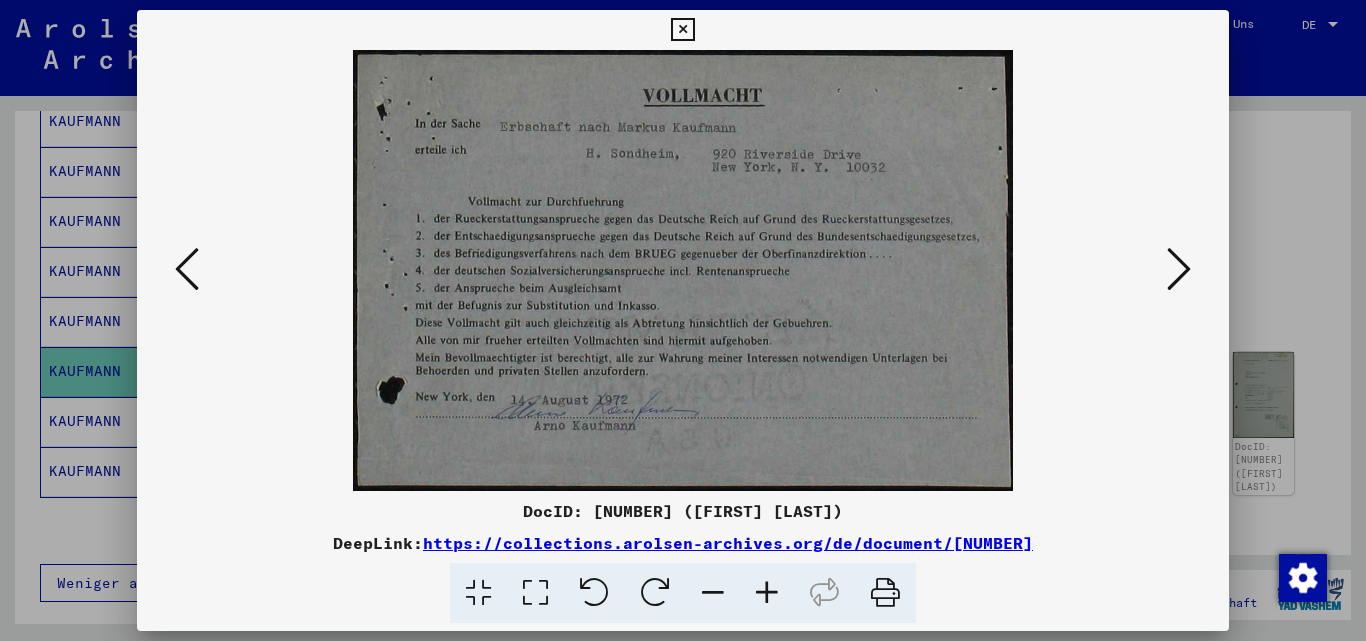 click at bounding box center [1179, 269] 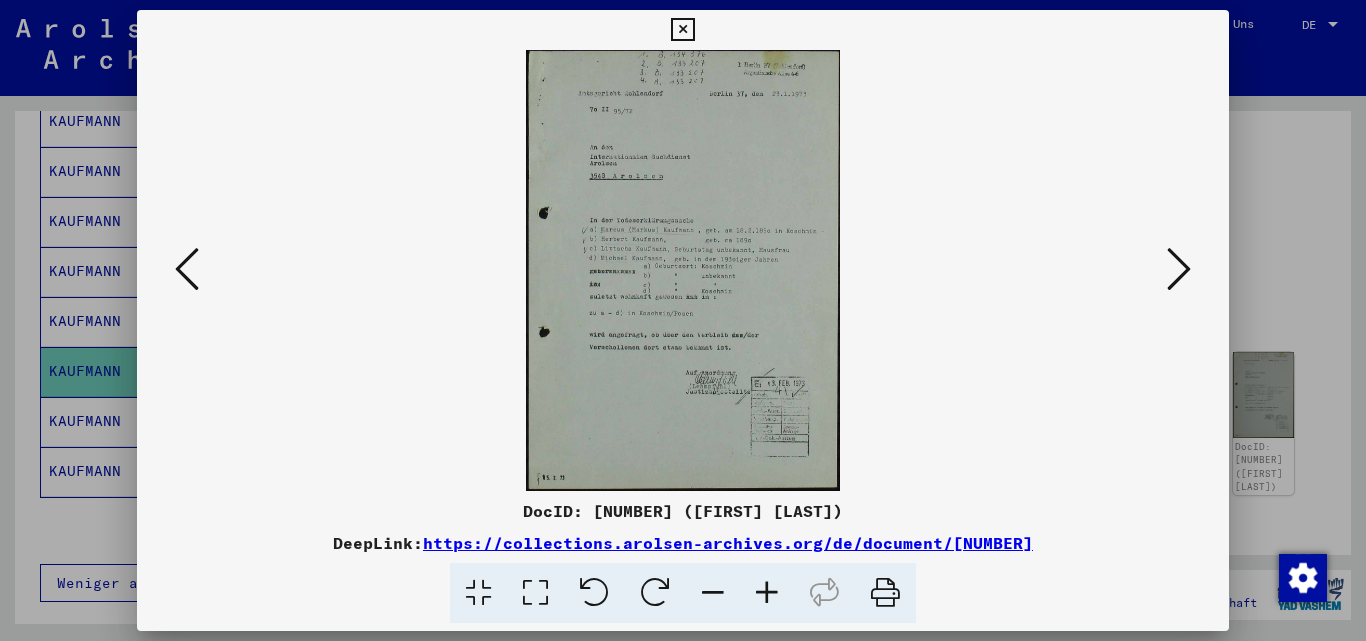 click at bounding box center [767, 593] 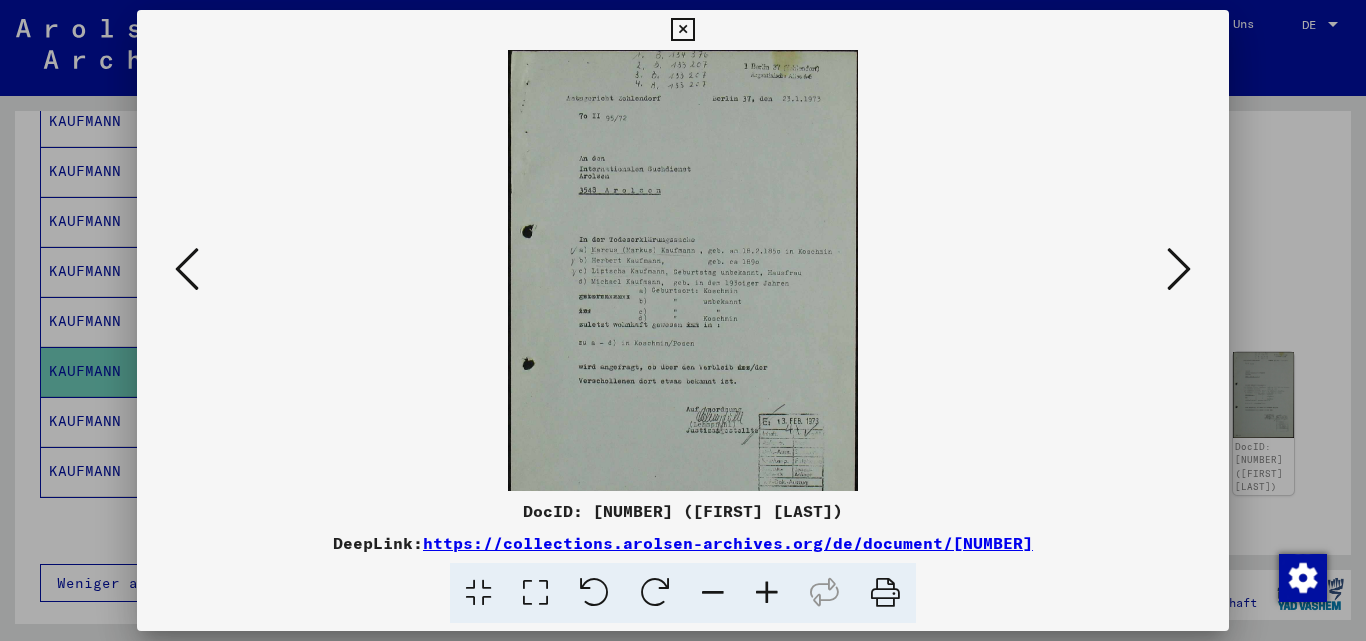 click at bounding box center (767, 593) 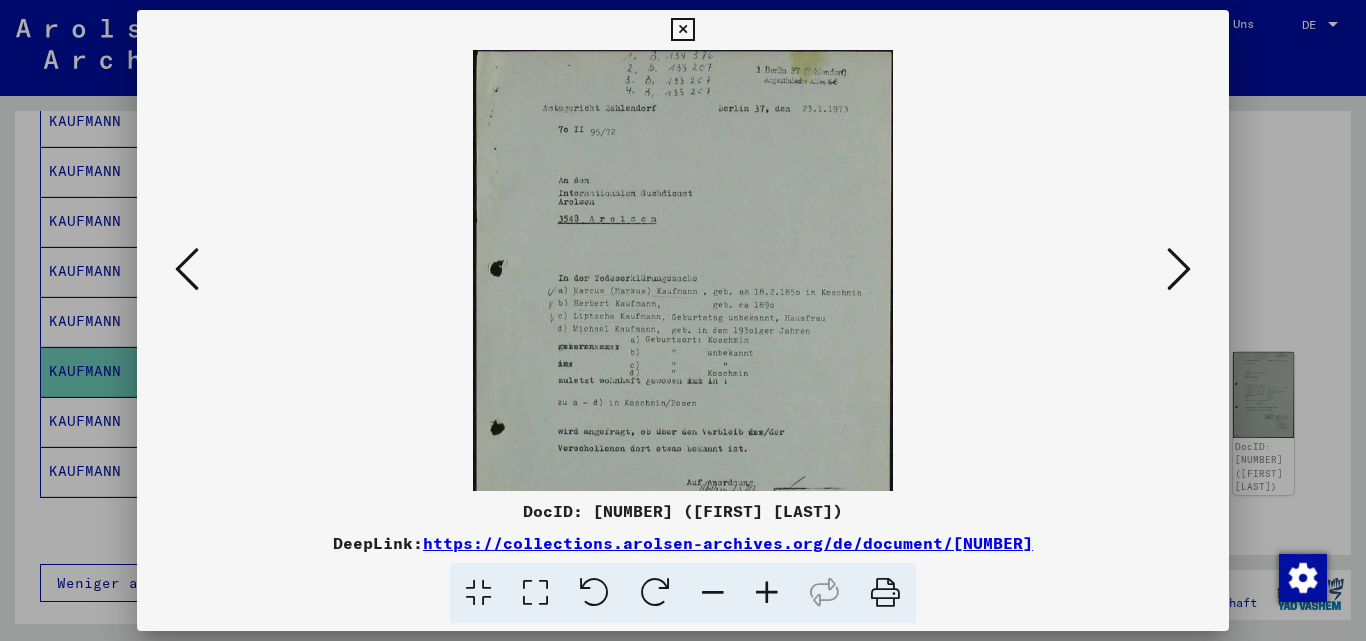click at bounding box center [767, 593] 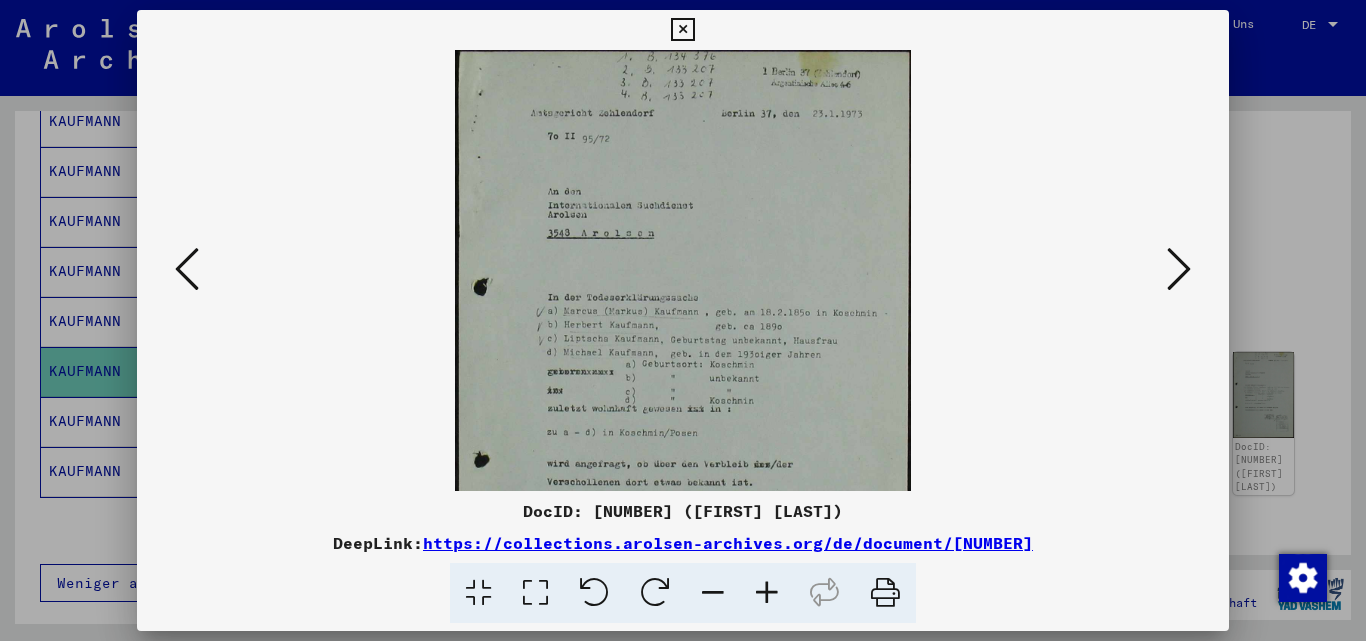 click at bounding box center (767, 593) 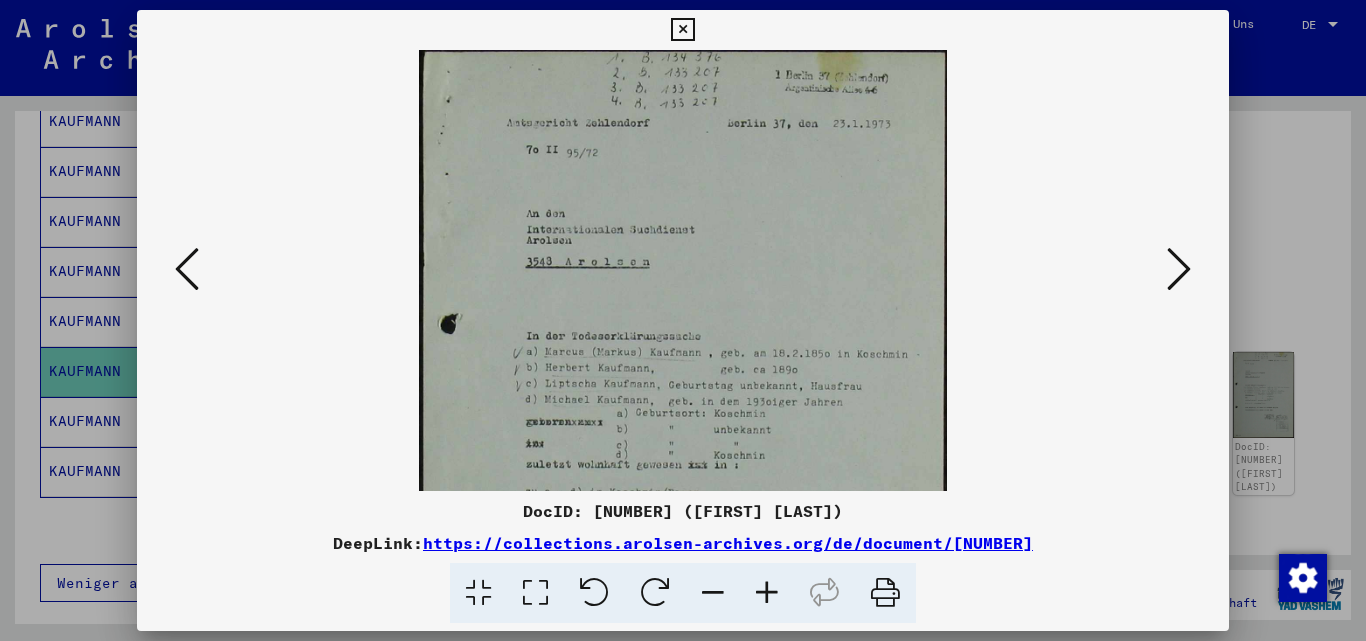 click at bounding box center [767, 593] 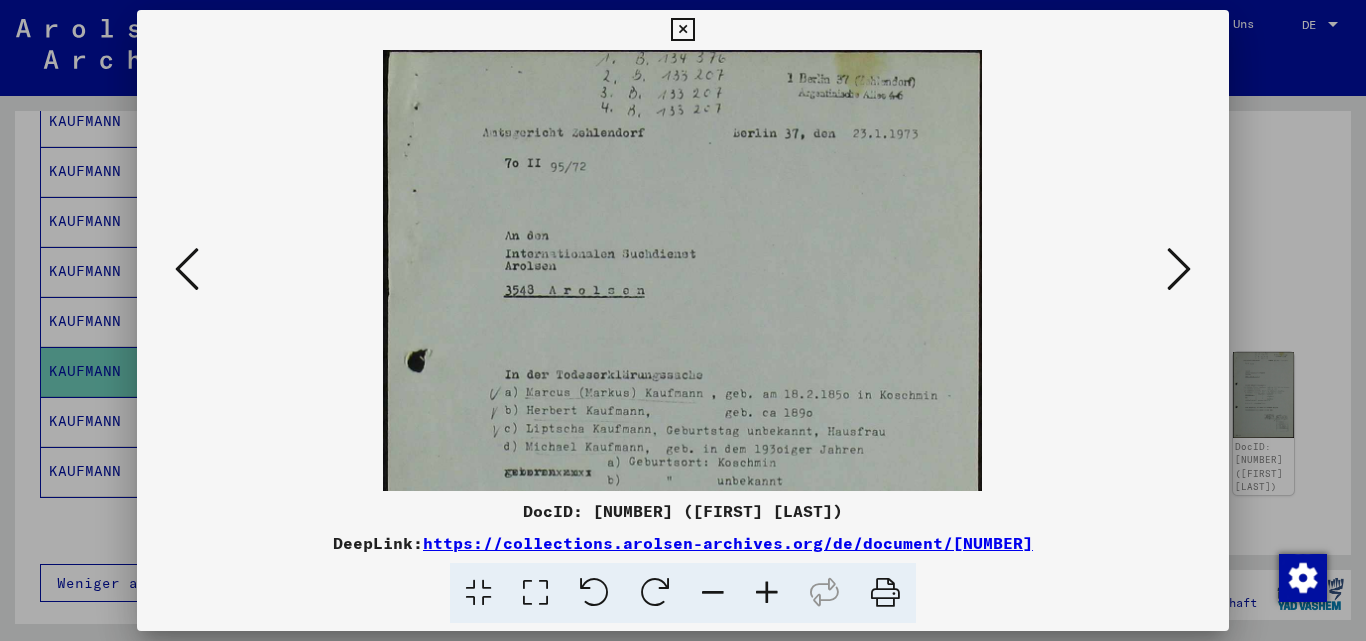 click at bounding box center (767, 593) 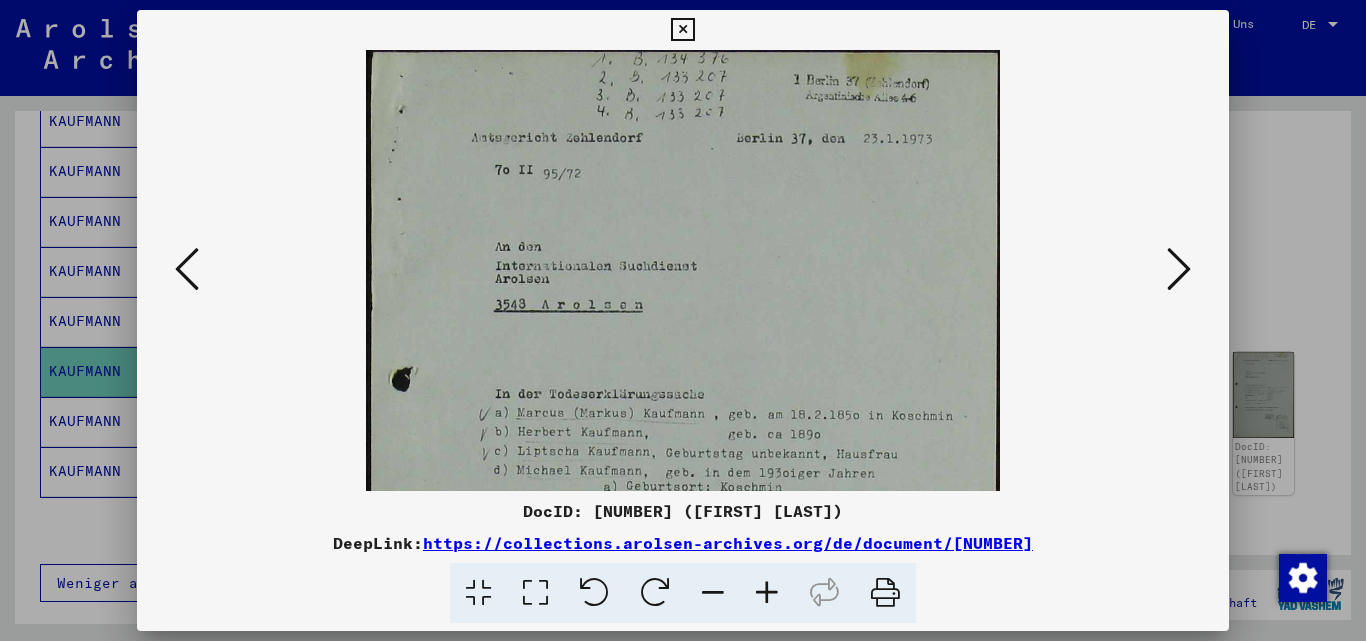 click at bounding box center (767, 593) 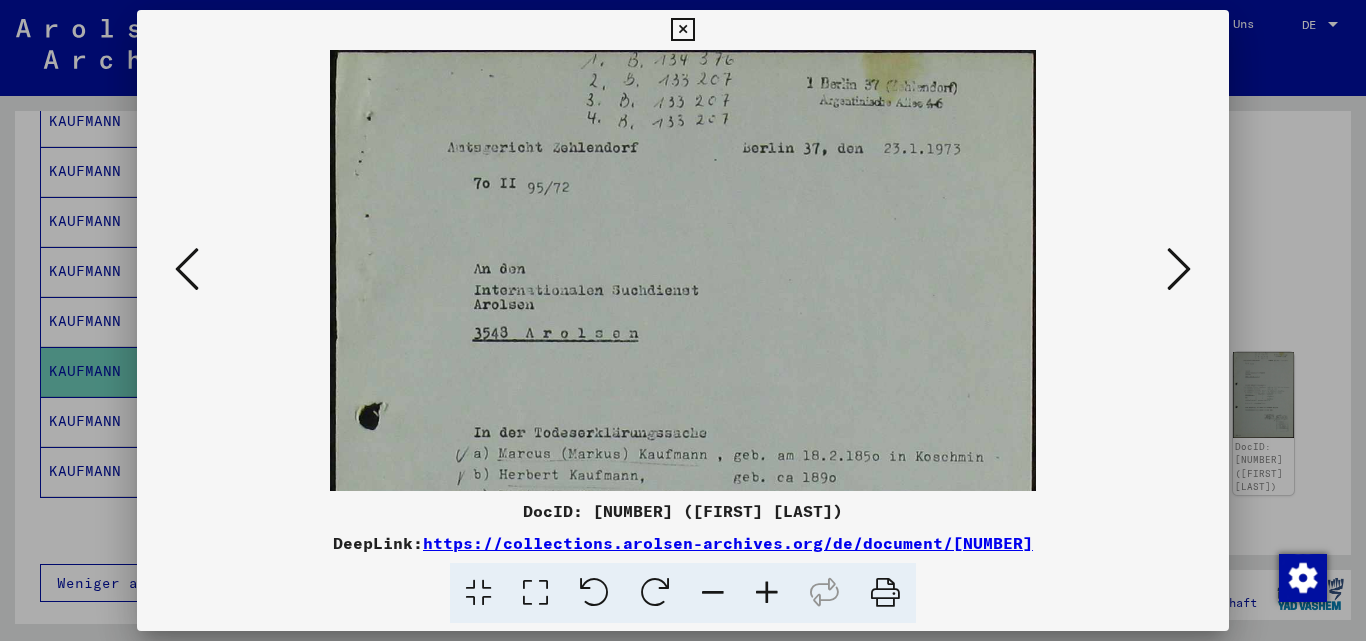 click at bounding box center [767, 593] 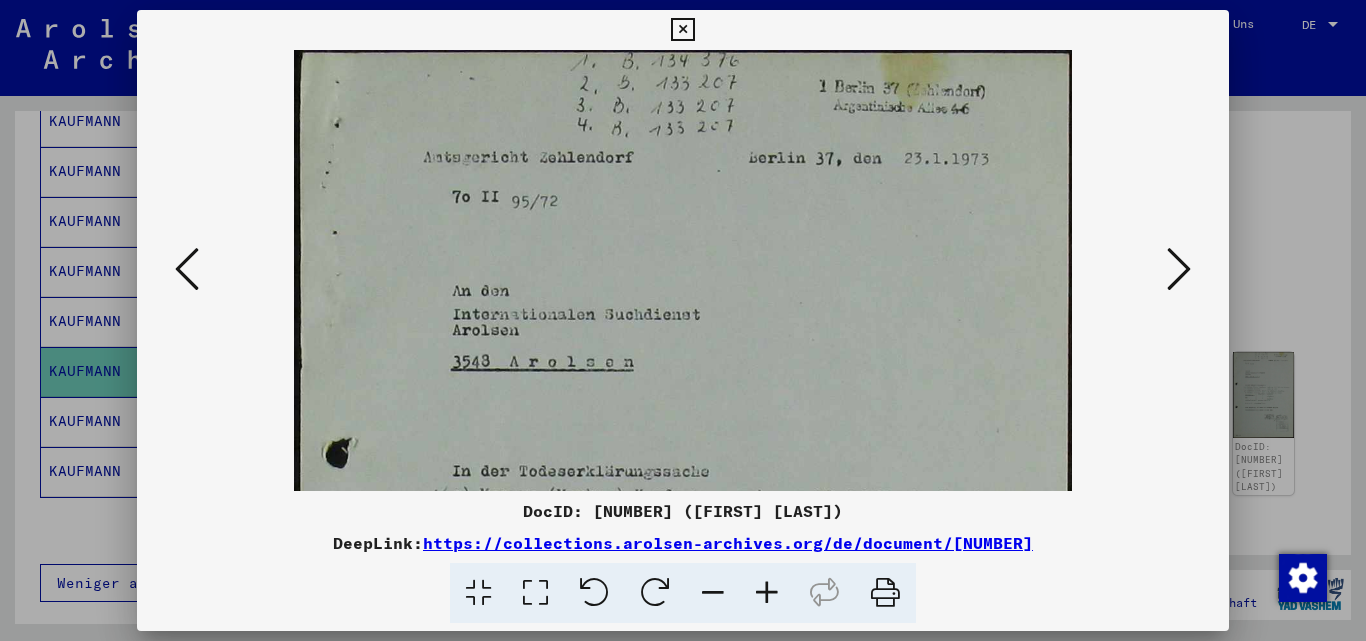 click at bounding box center [767, 593] 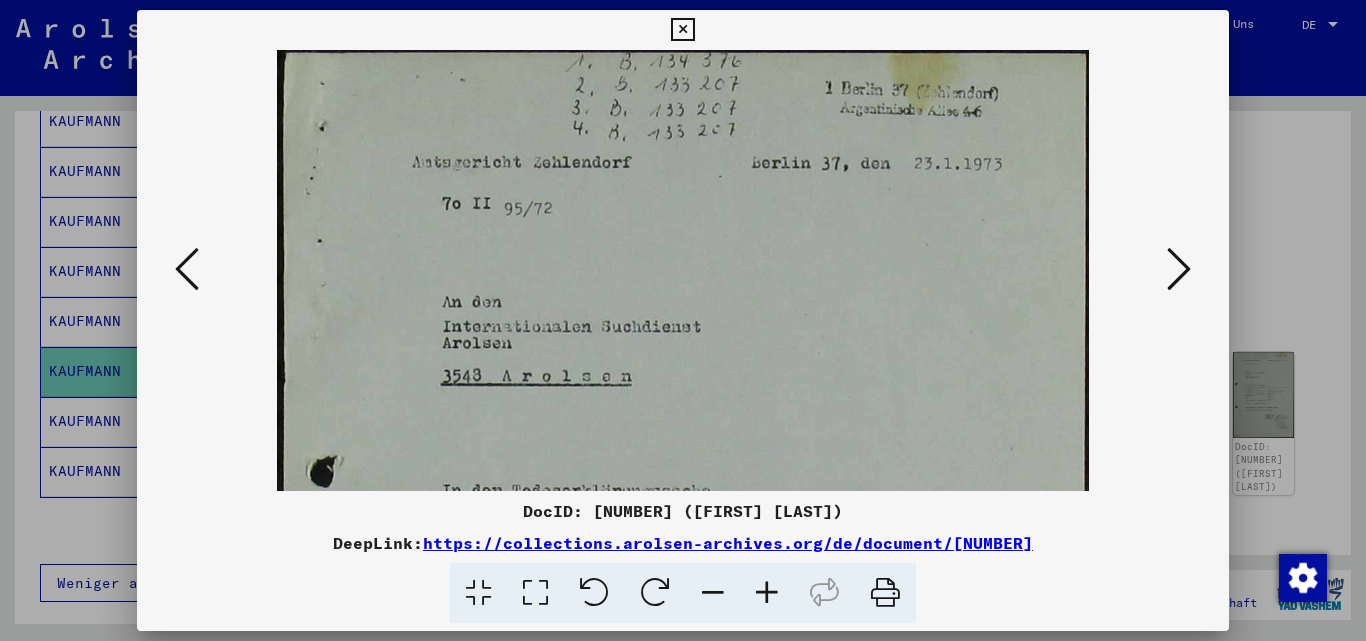 click at bounding box center [767, 593] 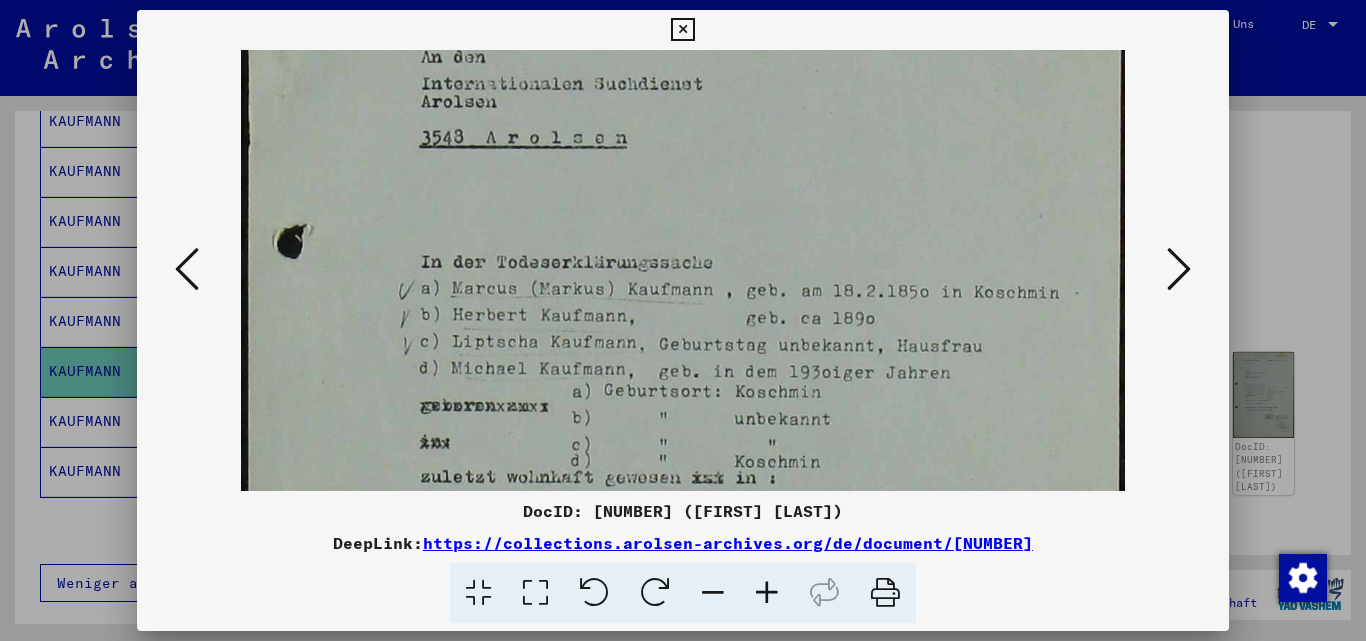 drag, startPoint x: 918, startPoint y: 381, endPoint x: 899, endPoint y: 114, distance: 267.67517 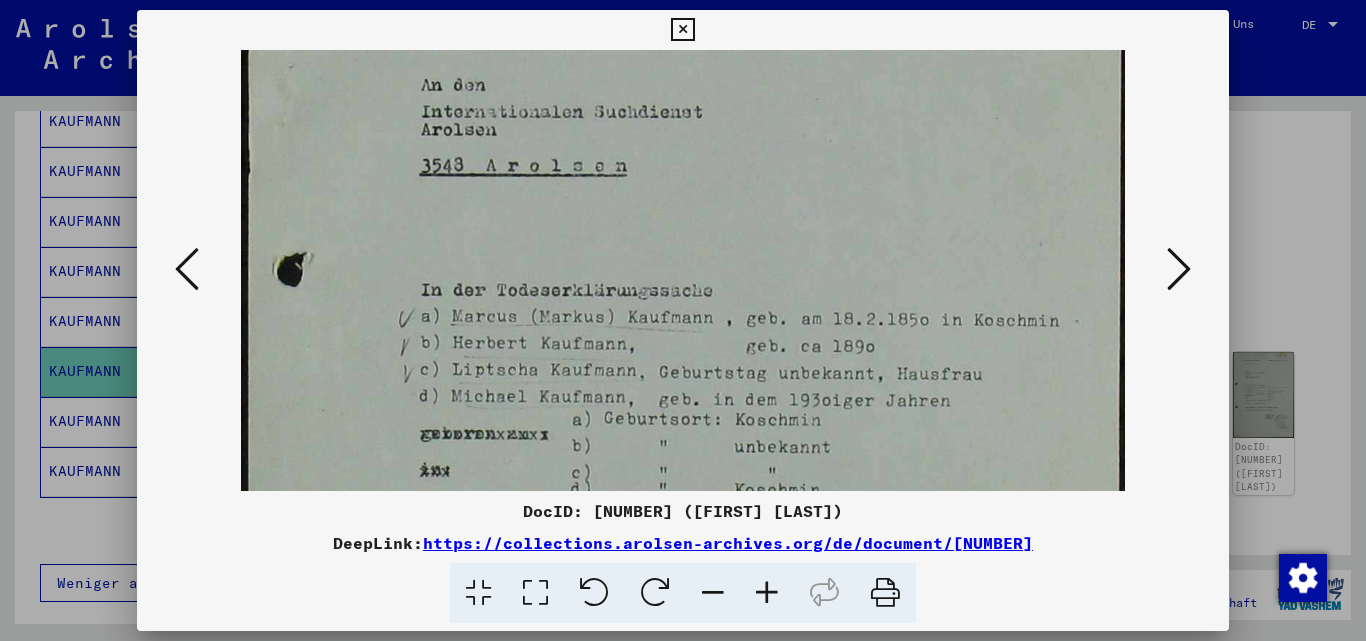 scroll, scrollTop: 327, scrollLeft: 0, axis: vertical 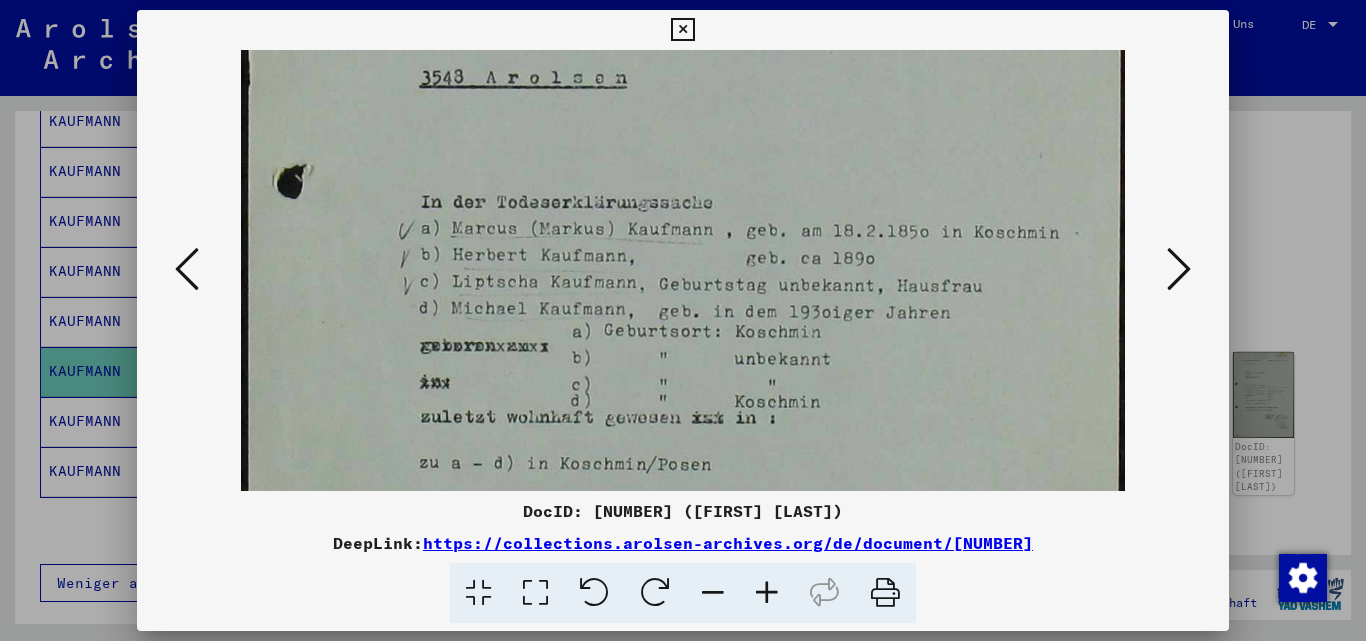 drag, startPoint x: 904, startPoint y: 165, endPoint x: 892, endPoint y: 105, distance: 61.188232 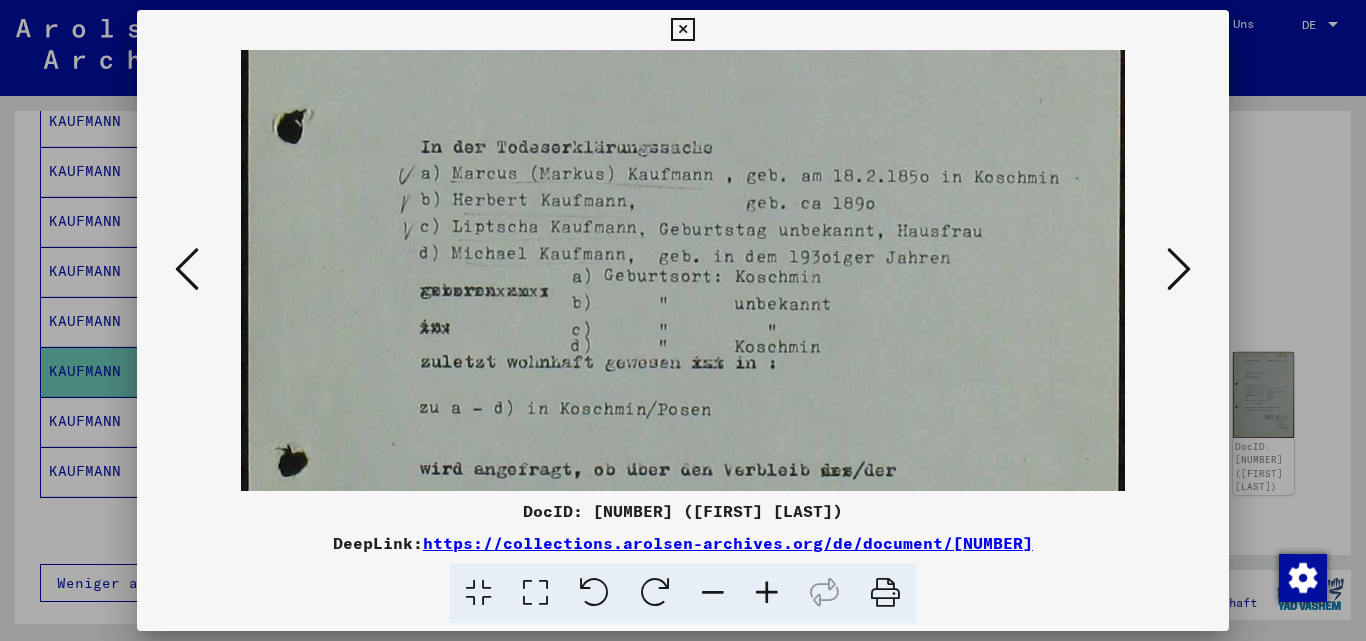 drag, startPoint x: 982, startPoint y: 242, endPoint x: 983, endPoint y: 187, distance: 55.00909 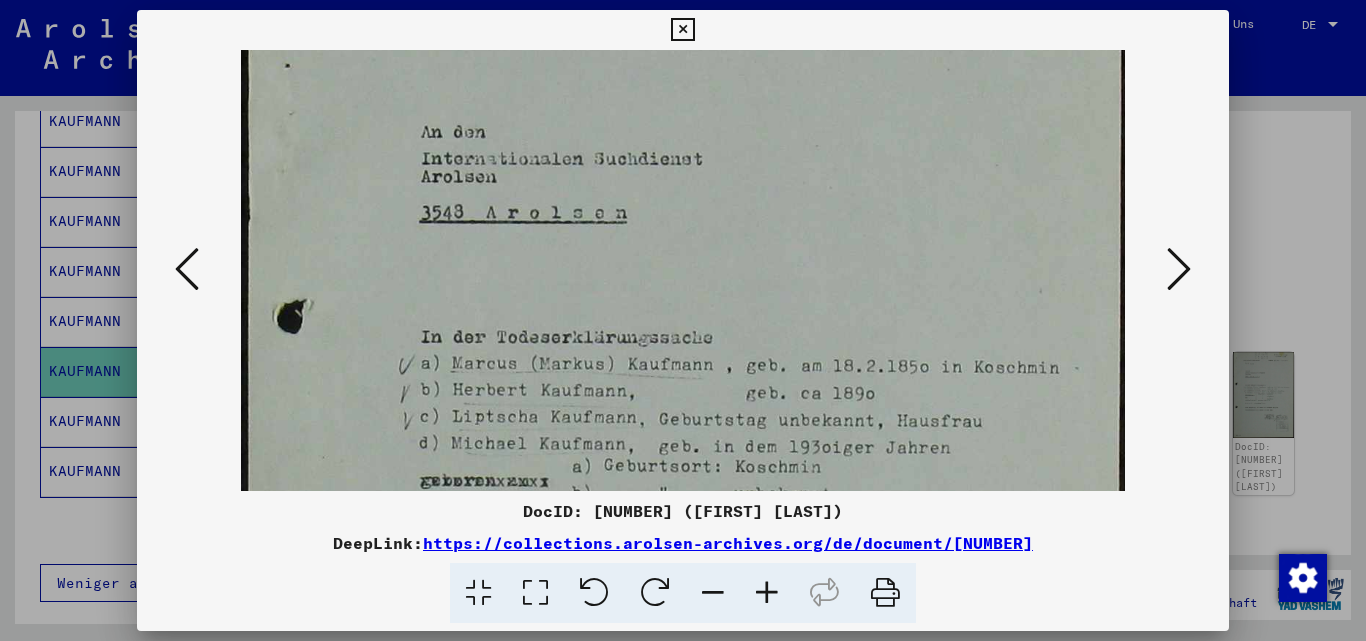 drag, startPoint x: 809, startPoint y: 161, endPoint x: 874, endPoint y: 355, distance: 204.59961 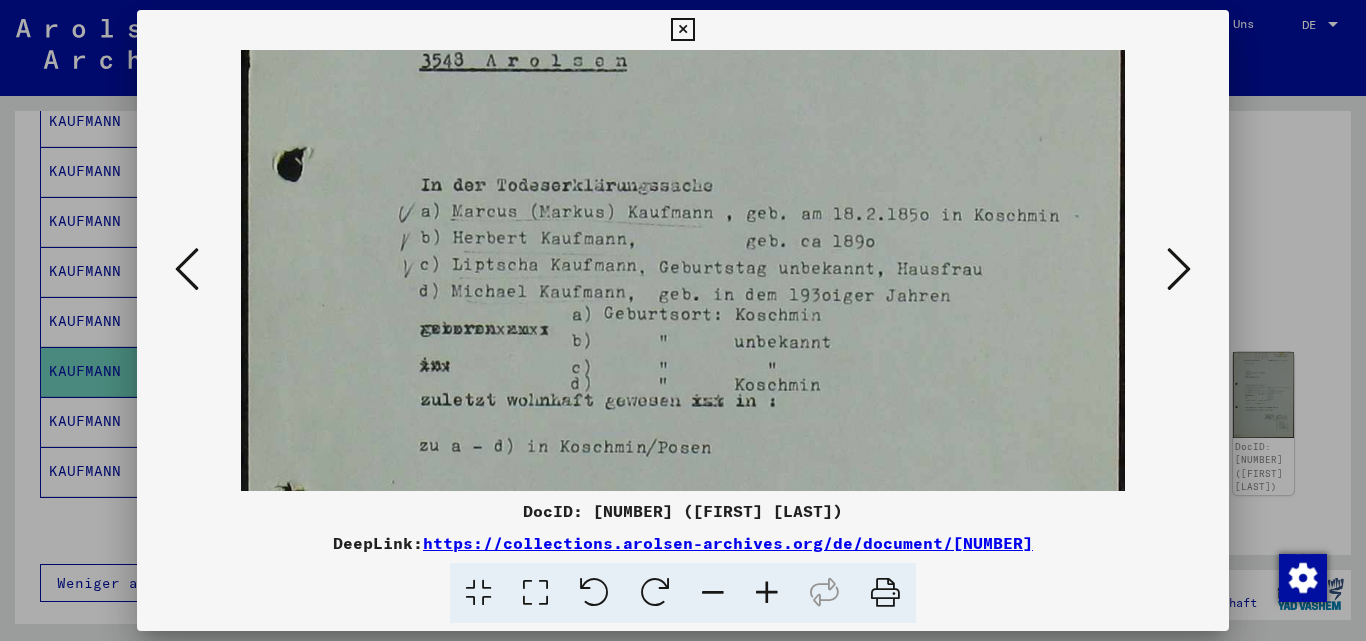 drag, startPoint x: 857, startPoint y: 194, endPoint x: 854, endPoint y: 38, distance: 156.02884 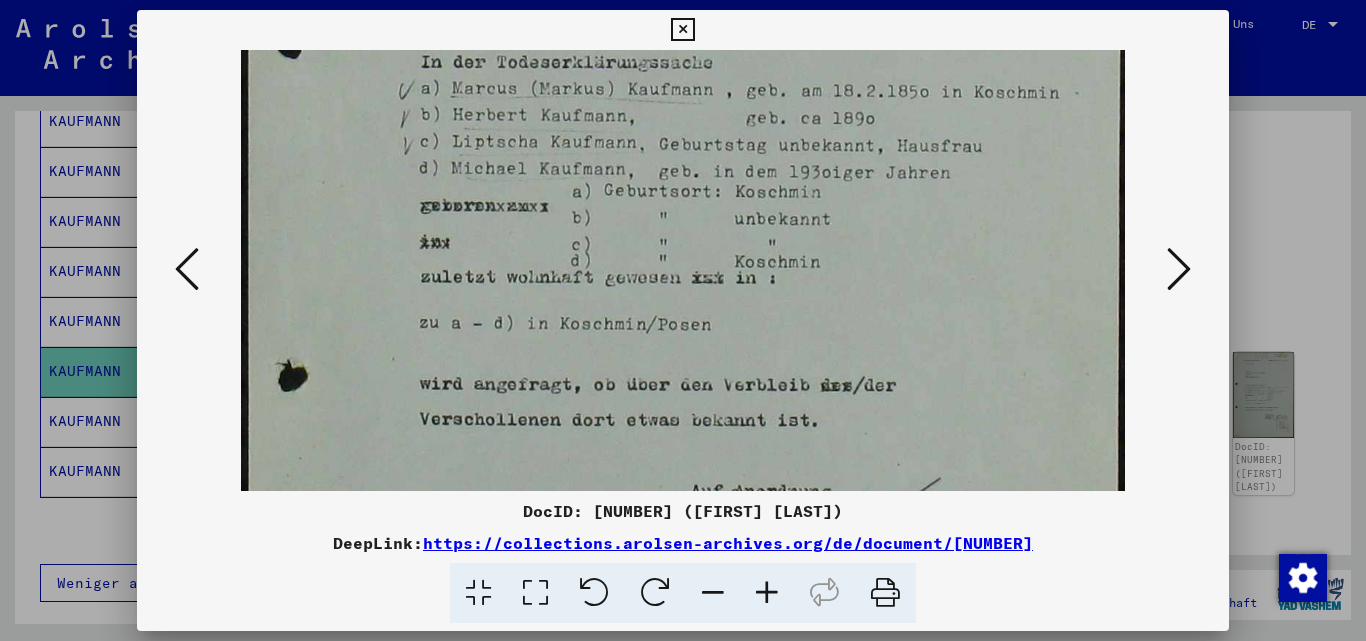 scroll, scrollTop: 592, scrollLeft: 0, axis: vertical 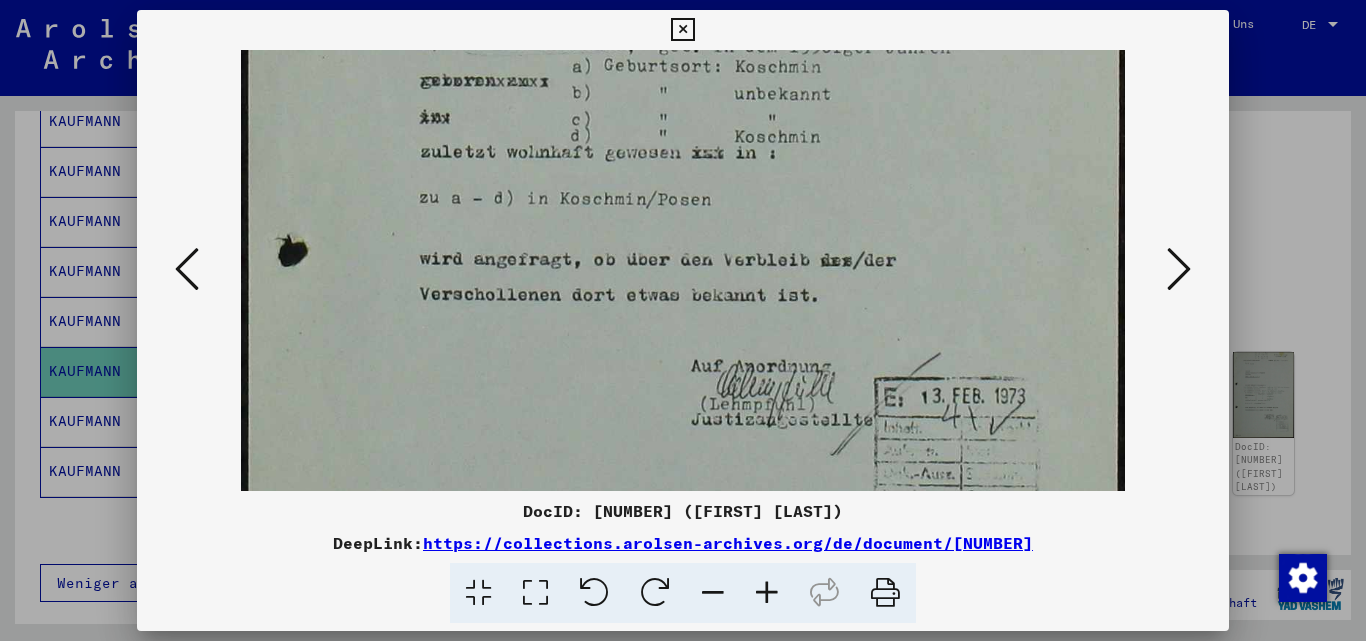 drag, startPoint x: 903, startPoint y: 218, endPoint x: 898, endPoint y: 82, distance: 136.09187 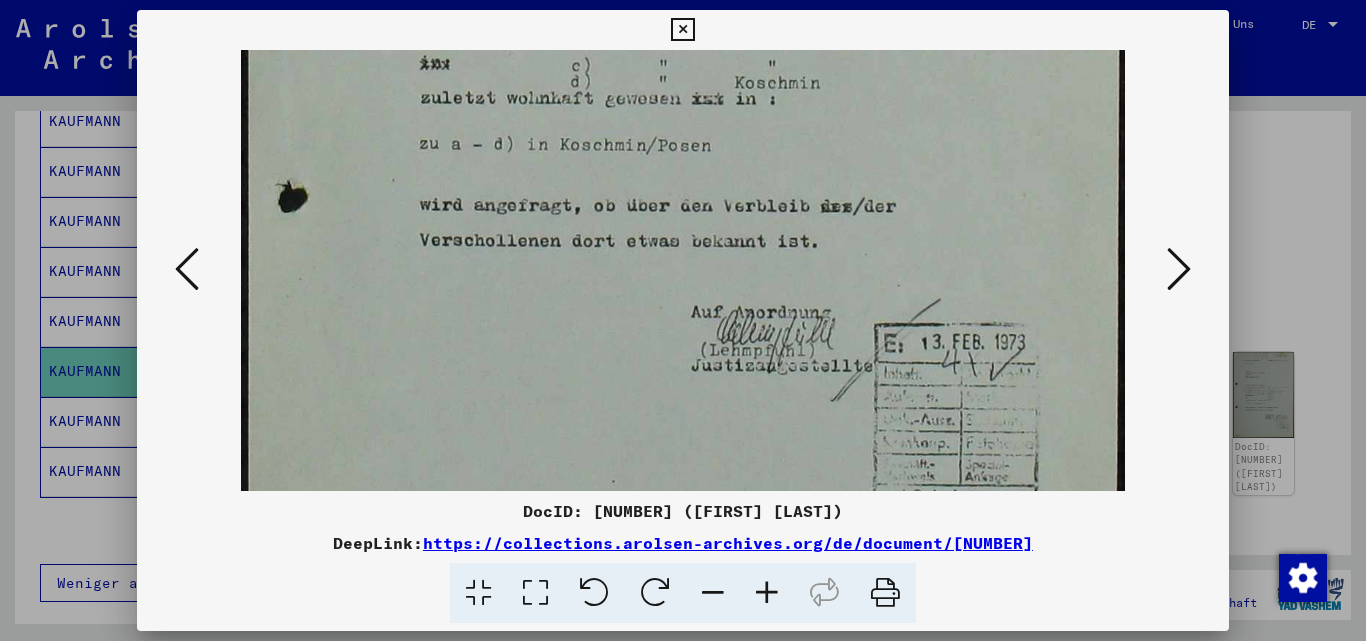 scroll, scrollTop: 405, scrollLeft: 0, axis: vertical 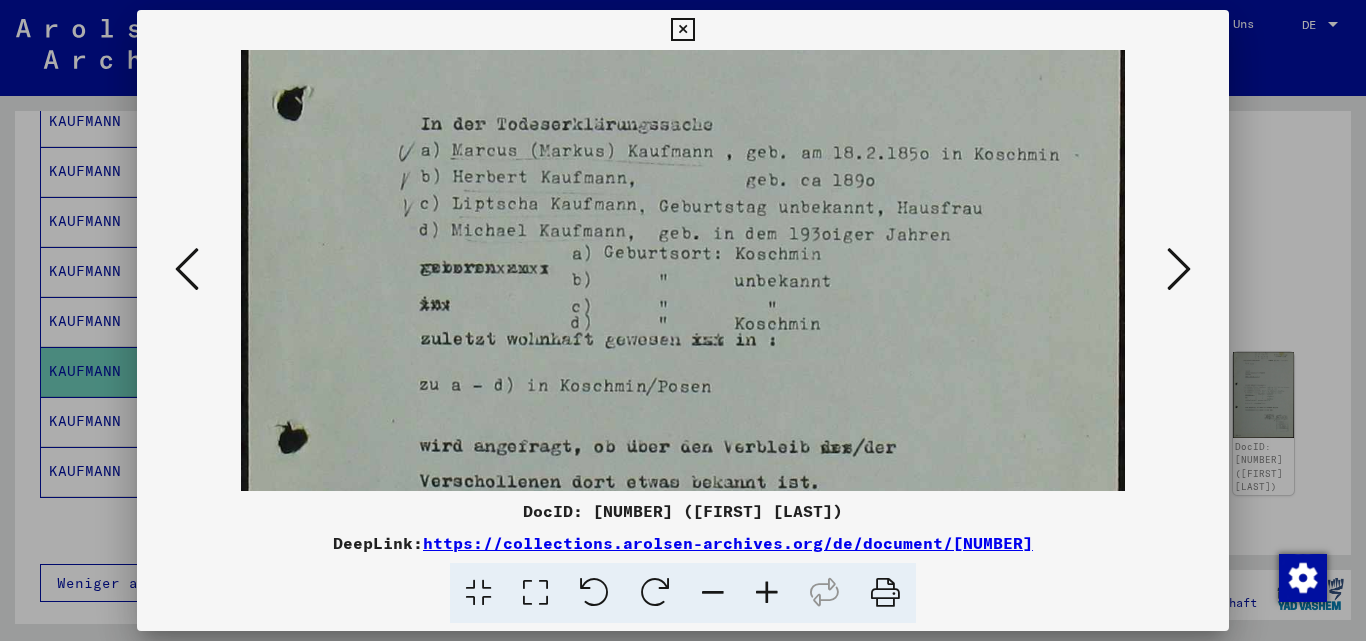 drag, startPoint x: 967, startPoint y: 357, endPoint x: 993, endPoint y: 544, distance: 188.79883 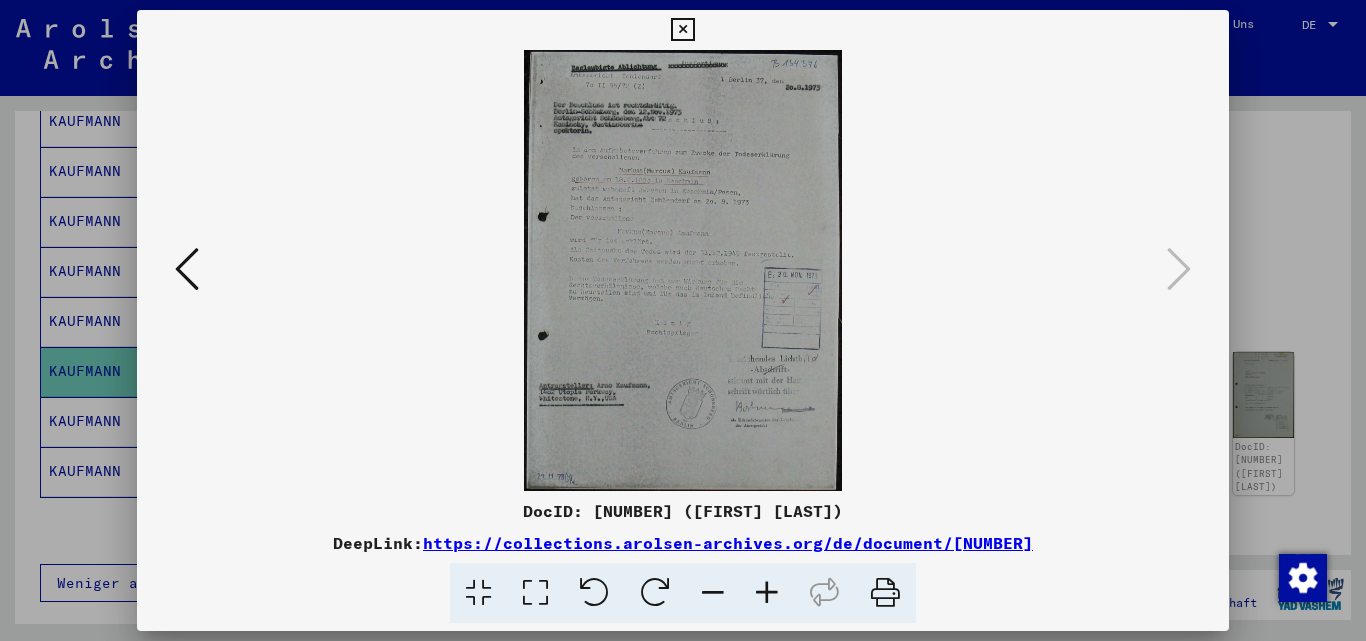 click at bounding box center (767, 593) 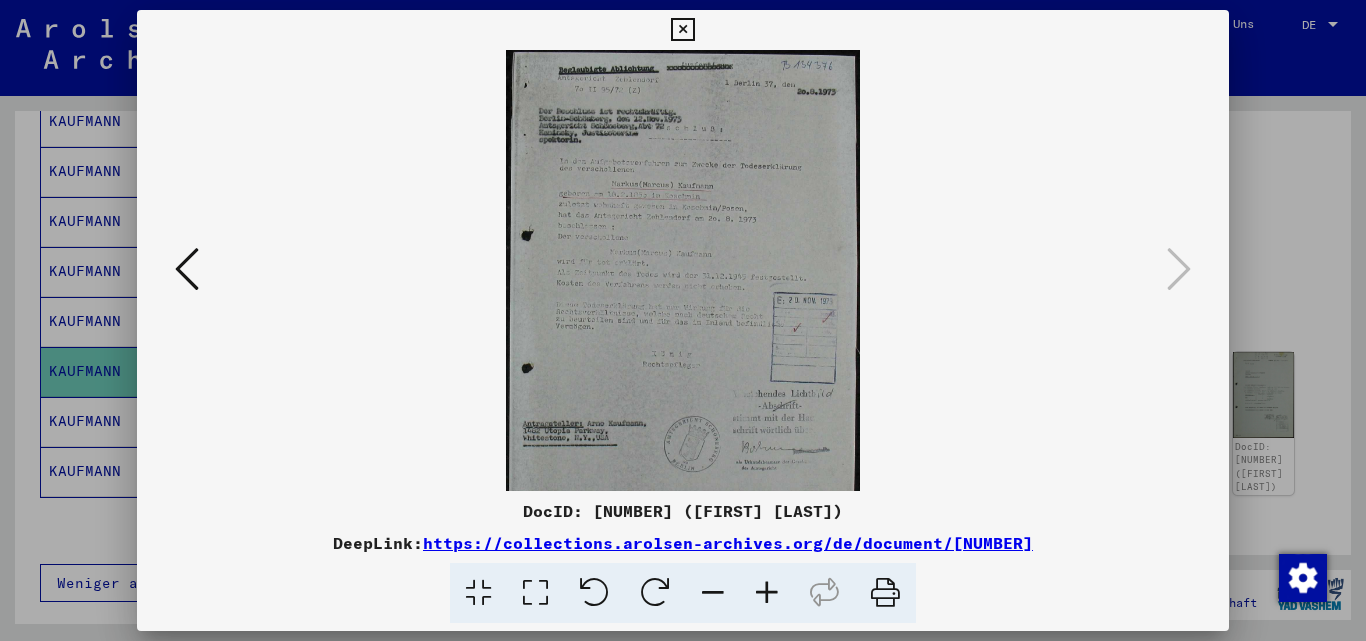 click at bounding box center (767, 593) 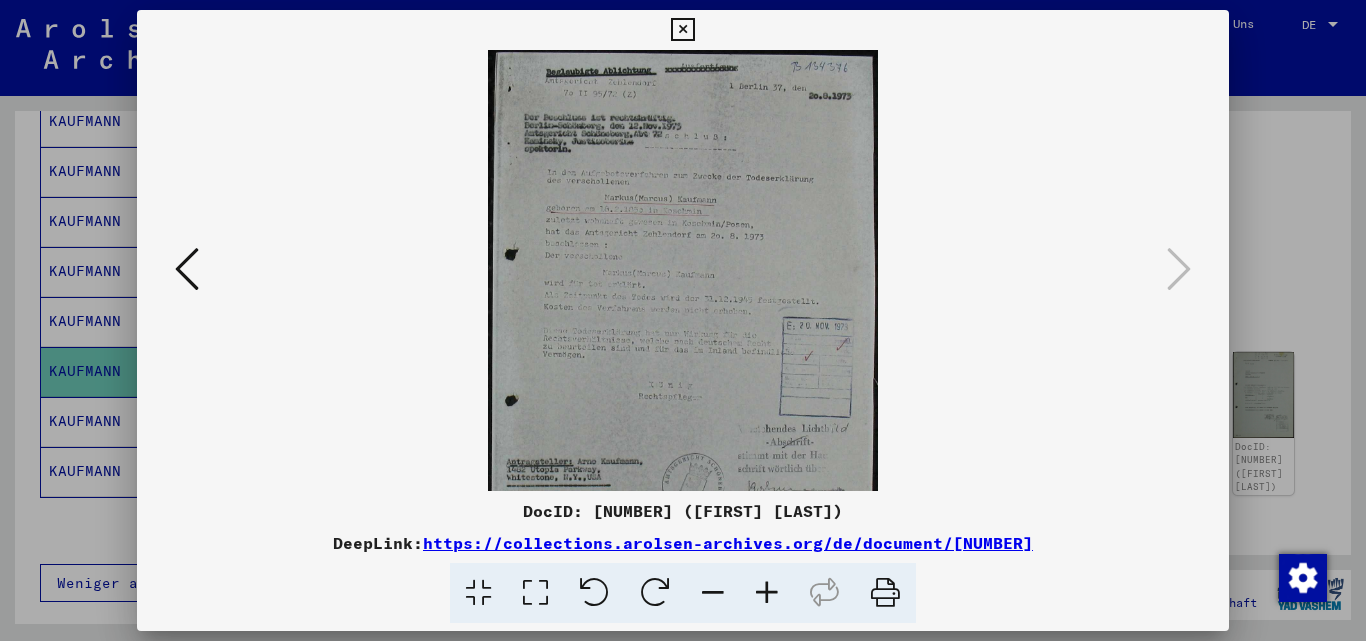 click at bounding box center (767, 593) 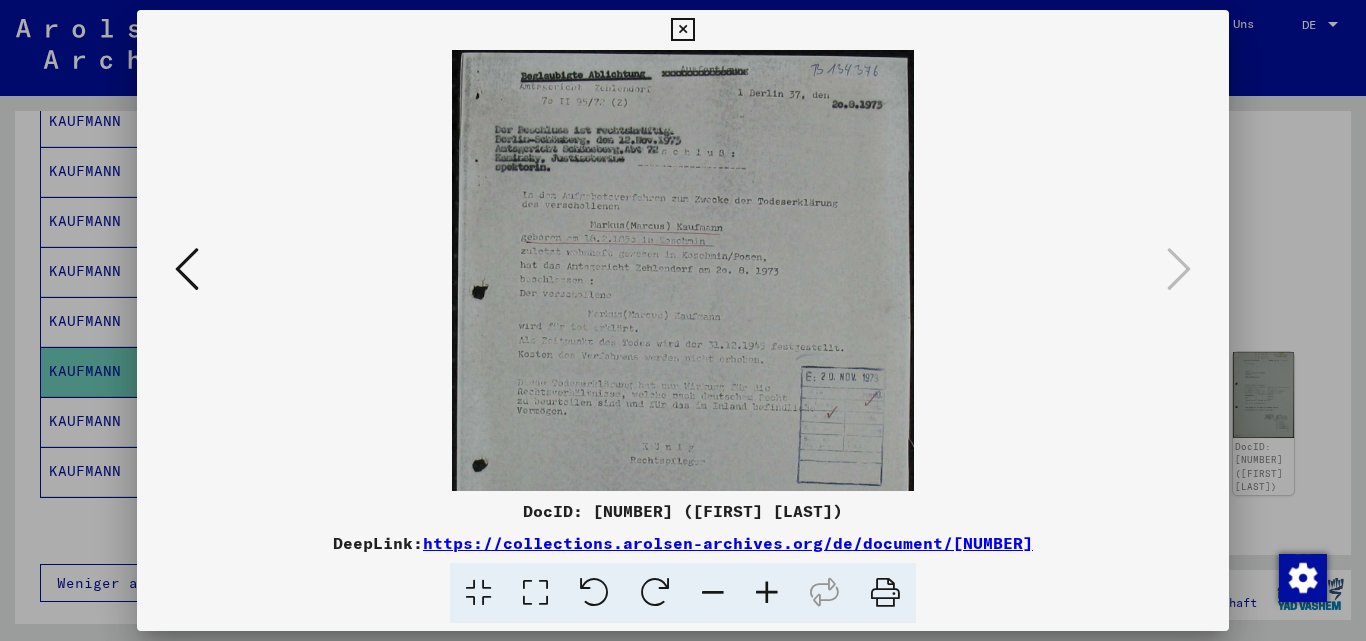 click at bounding box center (767, 593) 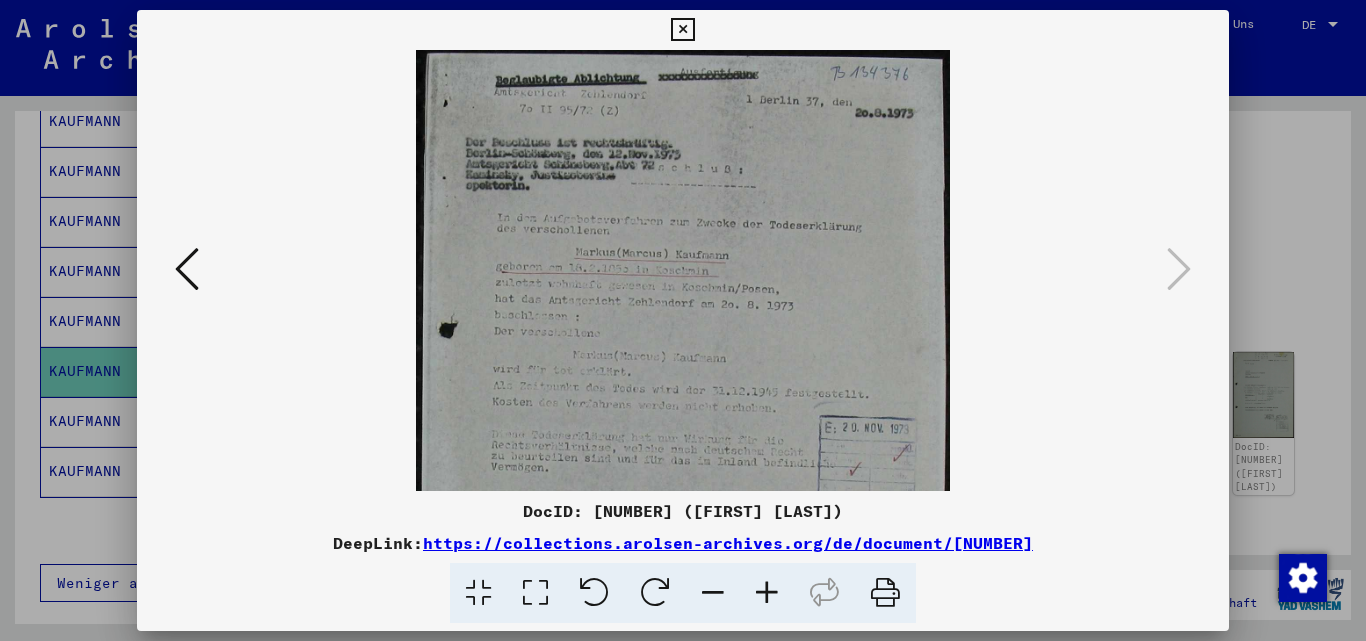 click at bounding box center (767, 593) 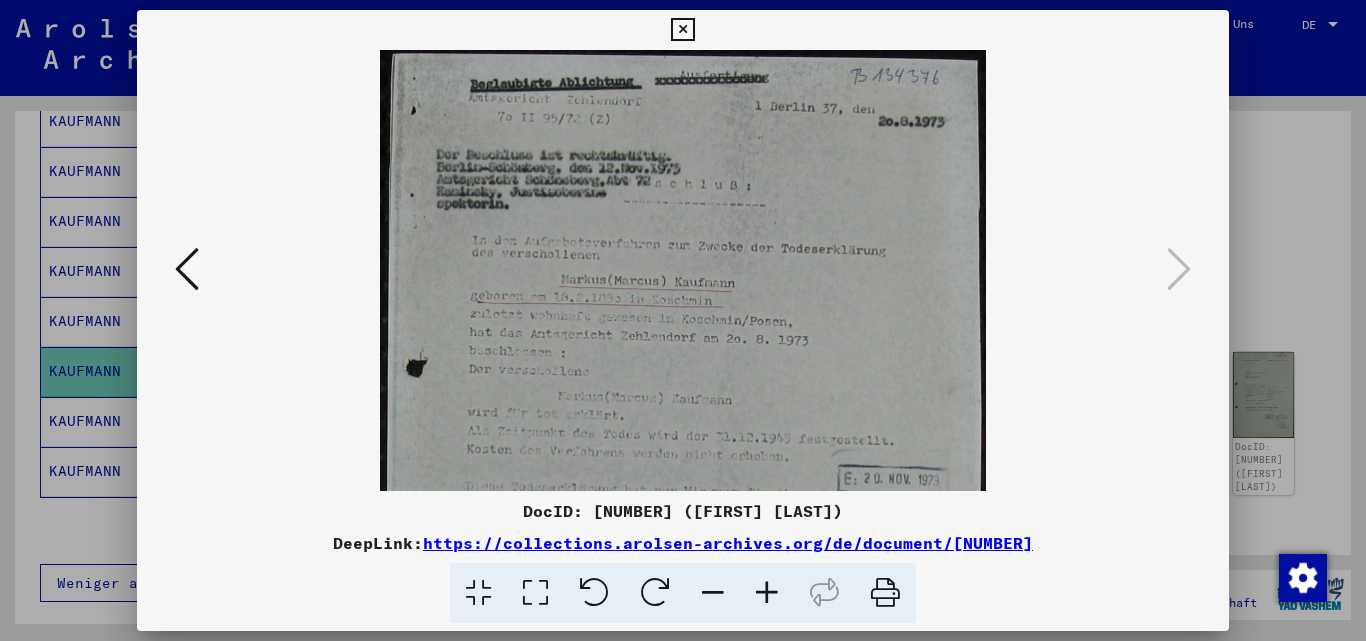 click at bounding box center (767, 593) 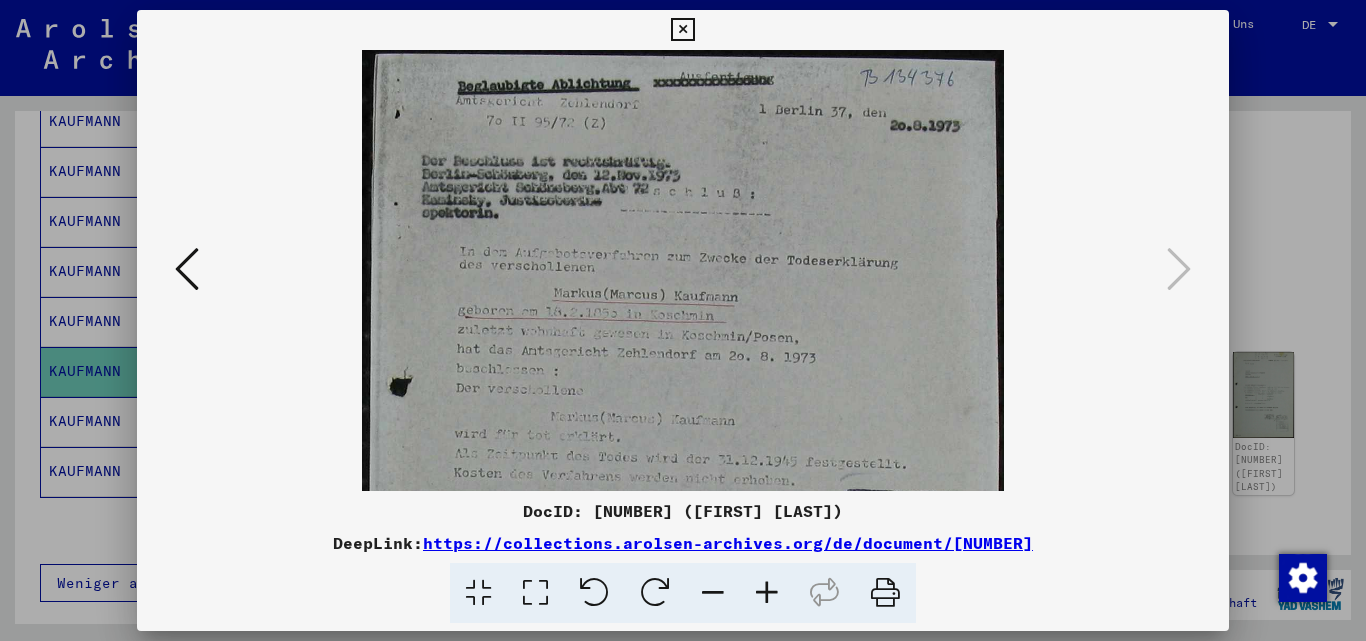 click at bounding box center [767, 593] 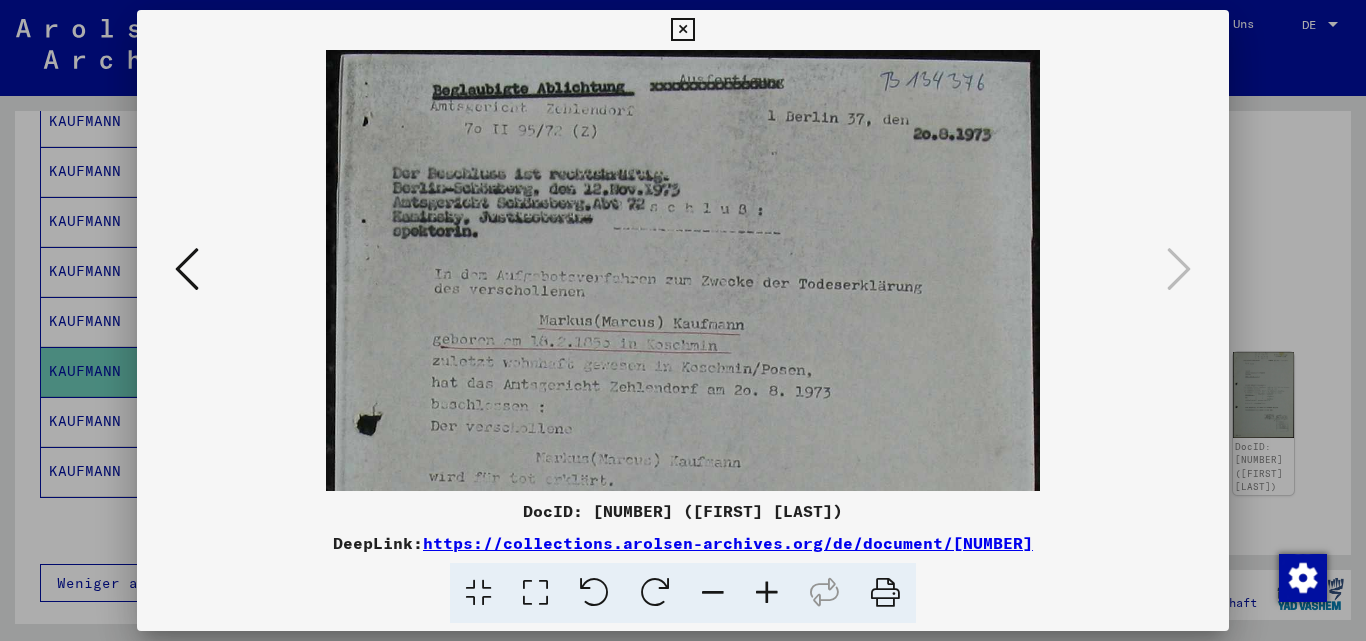 click at bounding box center [767, 593] 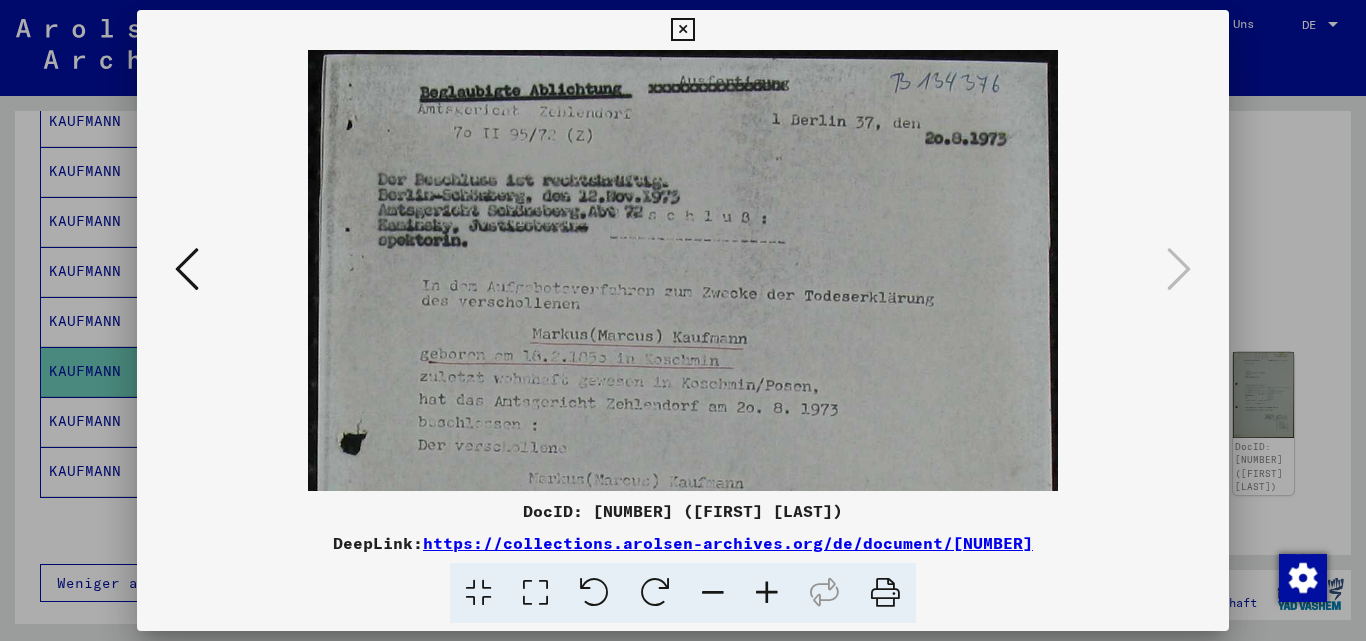 click at bounding box center (767, 593) 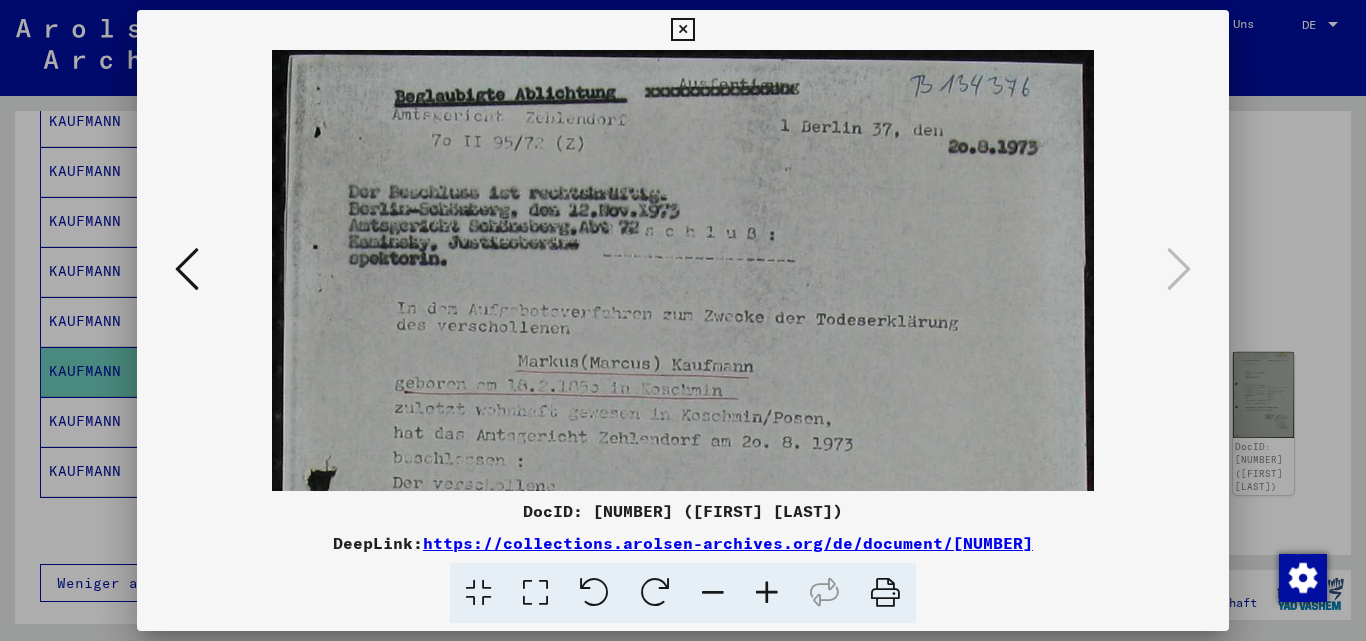 click at bounding box center (767, 593) 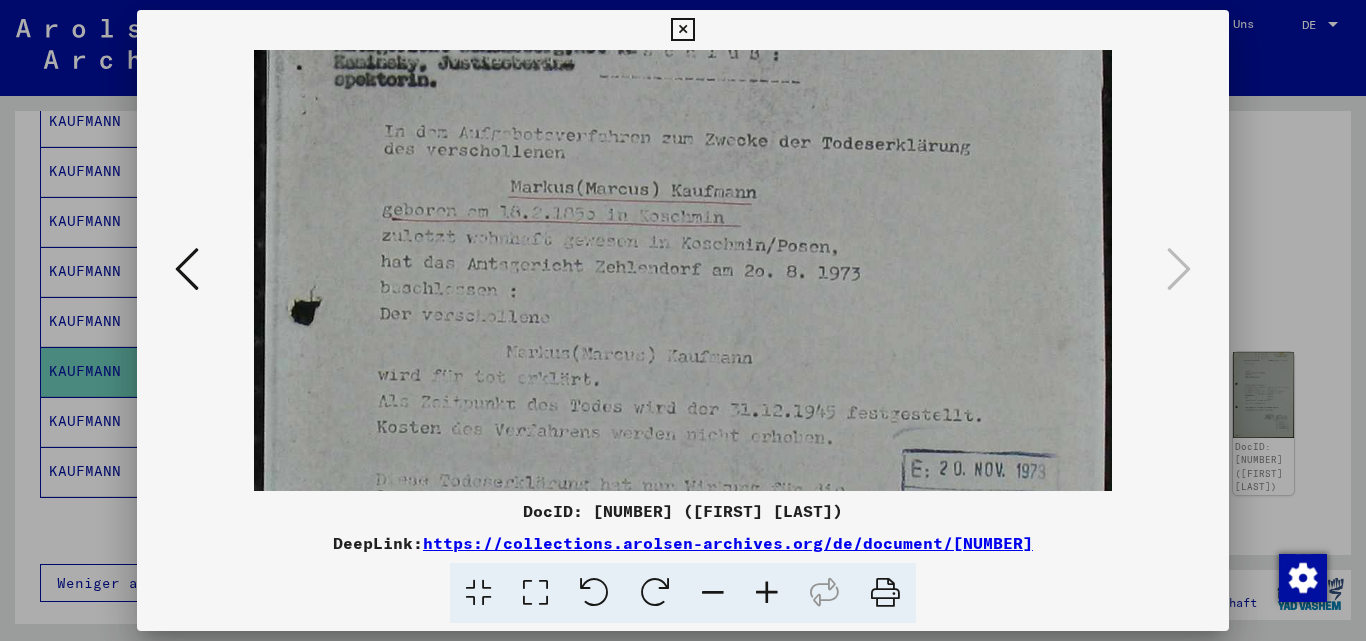 scroll, scrollTop: 190, scrollLeft: 0, axis: vertical 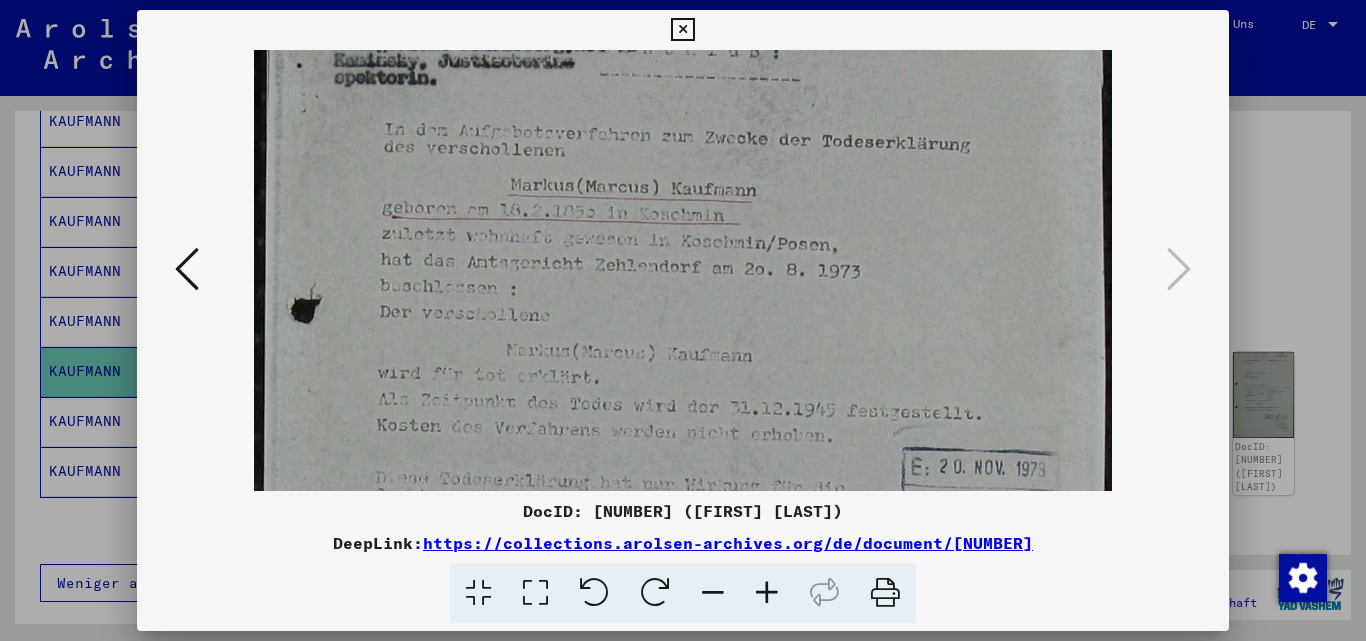 drag, startPoint x: 891, startPoint y: 345, endPoint x: 876, endPoint y: 155, distance: 190.59119 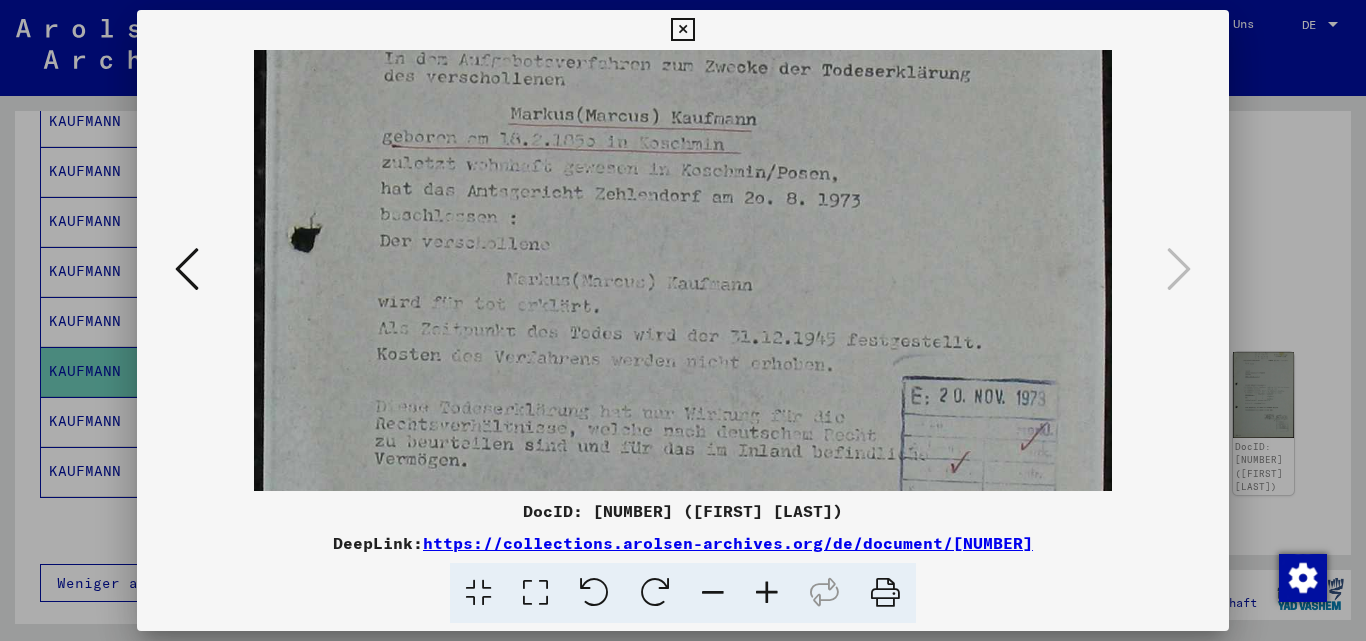 scroll, scrollTop: 317, scrollLeft: 0, axis: vertical 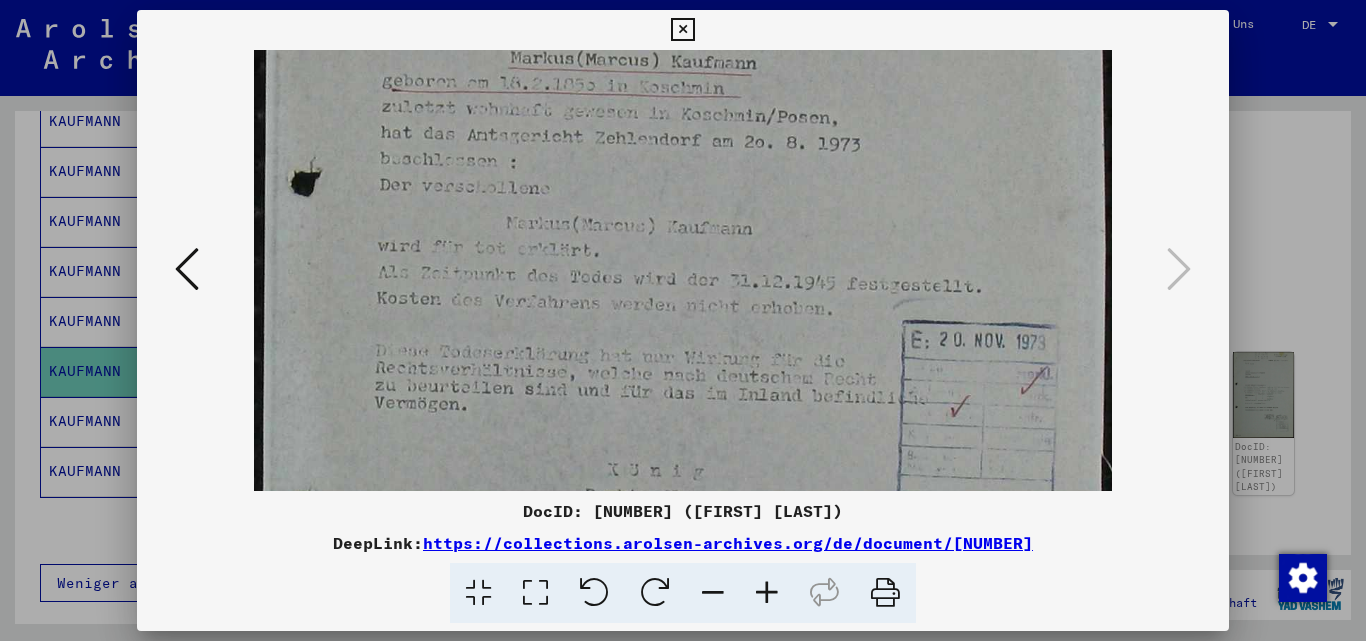 drag, startPoint x: 998, startPoint y: 352, endPoint x: 969, endPoint y: 225, distance: 130.26895 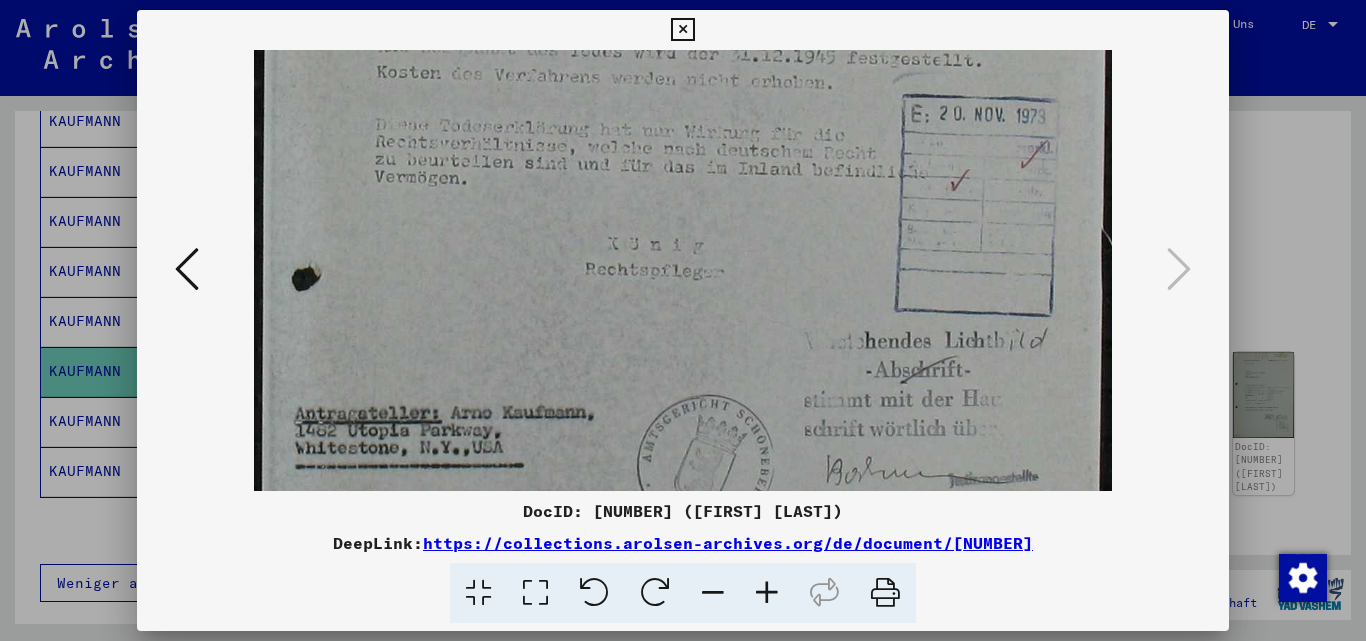 scroll, scrollTop: 545, scrollLeft: 0, axis: vertical 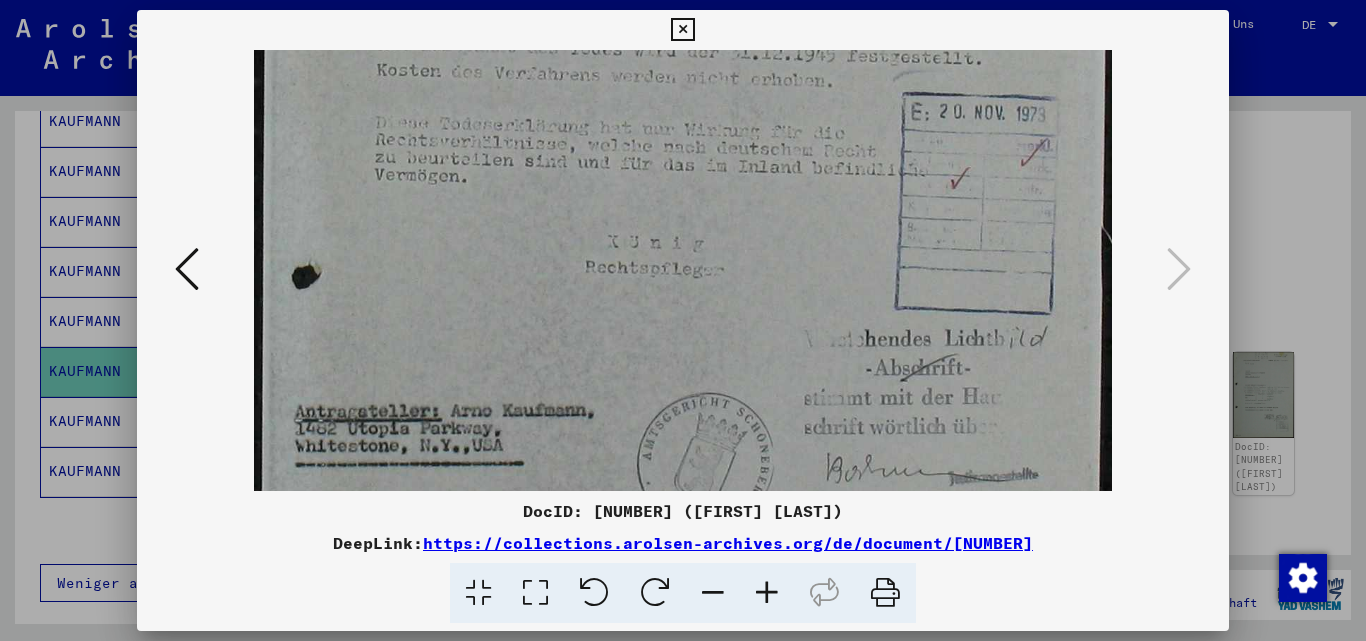 drag, startPoint x: 896, startPoint y: 120, endPoint x: 898, endPoint y: 90, distance: 30.066593 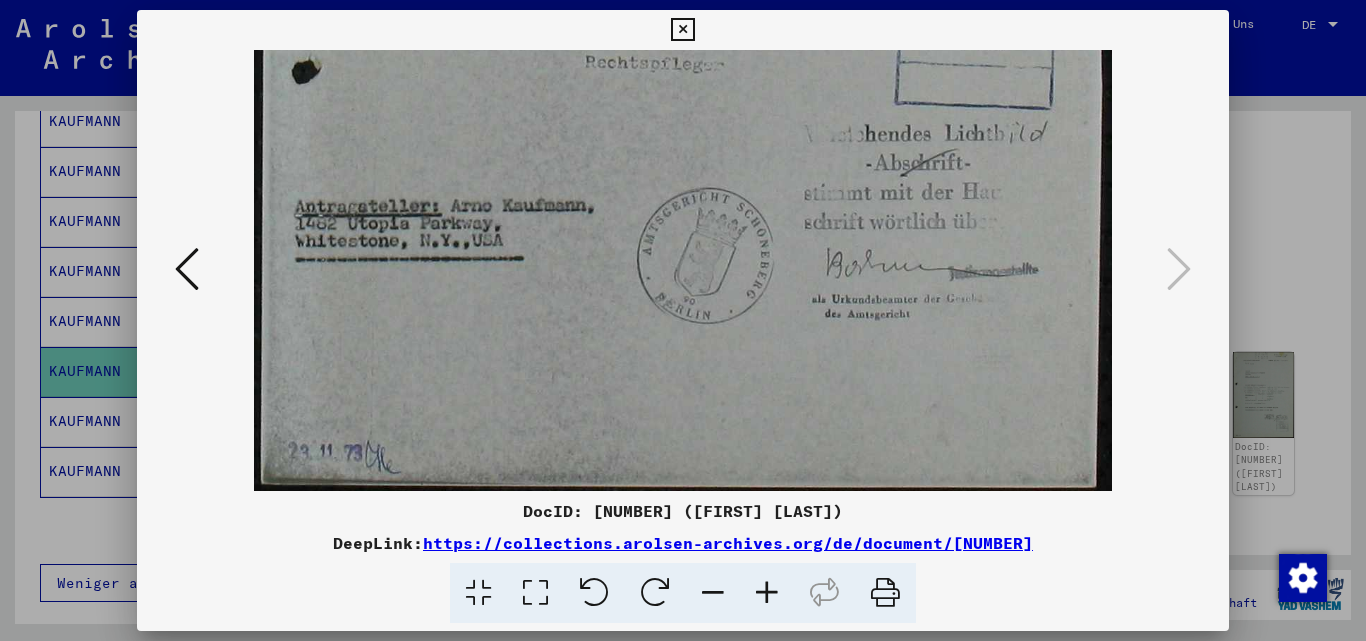 drag, startPoint x: 929, startPoint y: 340, endPoint x: 928, endPoint y: 104, distance: 236.00212 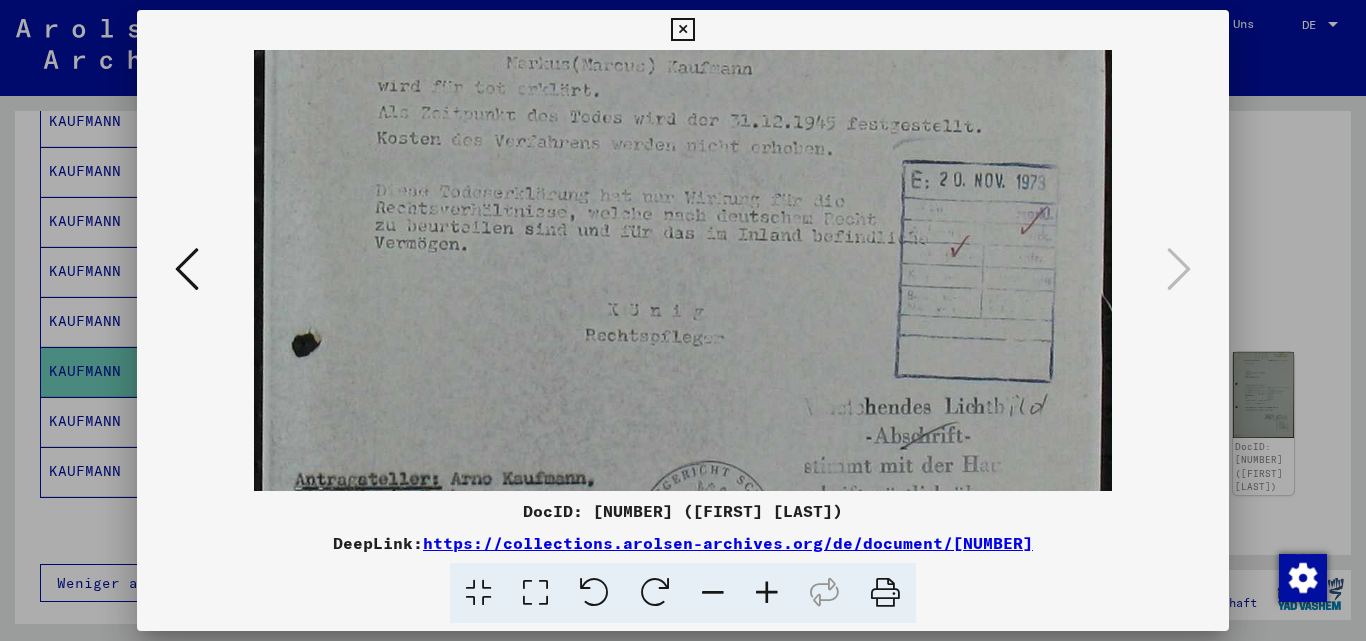 drag, startPoint x: 937, startPoint y: 353, endPoint x: 943, endPoint y: 369, distance: 17.088007 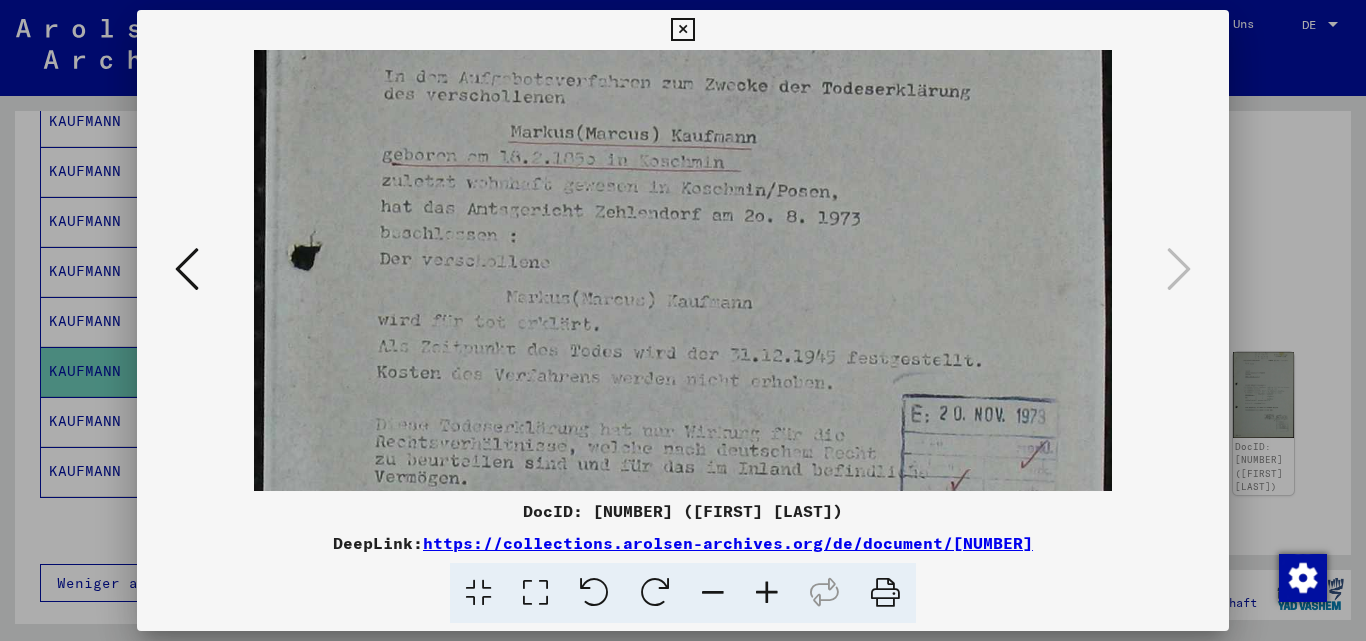 drag, startPoint x: 915, startPoint y: 155, endPoint x: 936, endPoint y: 389, distance: 234.94041 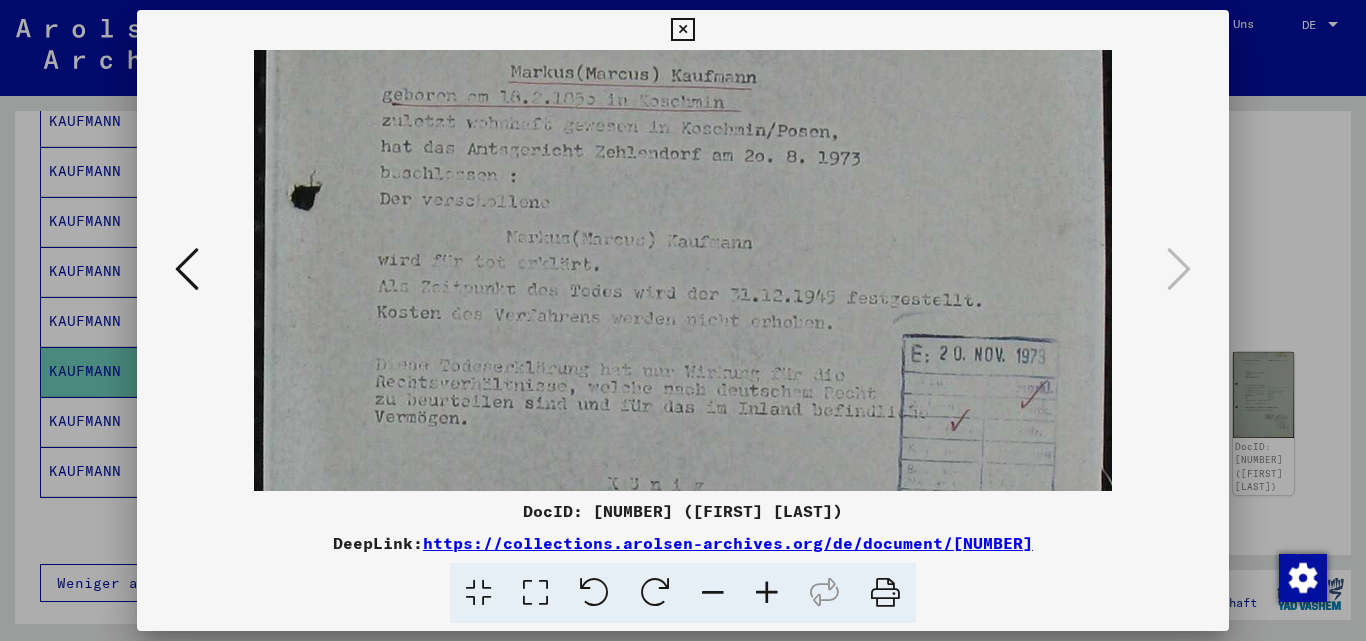 scroll, scrollTop: 304, scrollLeft: 0, axis: vertical 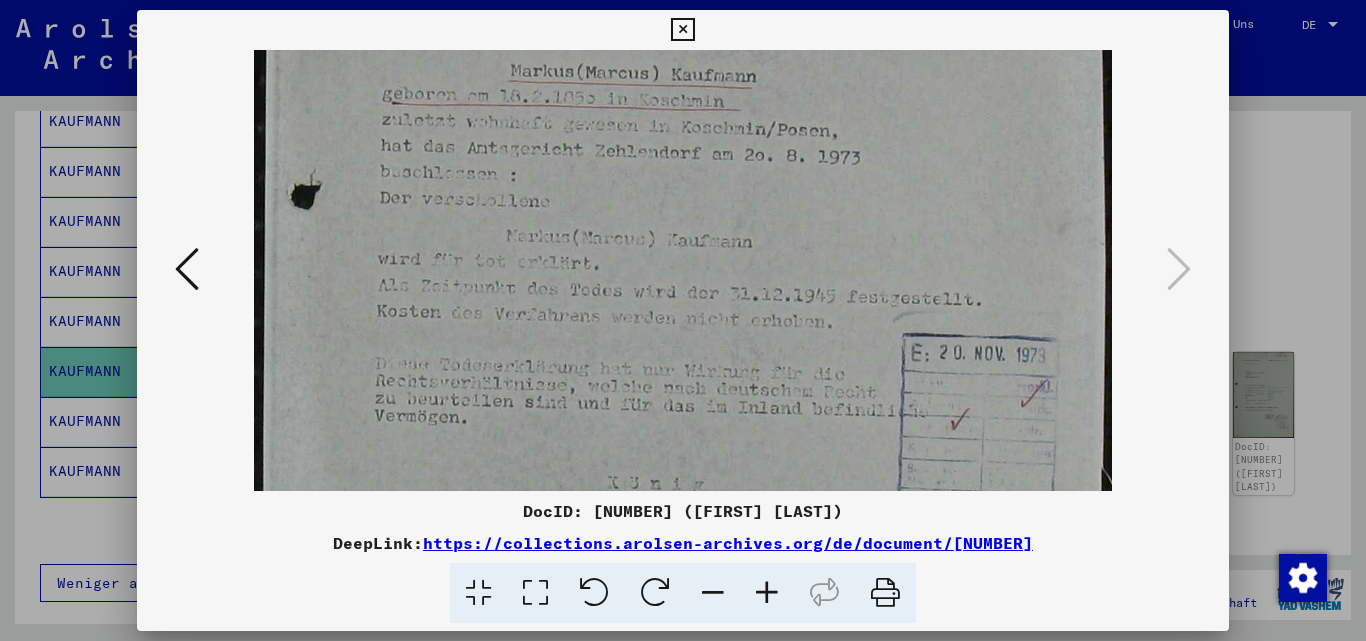 drag, startPoint x: 868, startPoint y: 343, endPoint x: 863, endPoint y: 282, distance: 61.204575 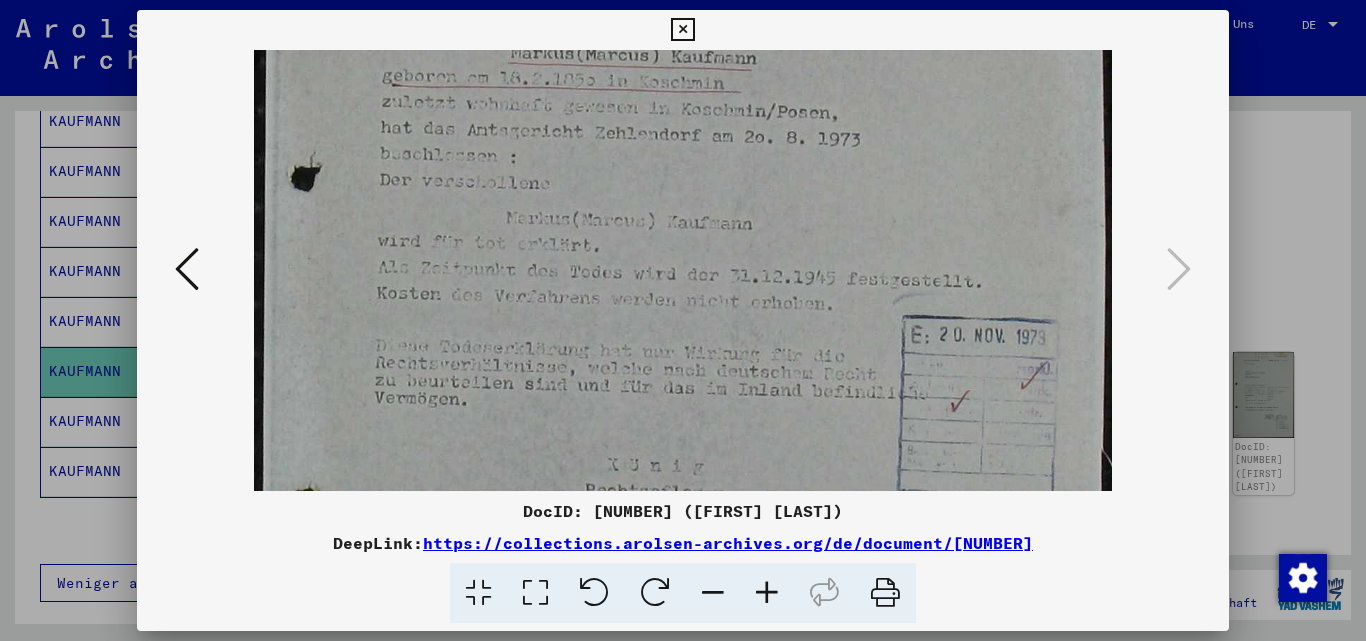 scroll, scrollTop: 334, scrollLeft: 0, axis: vertical 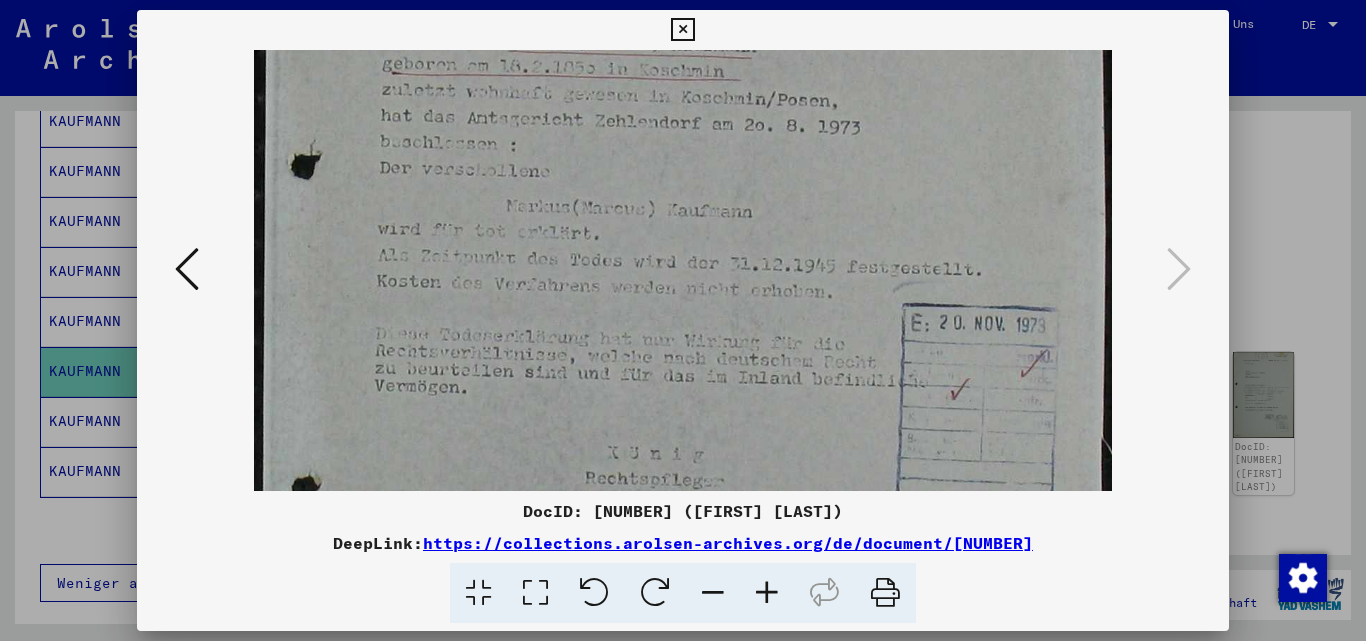 drag, startPoint x: 863, startPoint y: 282, endPoint x: 865, endPoint y: 252, distance: 30.066593 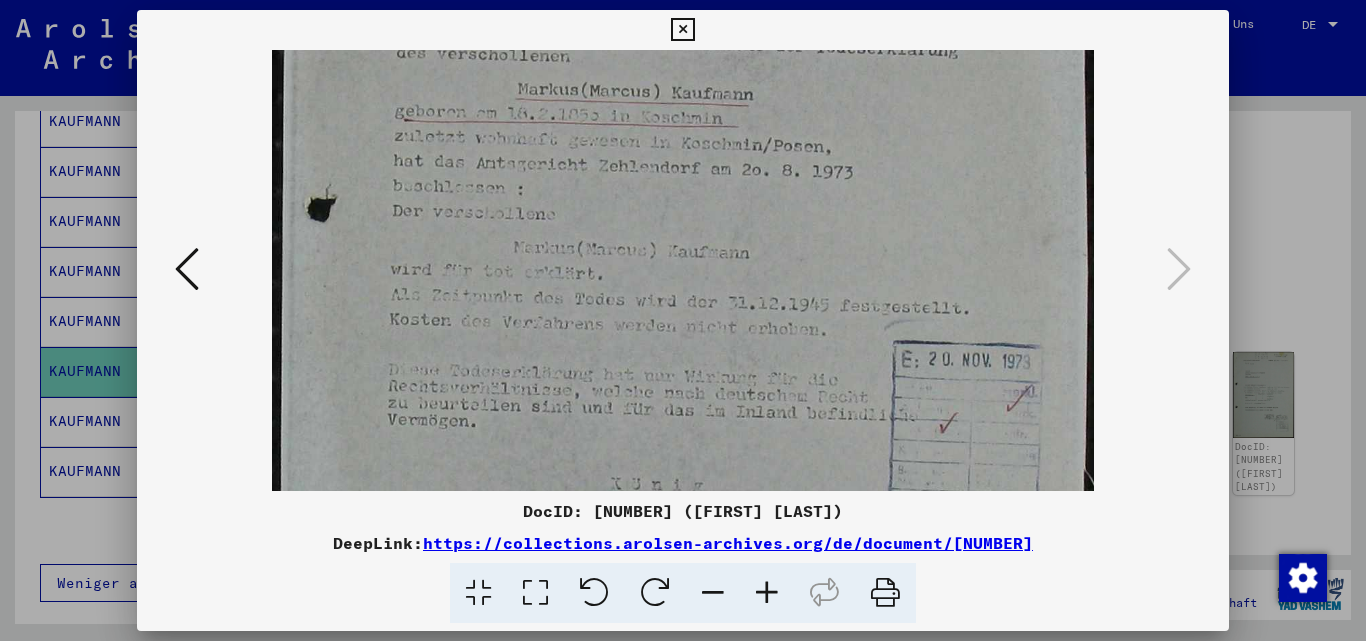 scroll, scrollTop: 271, scrollLeft: 0, axis: vertical 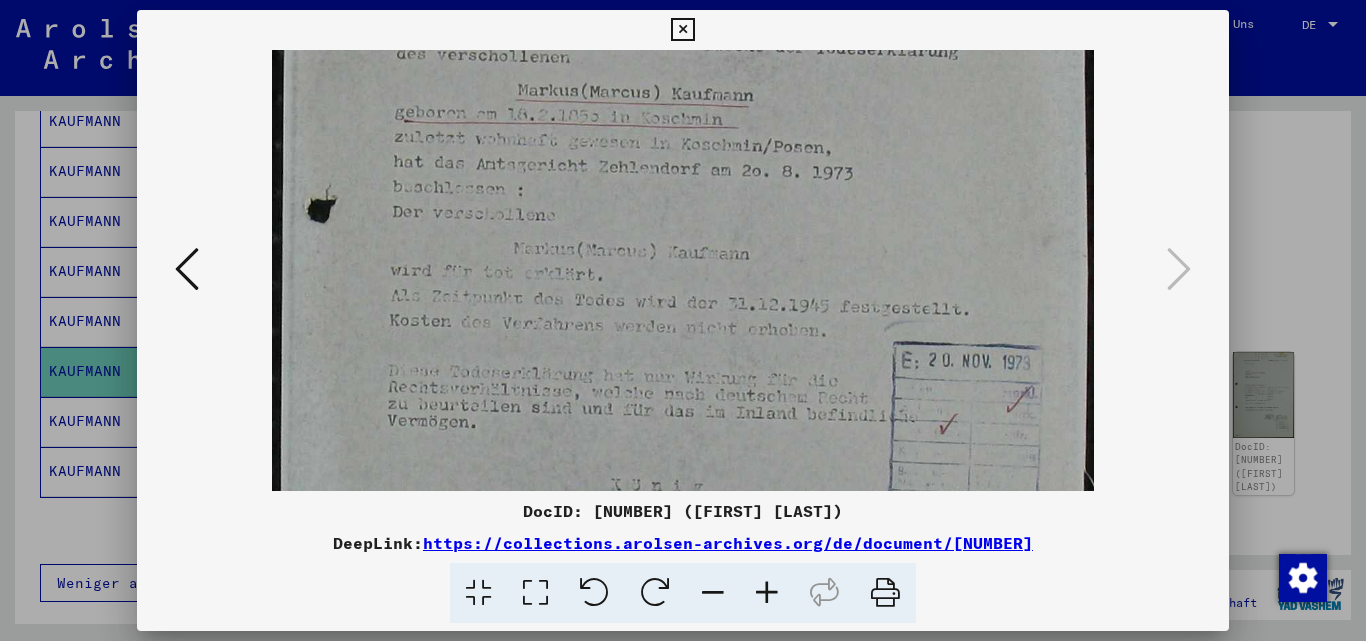 drag, startPoint x: 920, startPoint y: 227, endPoint x: 917, endPoint y: 290, distance: 63.07139 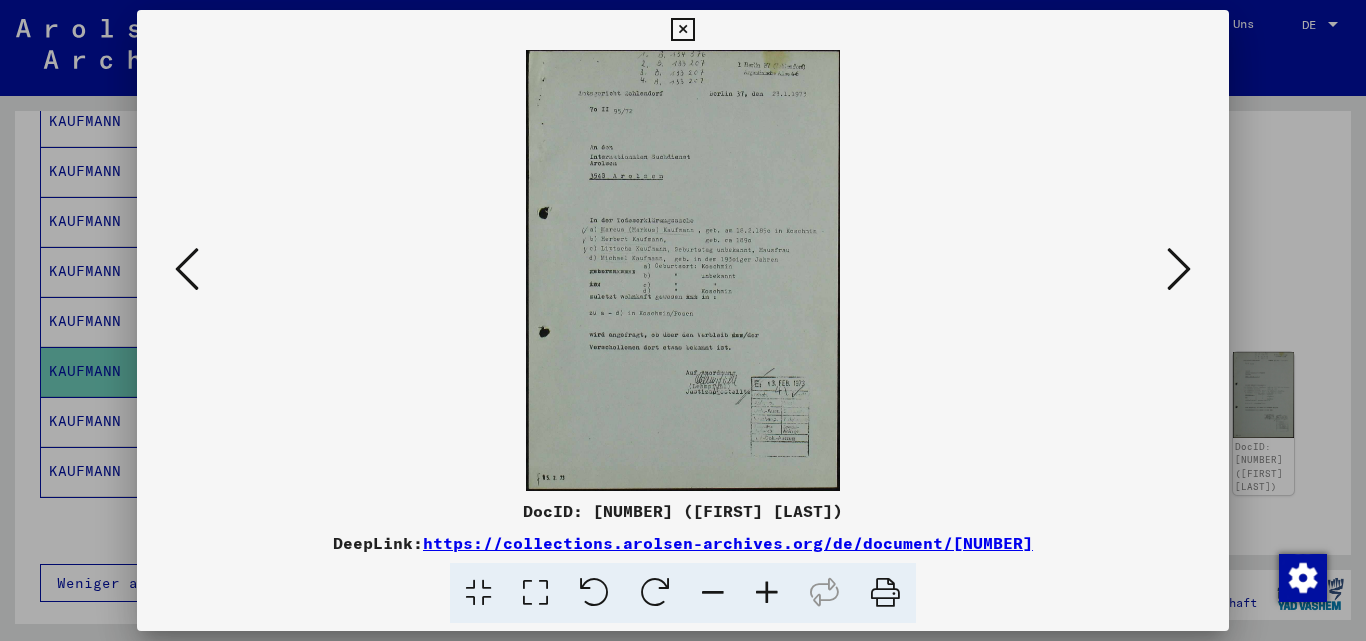 click at bounding box center (187, 269) 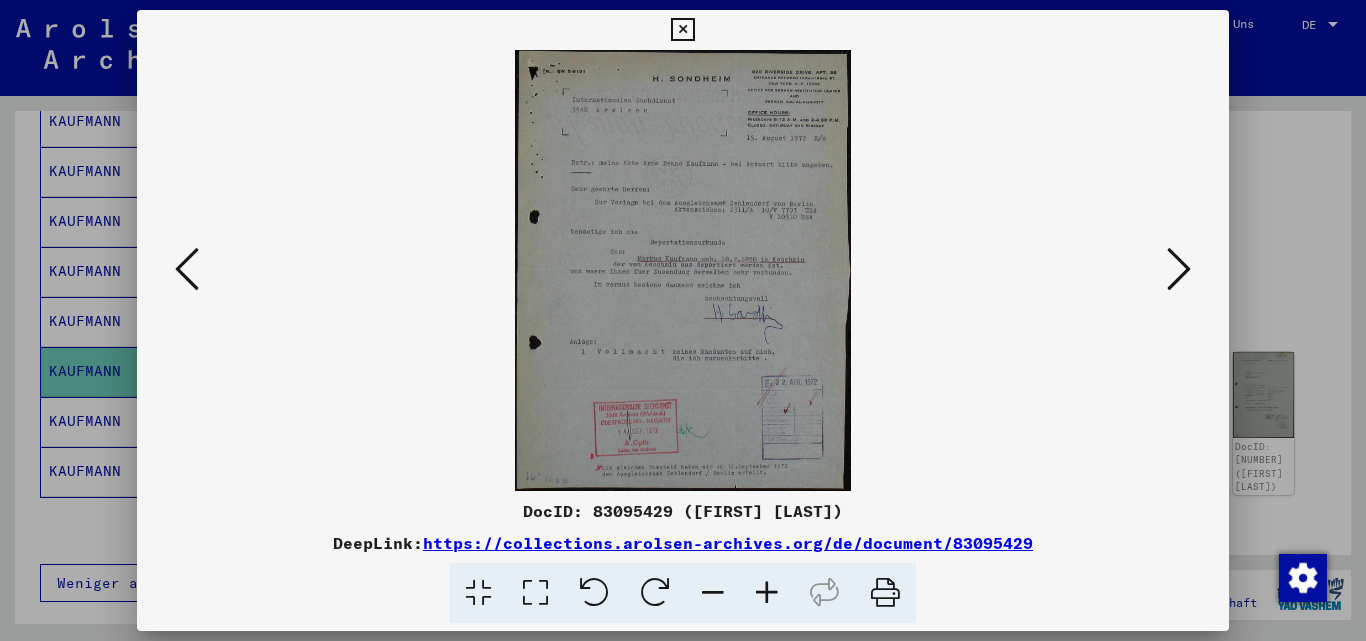 click at bounding box center (187, 269) 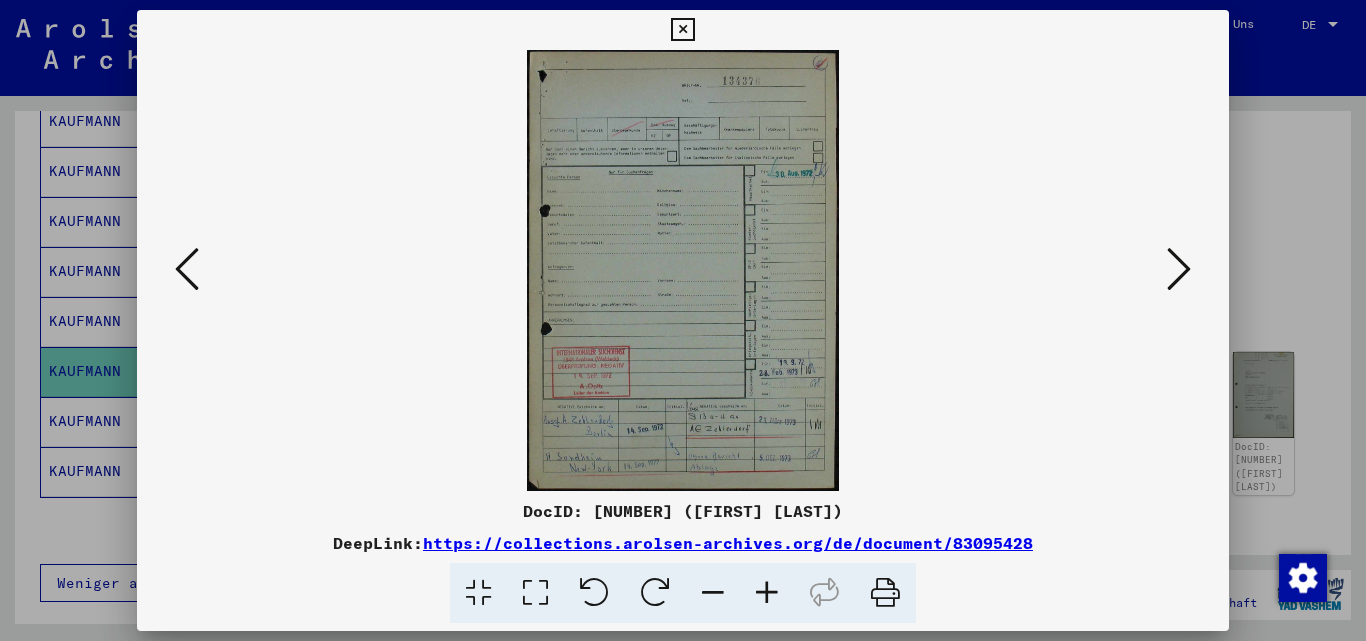 click at bounding box center (187, 269) 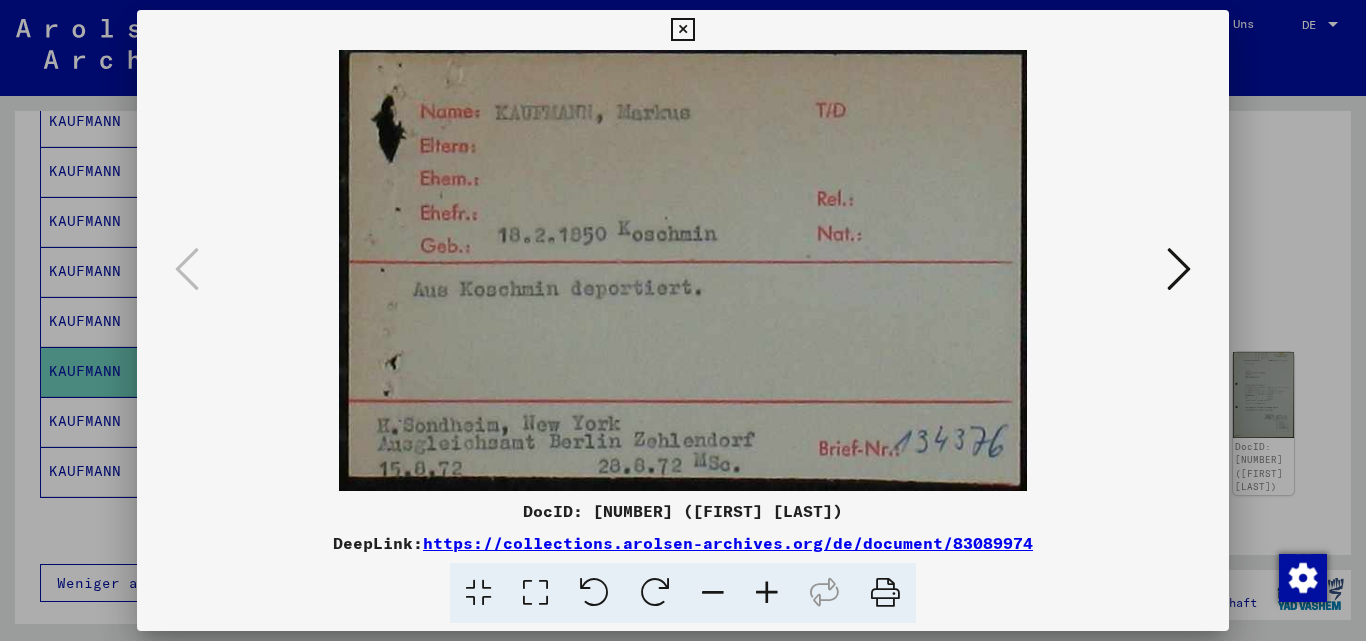 click at bounding box center (713, 593) 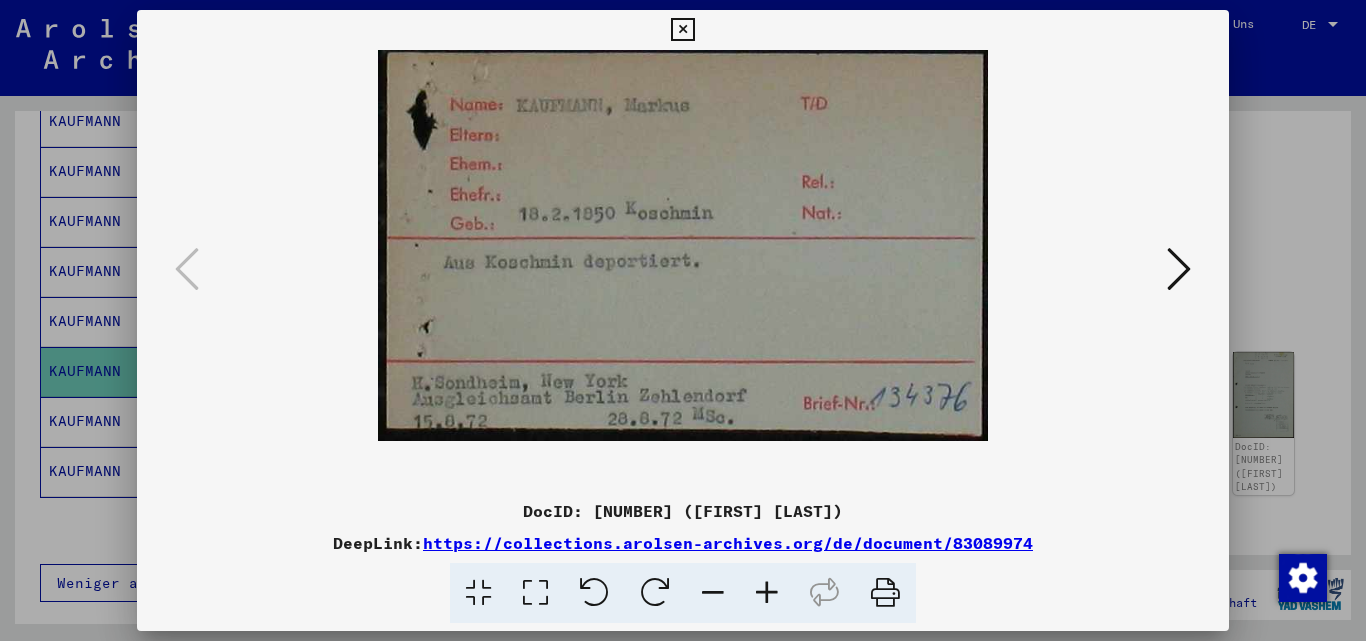 click at bounding box center [885, 593] 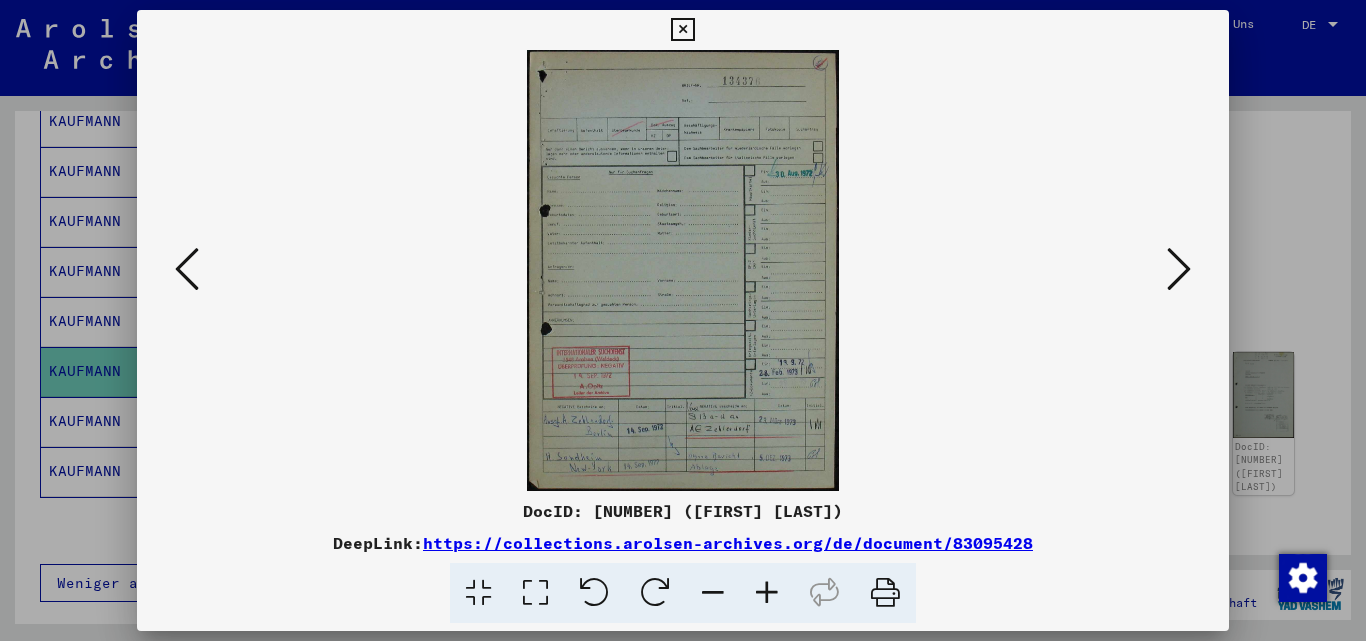 click at bounding box center (767, 593) 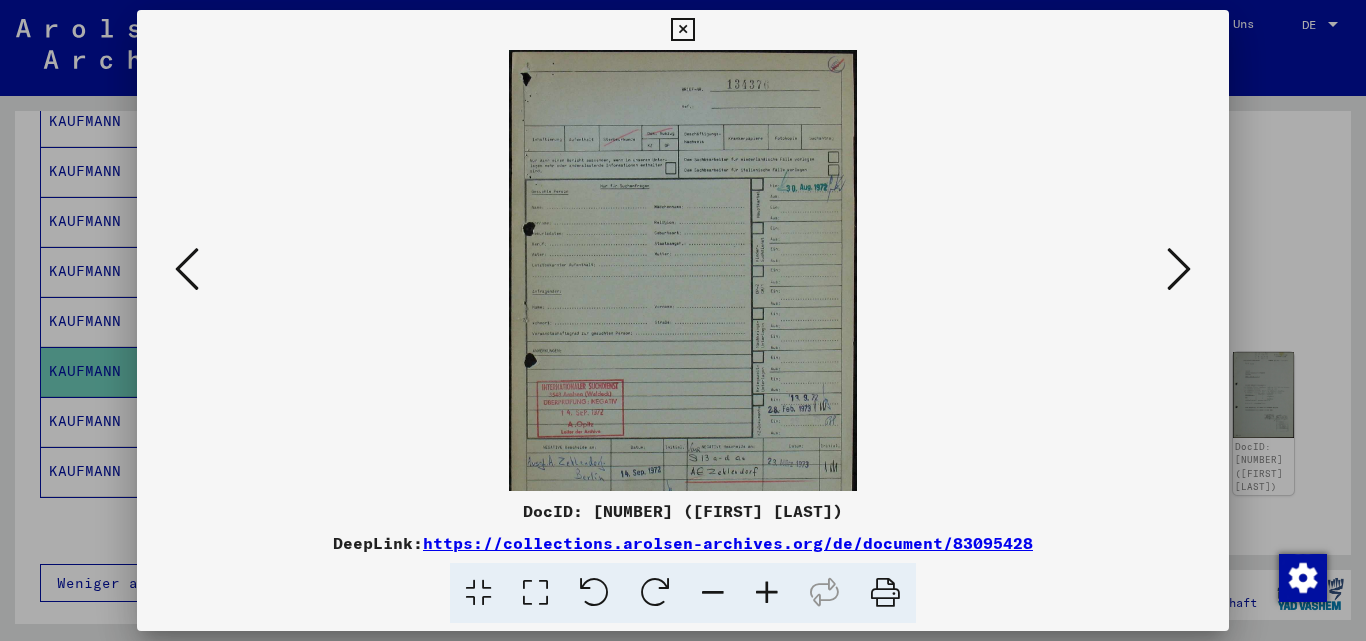 click at bounding box center (767, 593) 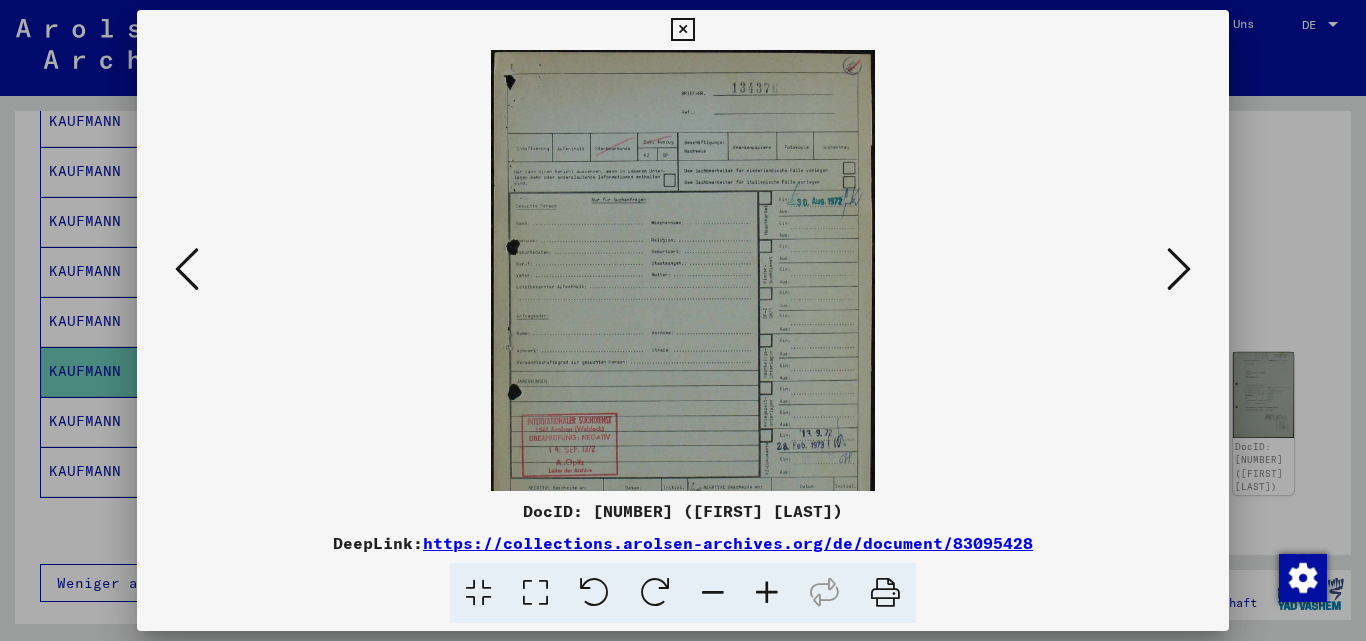 click at bounding box center (767, 593) 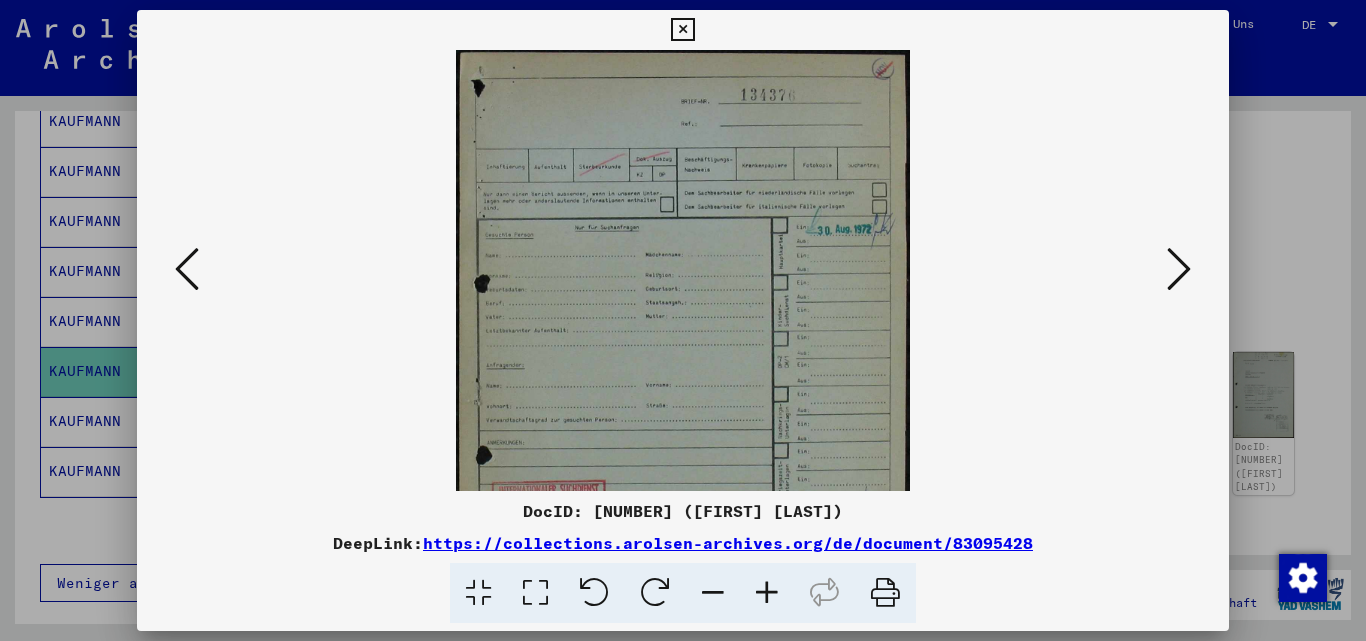 click at bounding box center (767, 593) 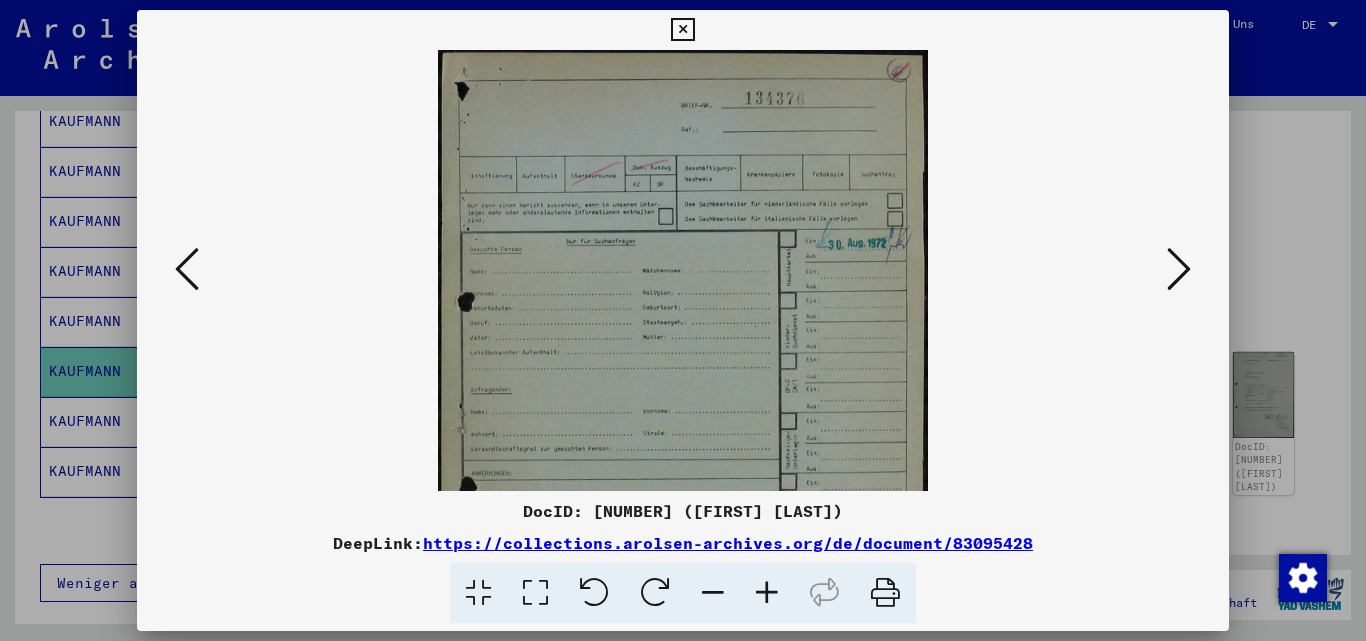 click at bounding box center (767, 593) 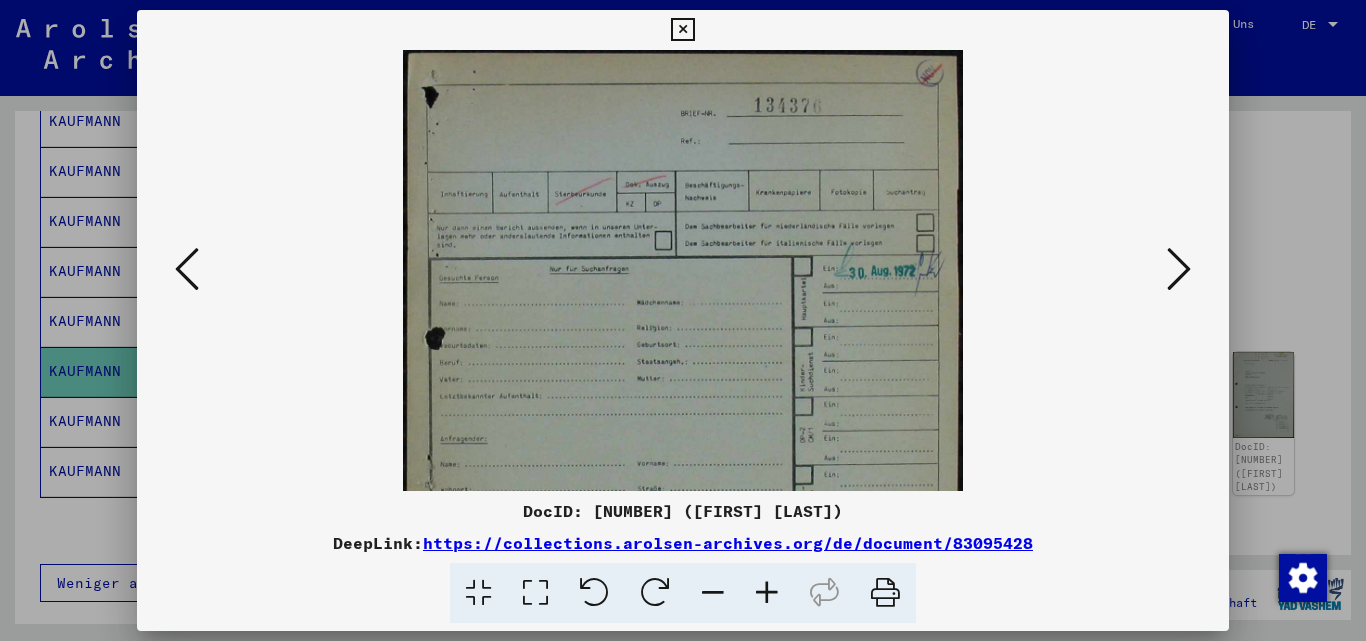 click at bounding box center [767, 593] 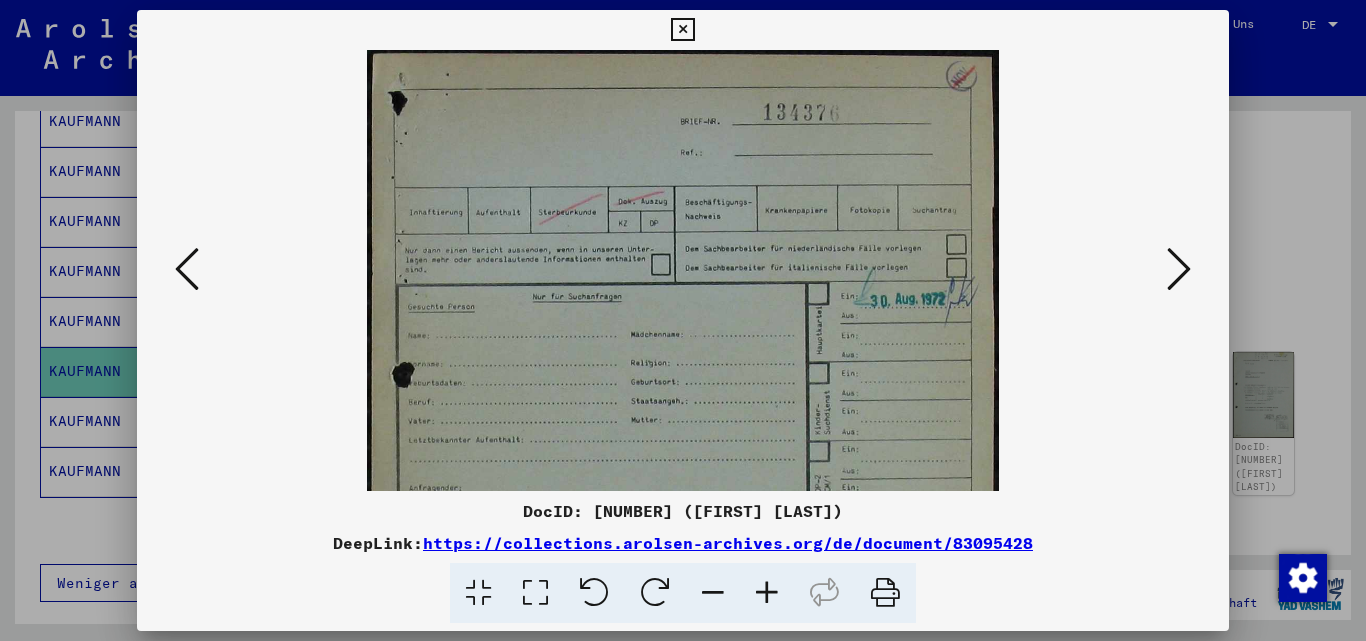 click at bounding box center [767, 593] 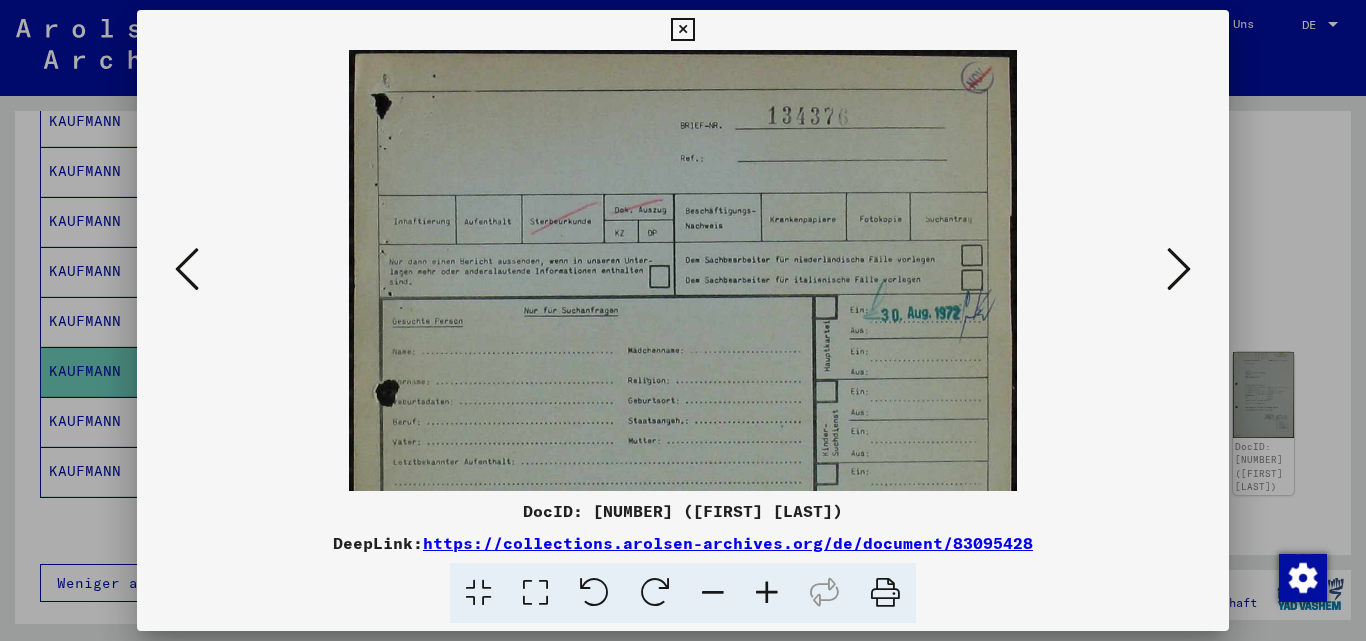 click at bounding box center [767, 593] 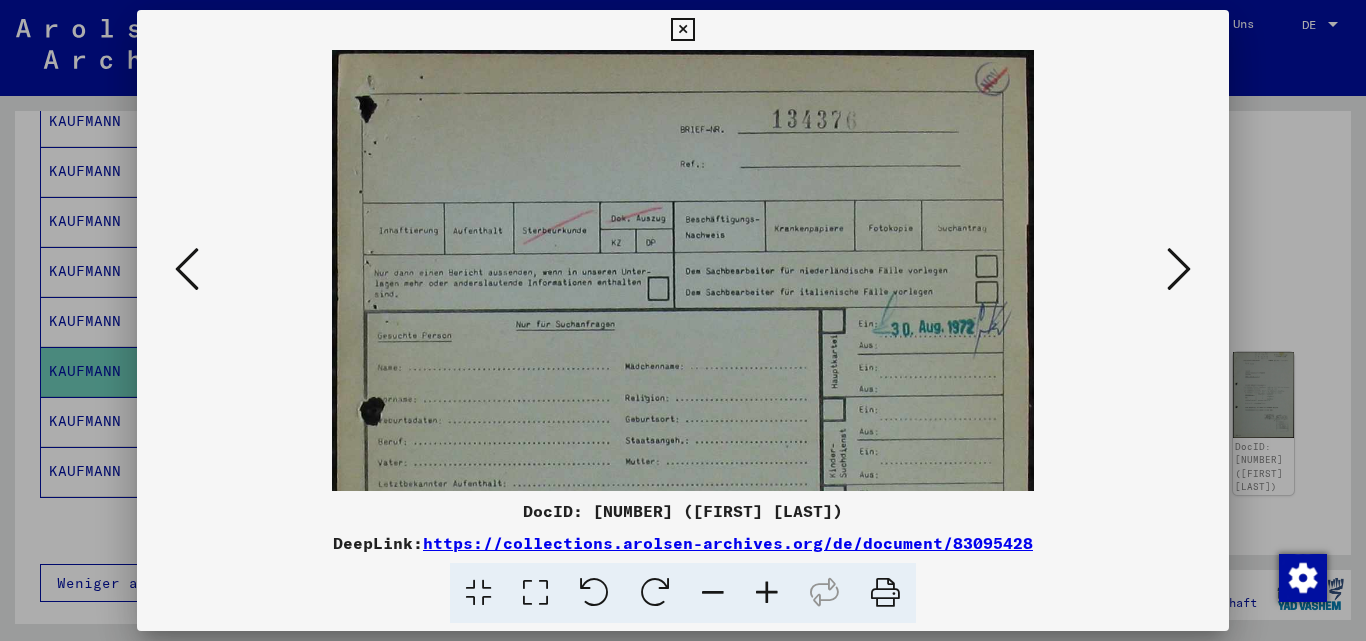 click at bounding box center [767, 593] 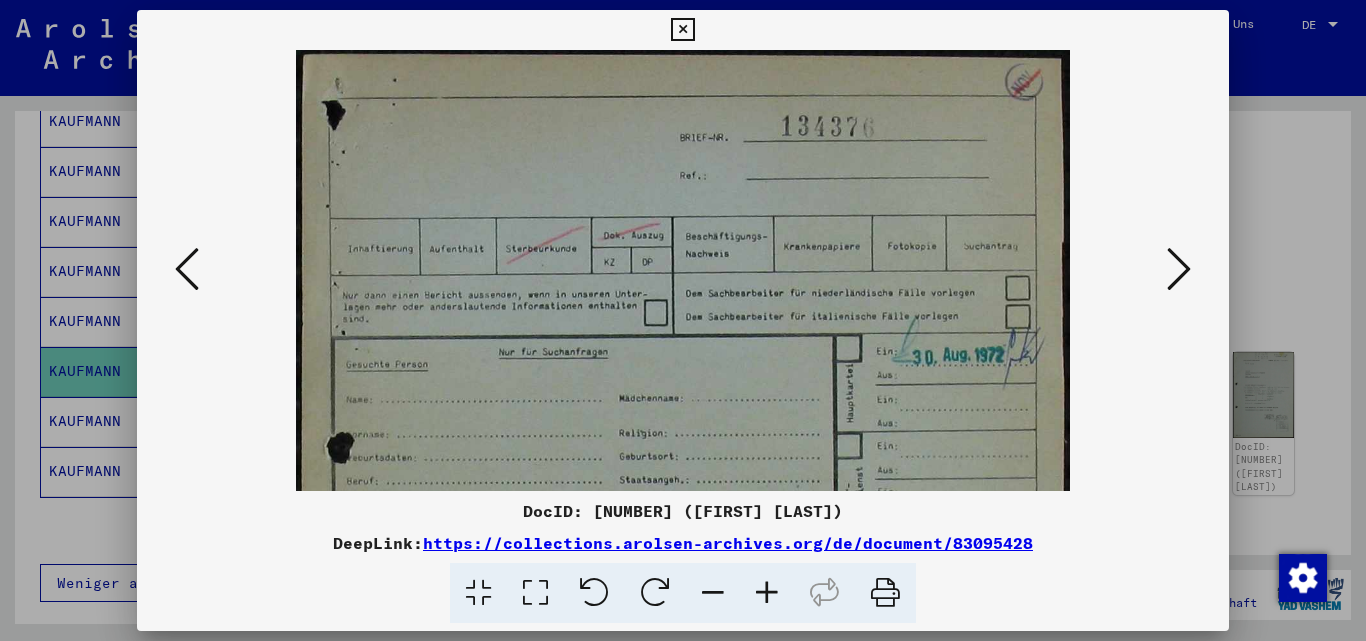 click at bounding box center (767, 593) 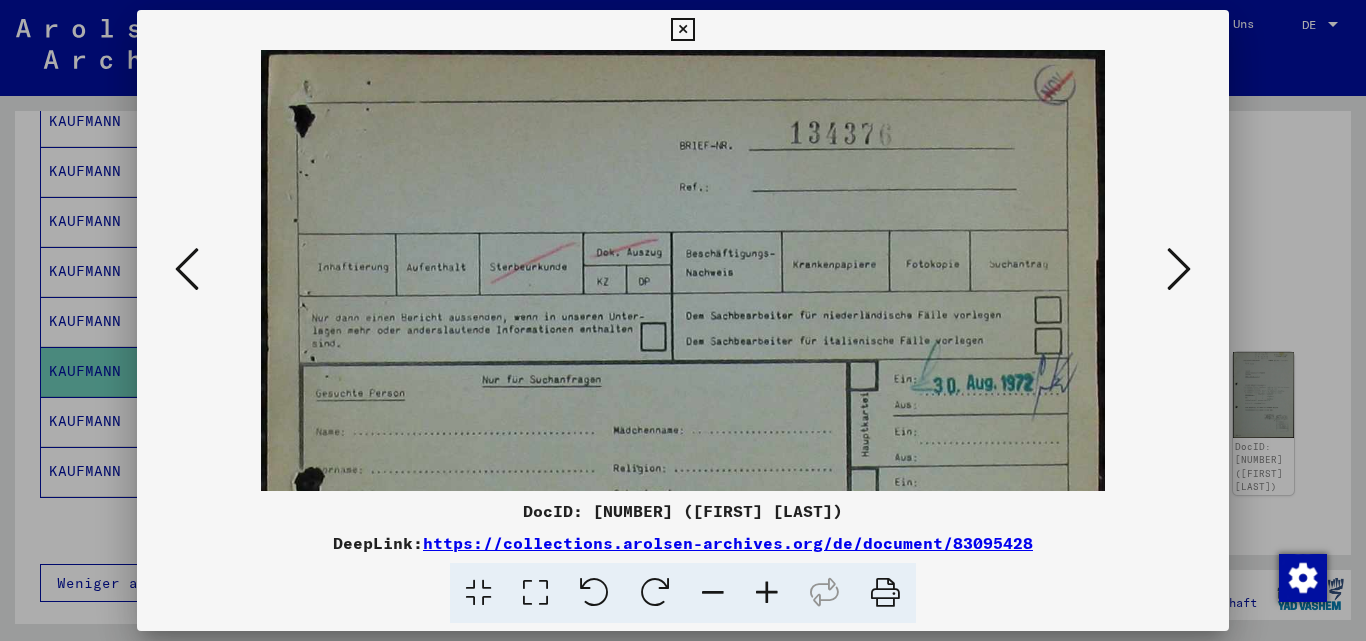 click at bounding box center (767, 593) 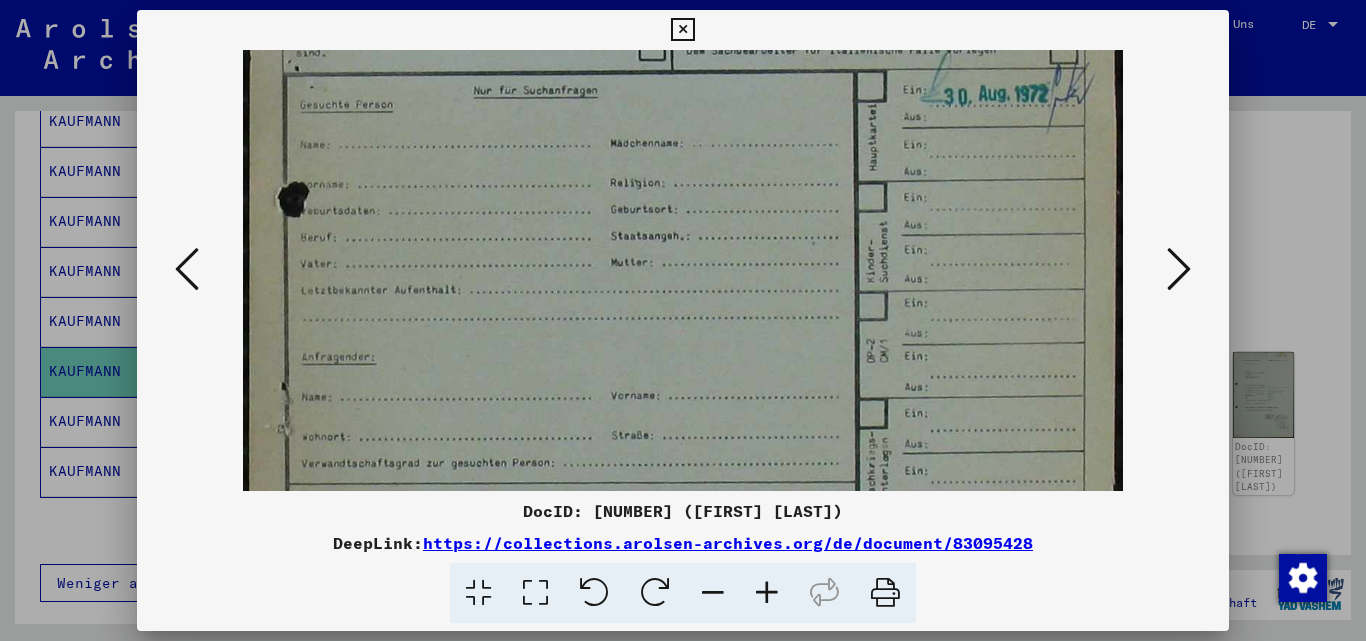 drag, startPoint x: 842, startPoint y: 482, endPoint x: 842, endPoint y: 179, distance: 303 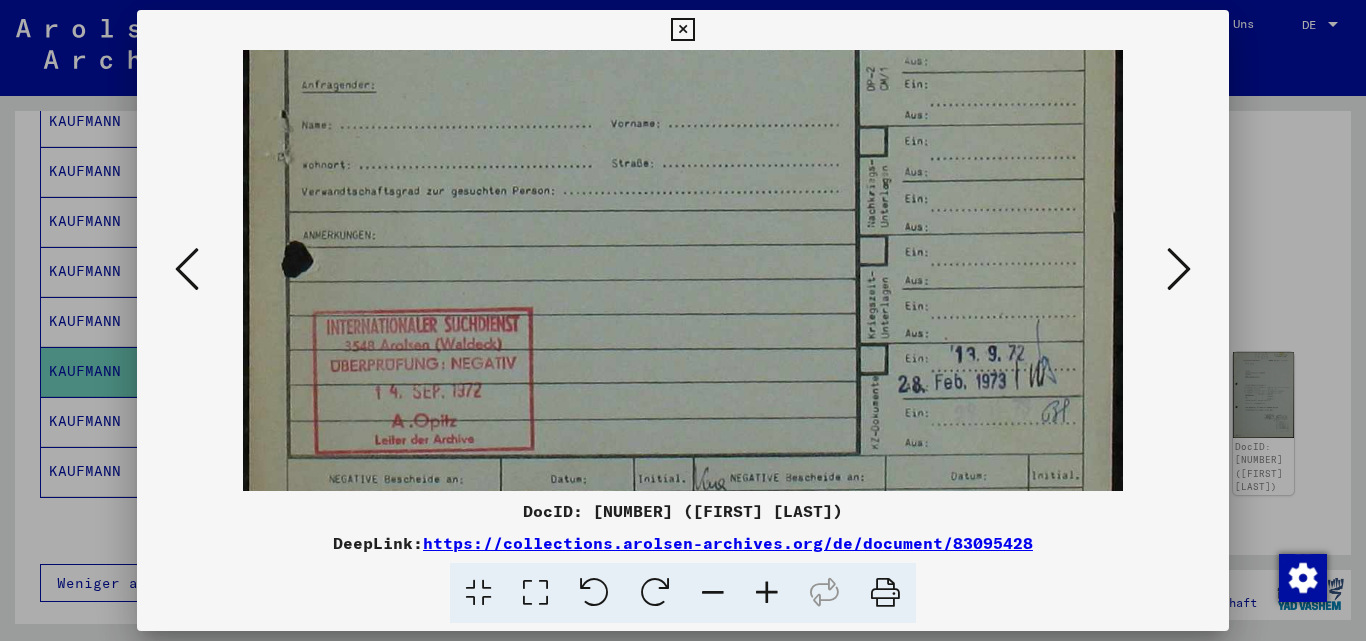 drag, startPoint x: 858, startPoint y: 222, endPoint x: 848, endPoint y: 103, distance: 119.419426 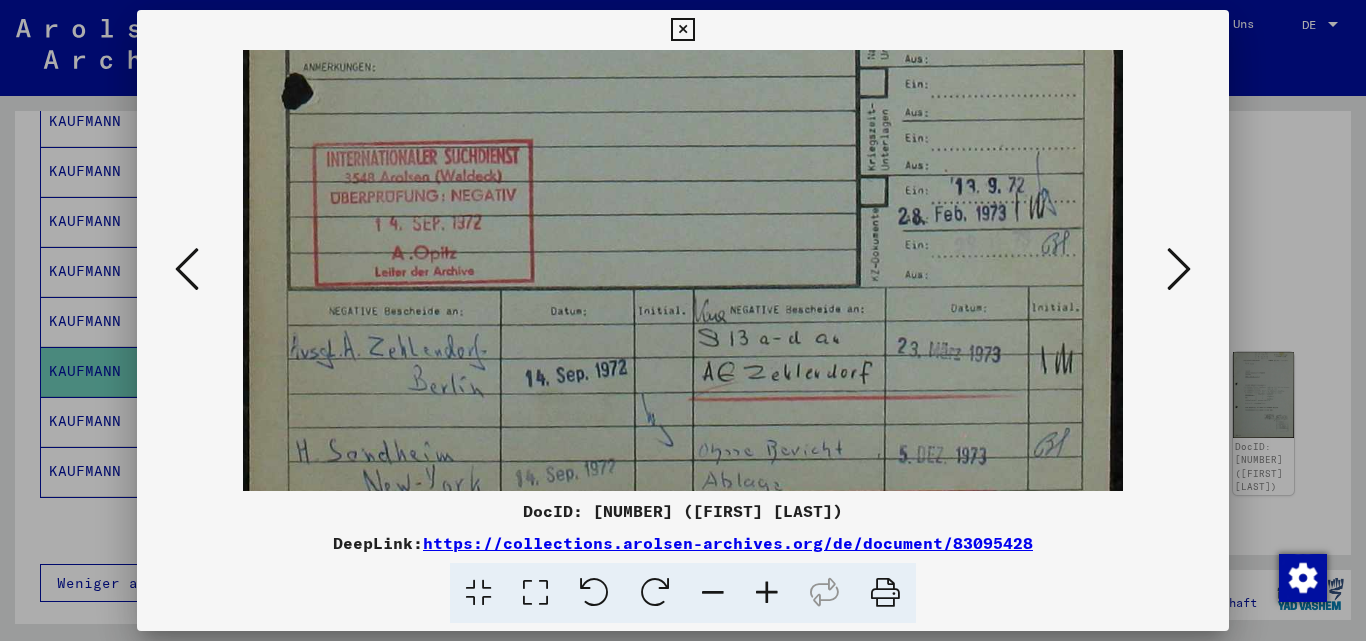 scroll, scrollTop: 800, scrollLeft: 0, axis: vertical 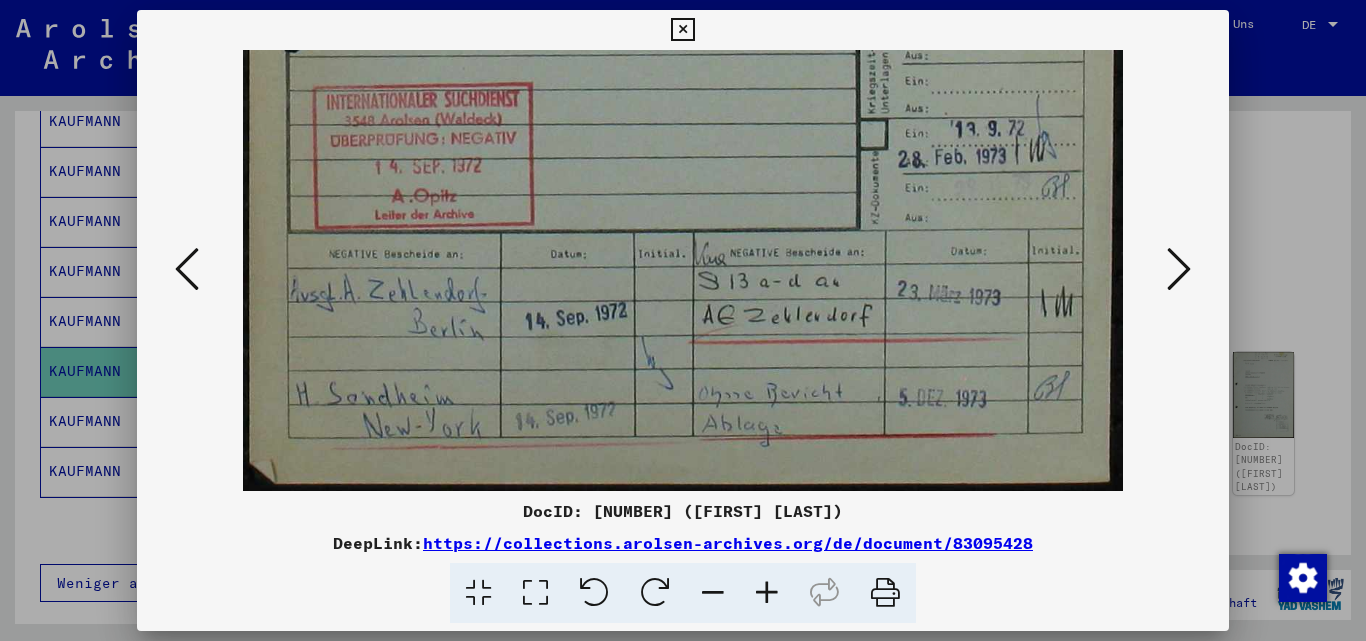 drag, startPoint x: 900, startPoint y: 398, endPoint x: 882, endPoint y: 70, distance: 328.49353 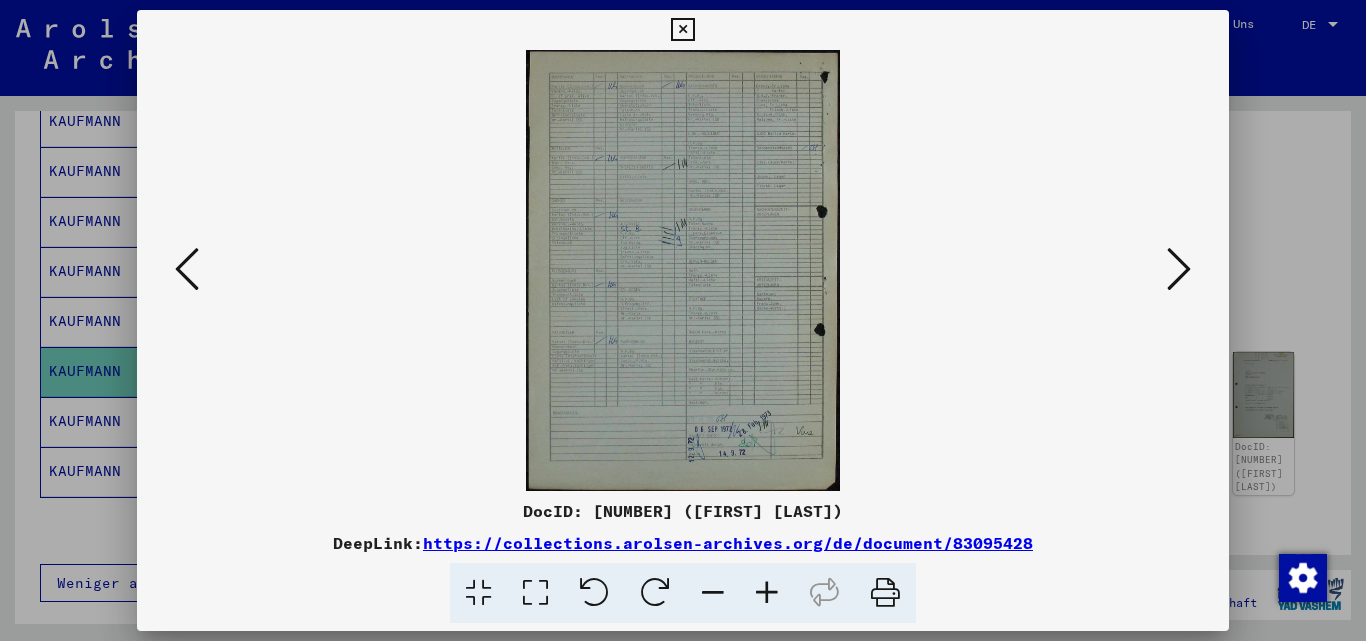 scroll, scrollTop: 0, scrollLeft: 0, axis: both 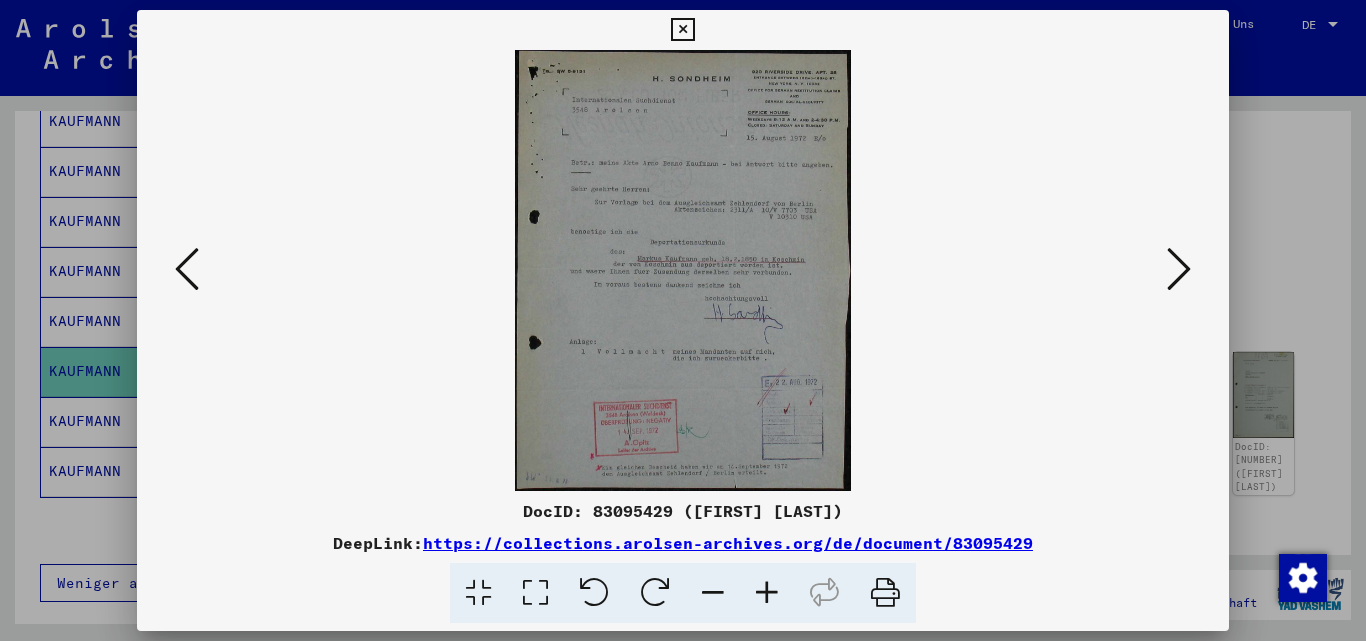 click at bounding box center (885, 593) 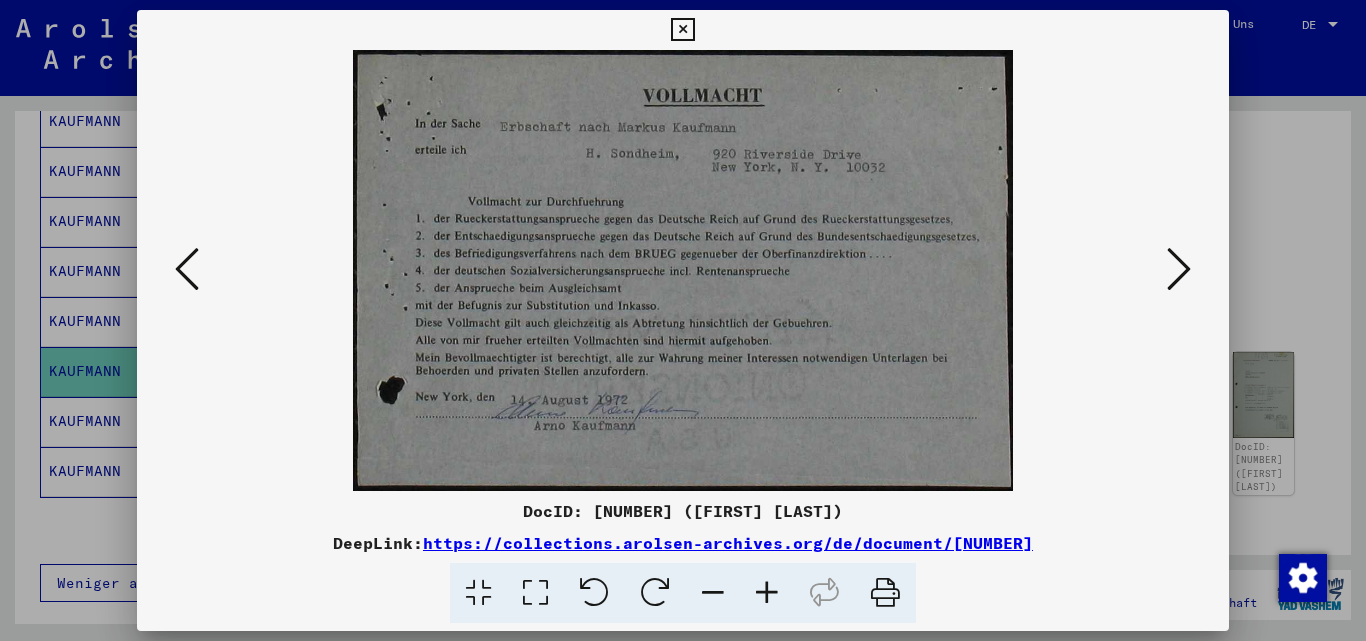 click at bounding box center (1179, 269) 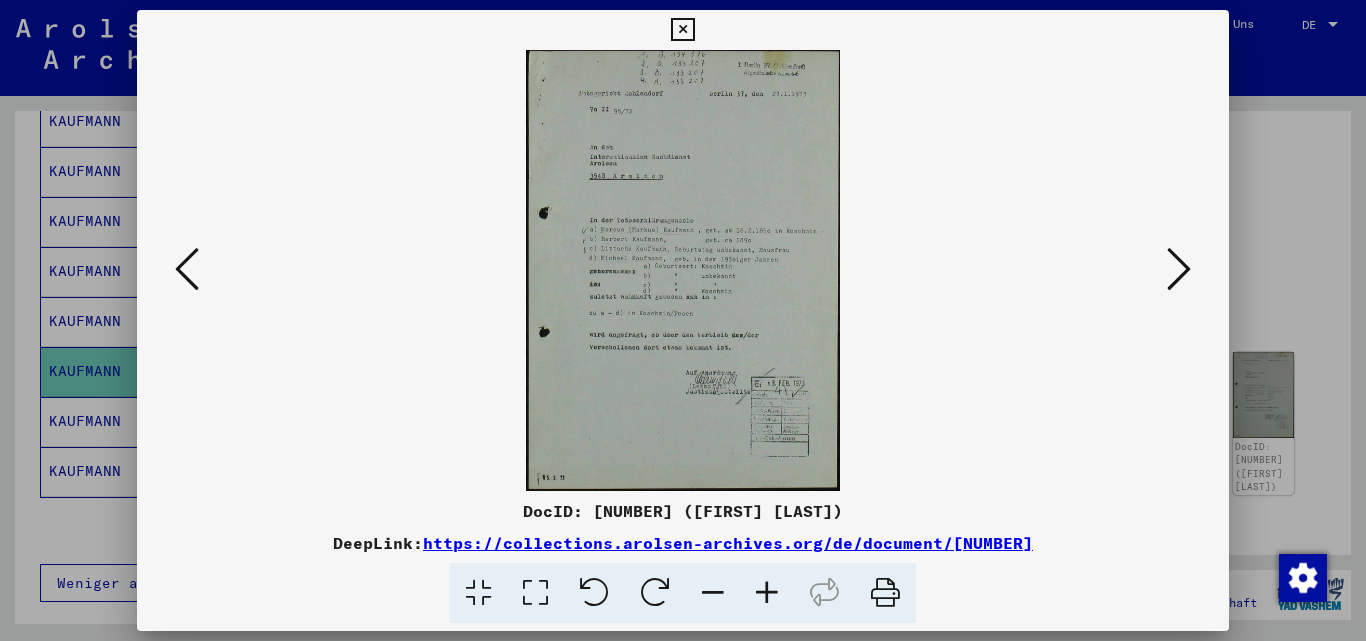 click at bounding box center (885, 593) 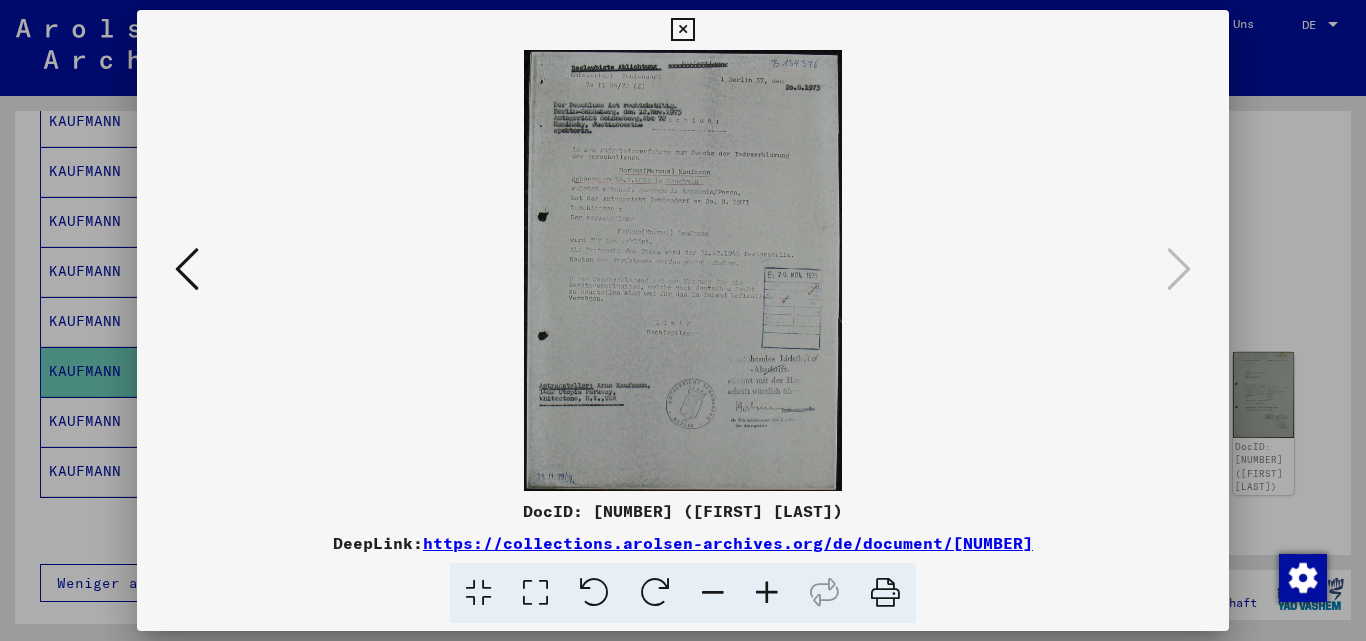 click at bounding box center [885, 593] 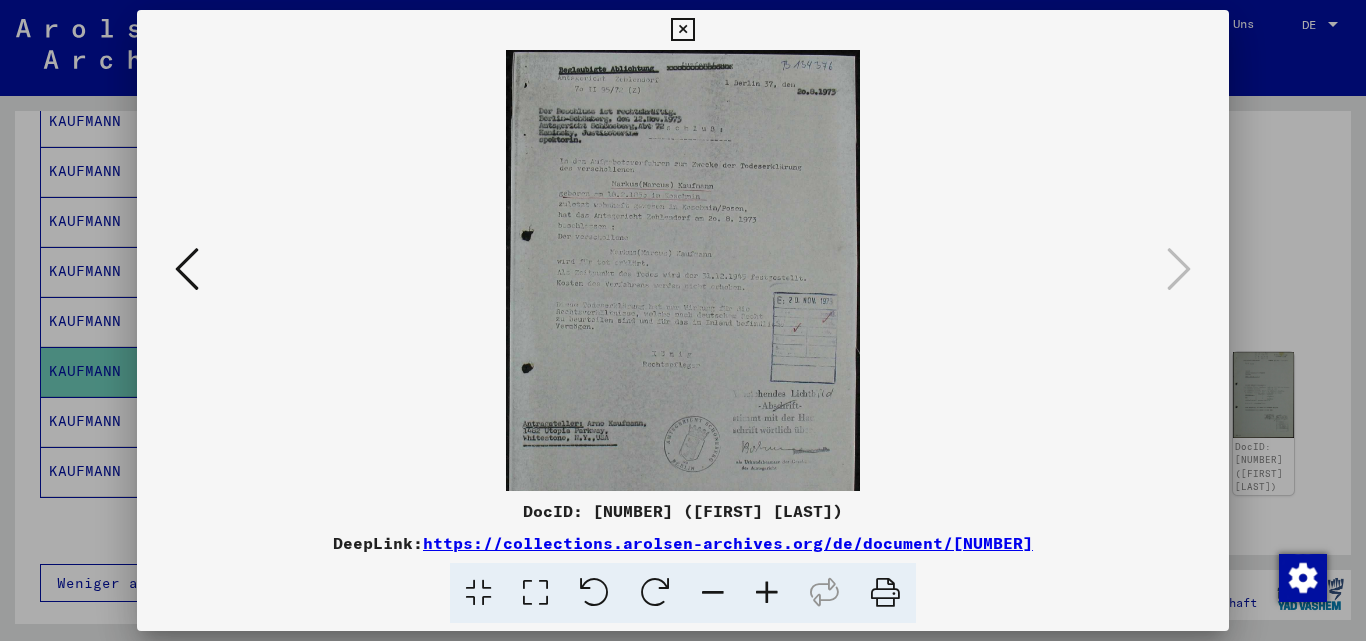 click at bounding box center [767, 593] 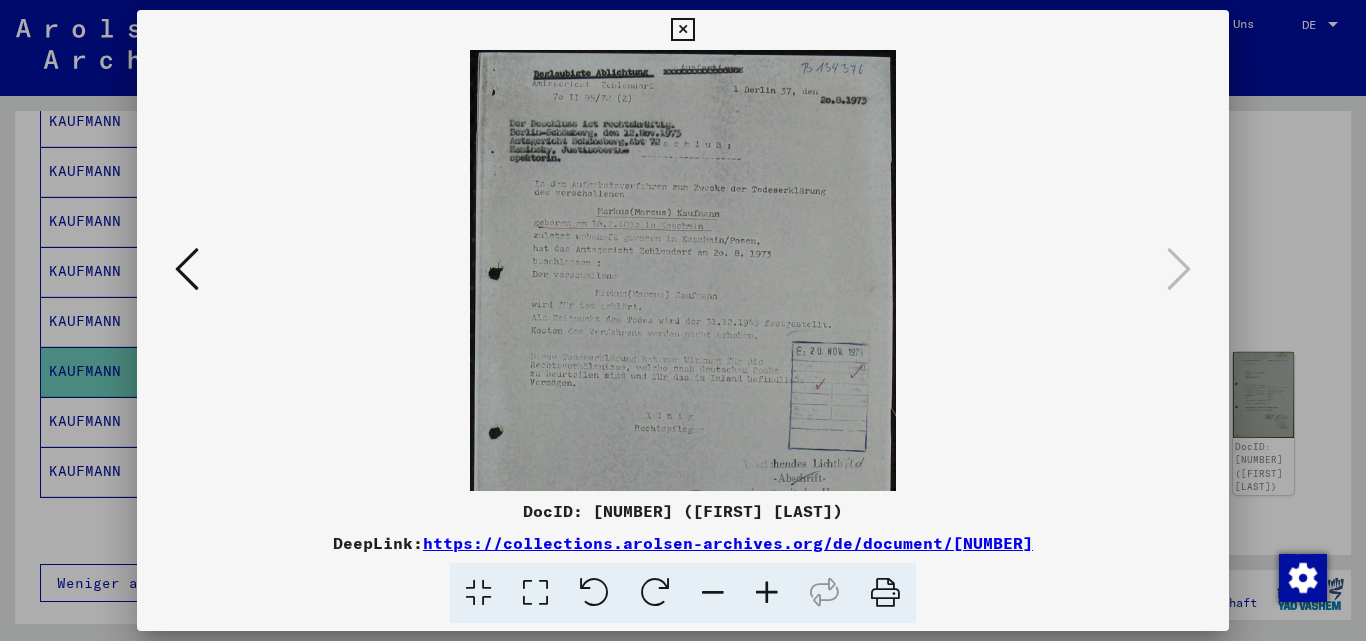 click at bounding box center [767, 593] 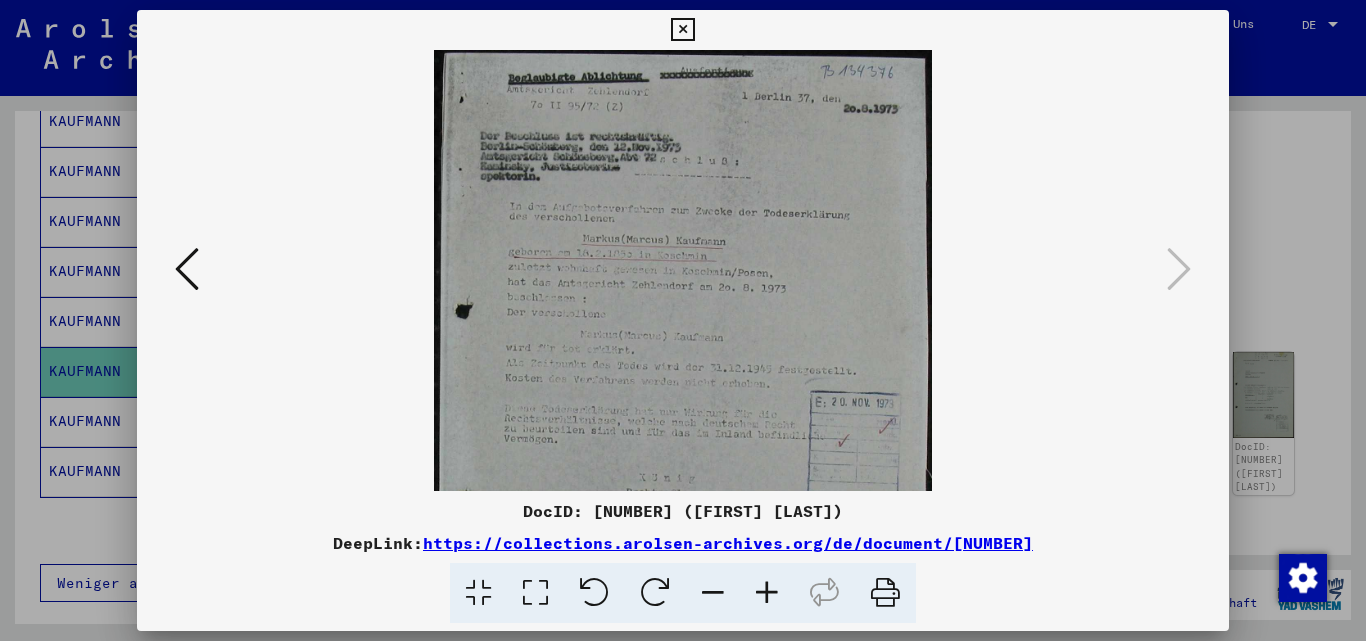 click at bounding box center [767, 593] 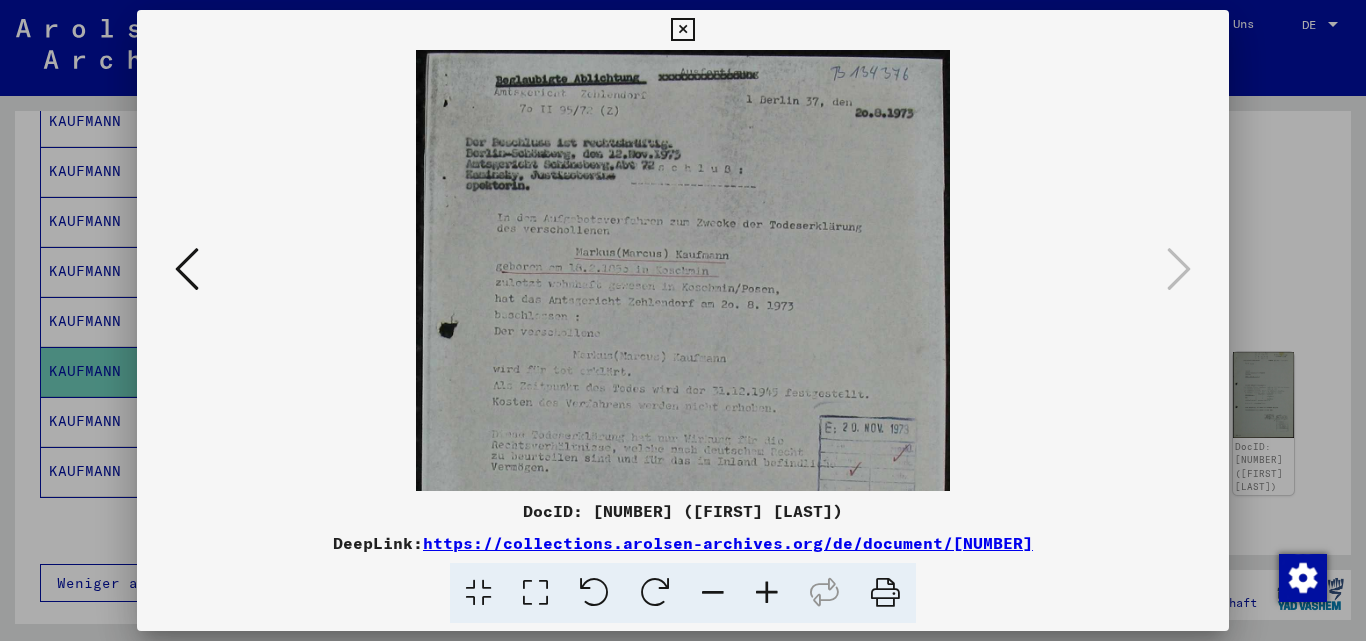 click at bounding box center [767, 593] 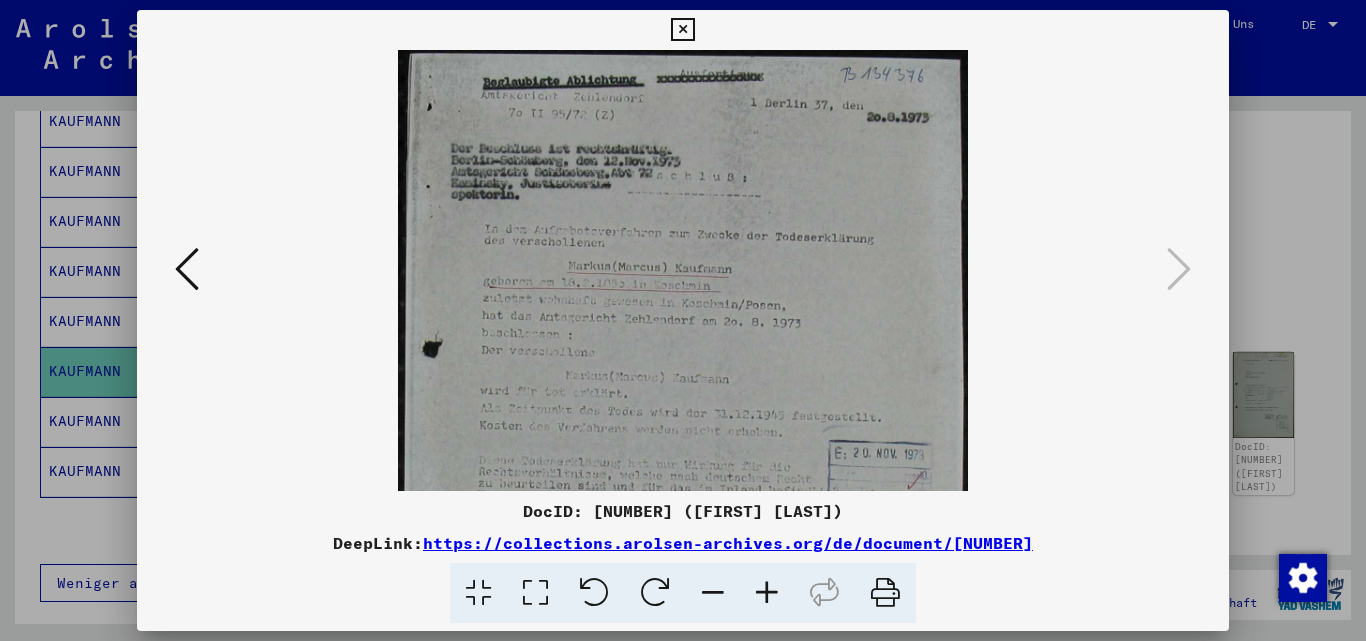 click at bounding box center [767, 593] 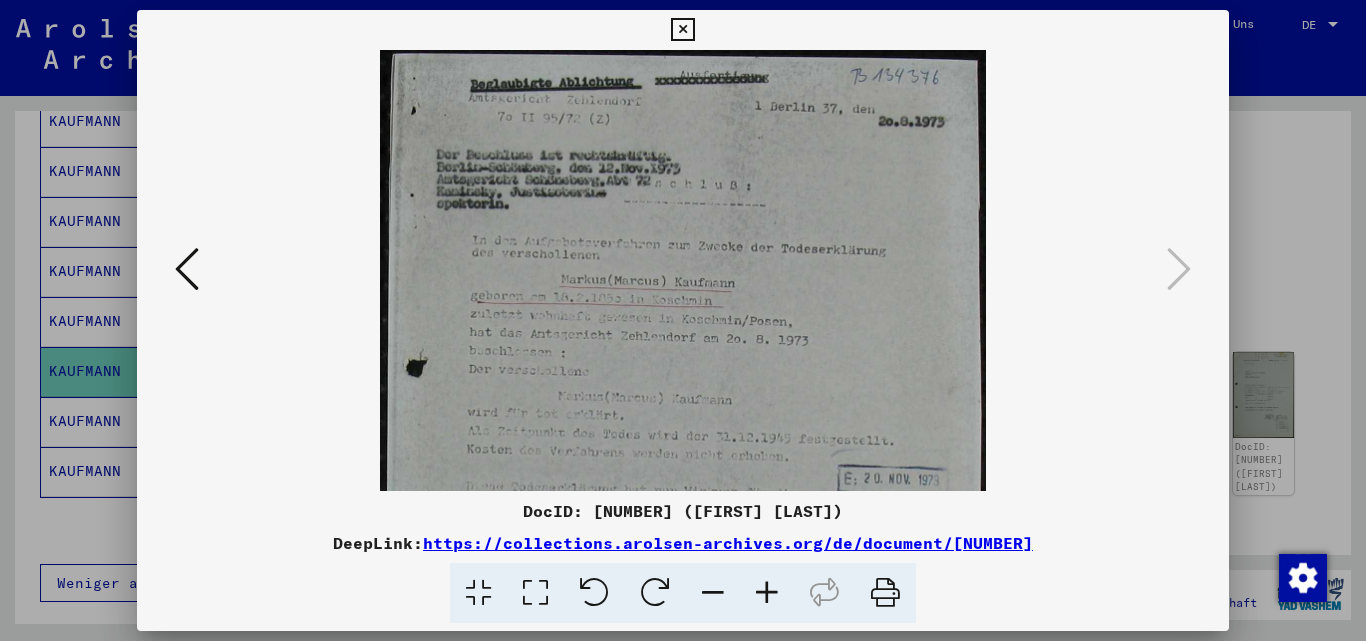 click at bounding box center [767, 593] 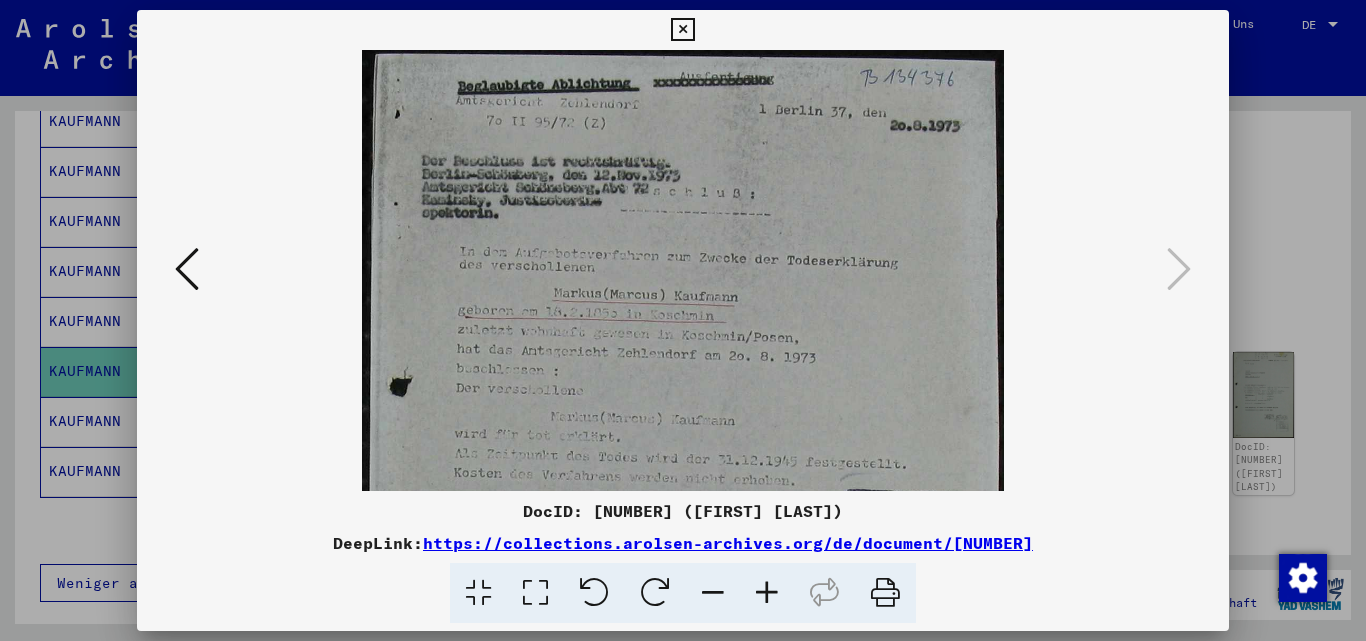 click at bounding box center [767, 593] 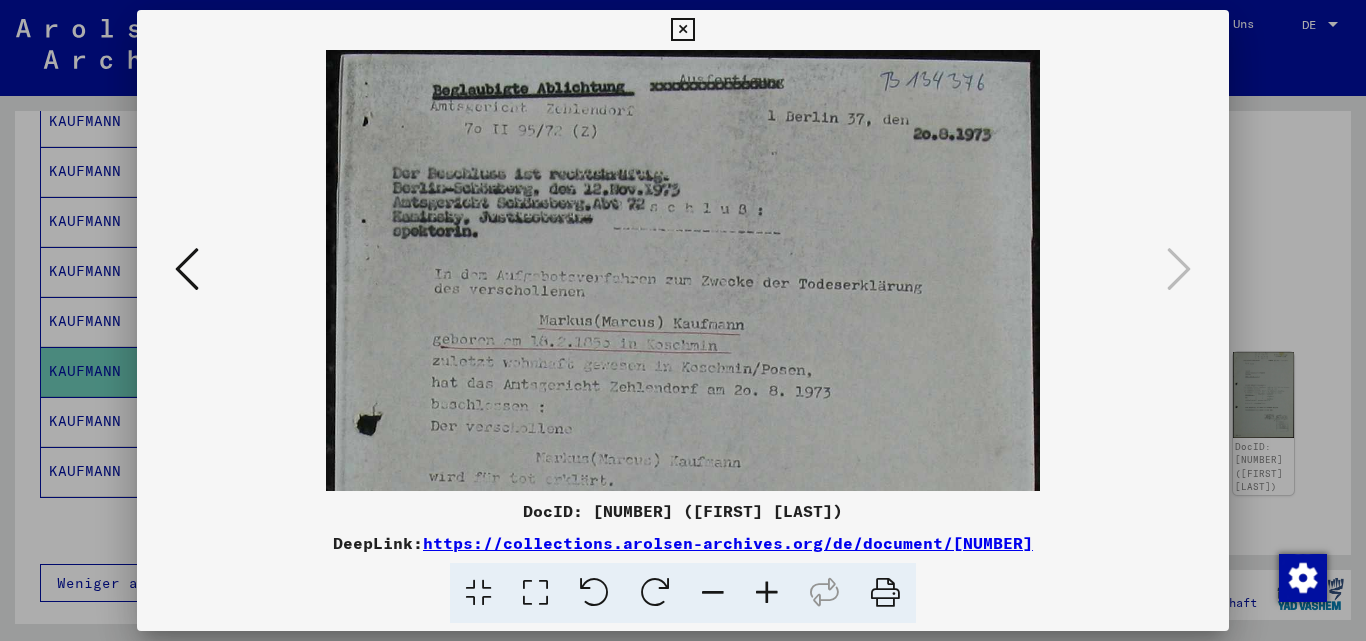 click at bounding box center [767, 593] 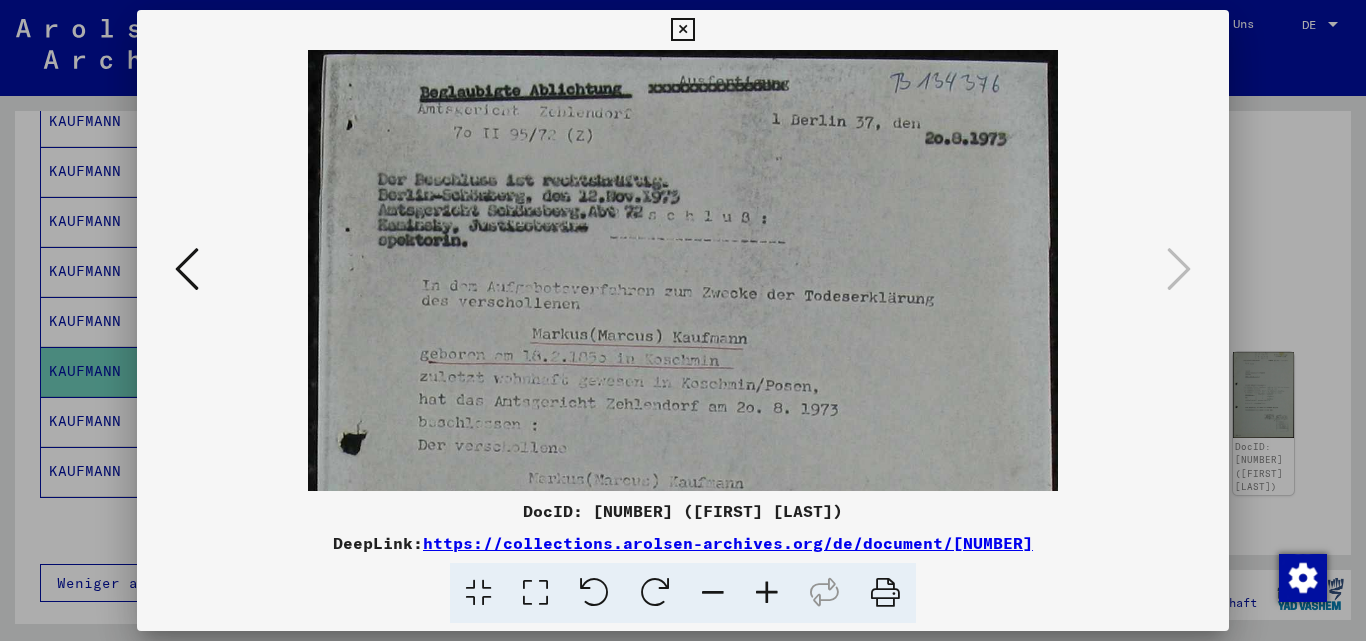 click at bounding box center [767, 593] 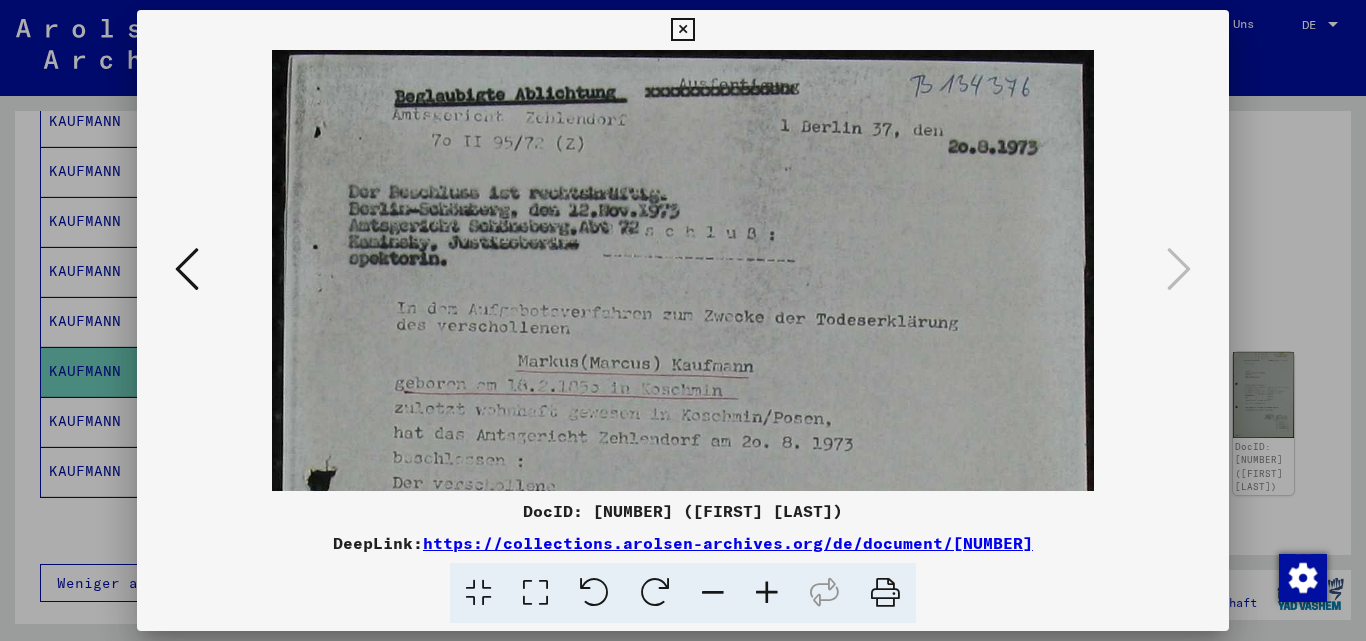 click at bounding box center [767, 593] 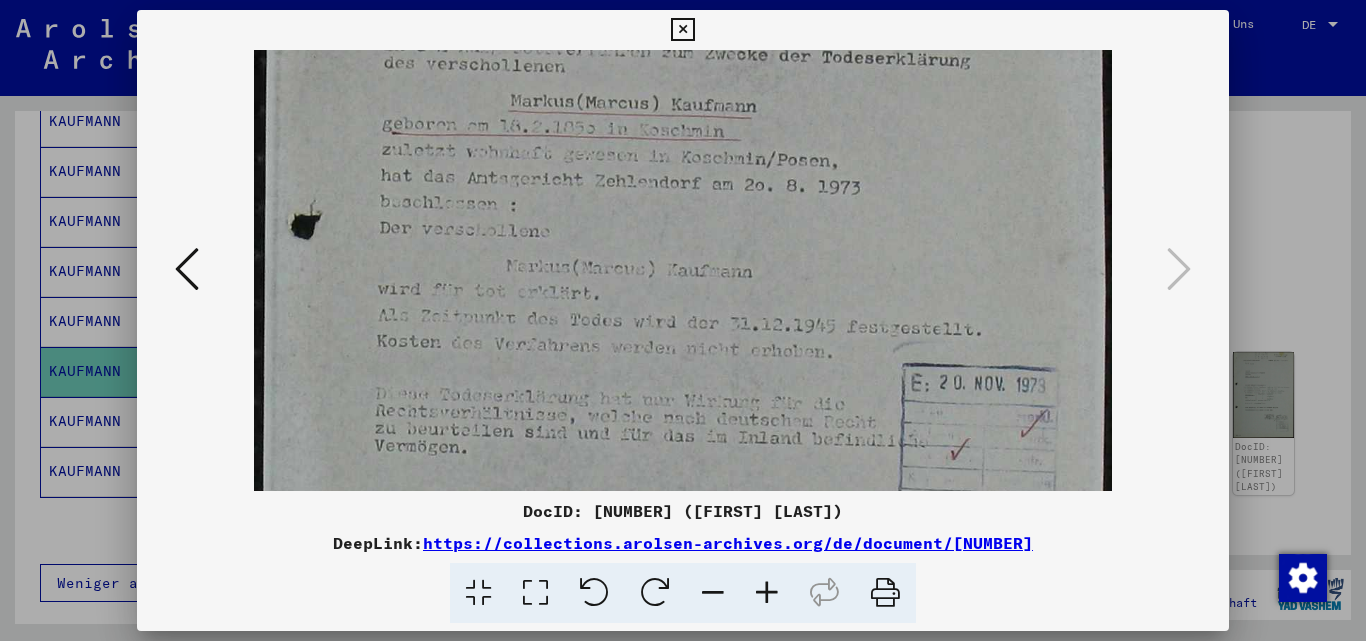 scroll, scrollTop: 275, scrollLeft: 0, axis: vertical 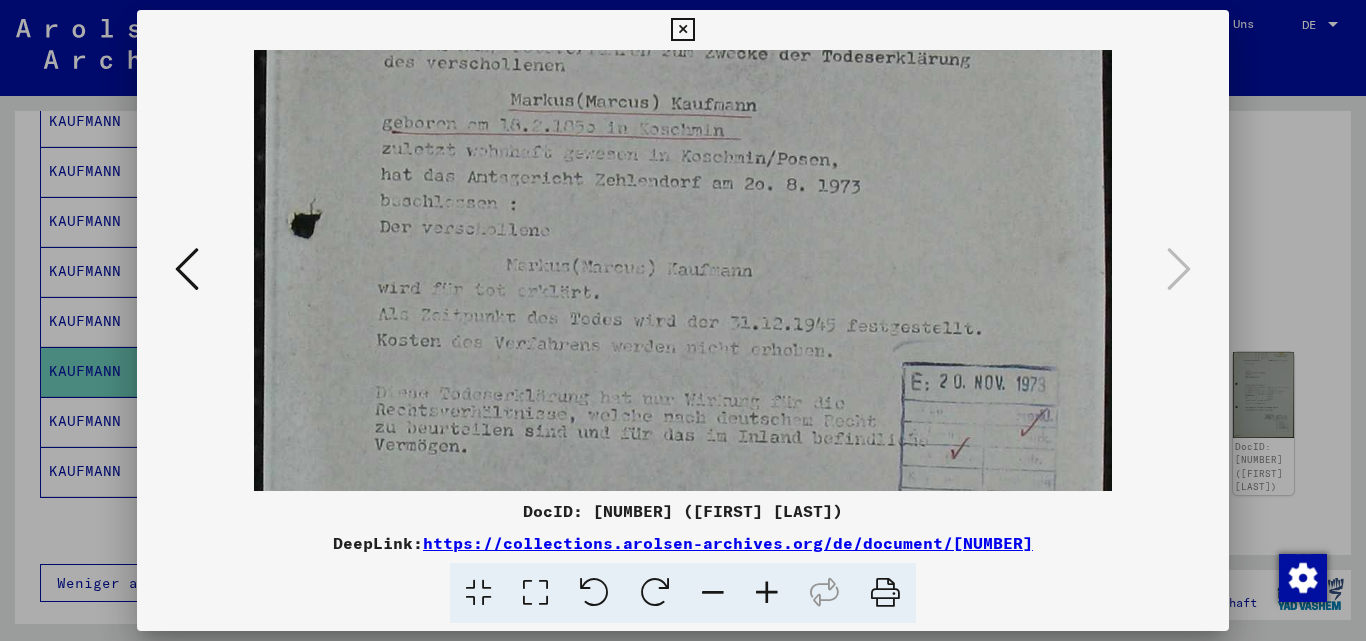 drag, startPoint x: 926, startPoint y: 392, endPoint x: 909, endPoint y: 117, distance: 275.52496 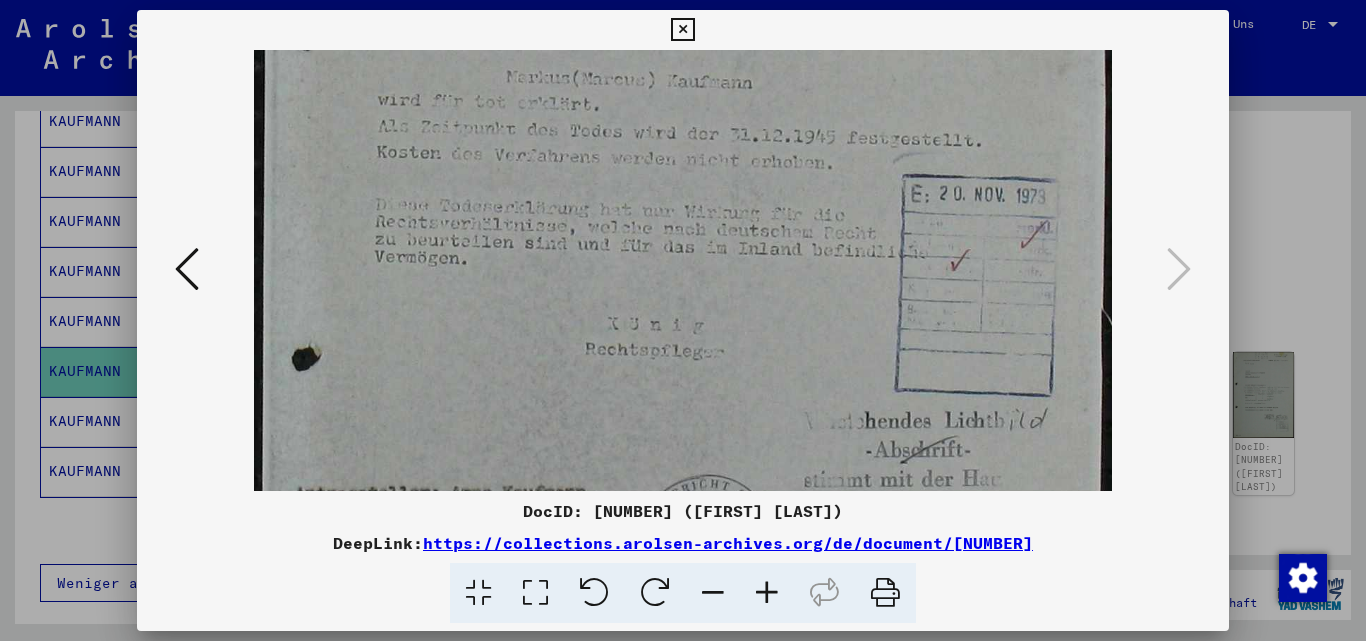 scroll, scrollTop: 663, scrollLeft: 0, axis: vertical 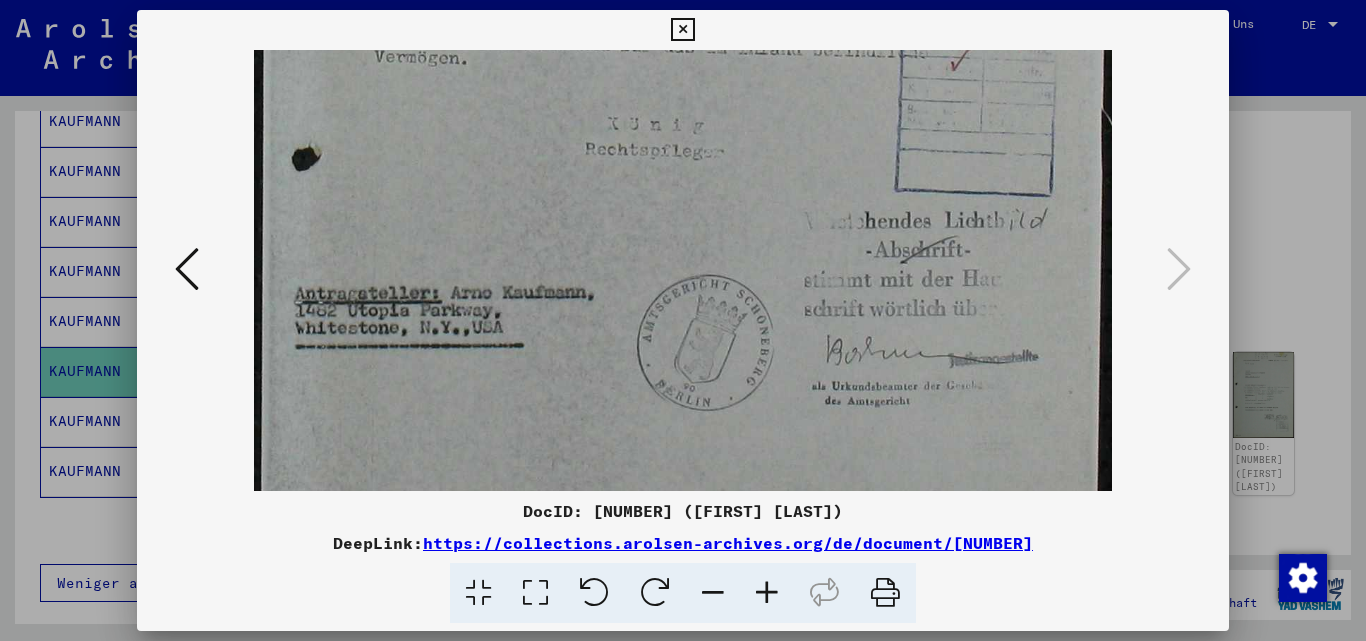 drag, startPoint x: 853, startPoint y: 419, endPoint x: 826, endPoint y: 31, distance: 388.9383 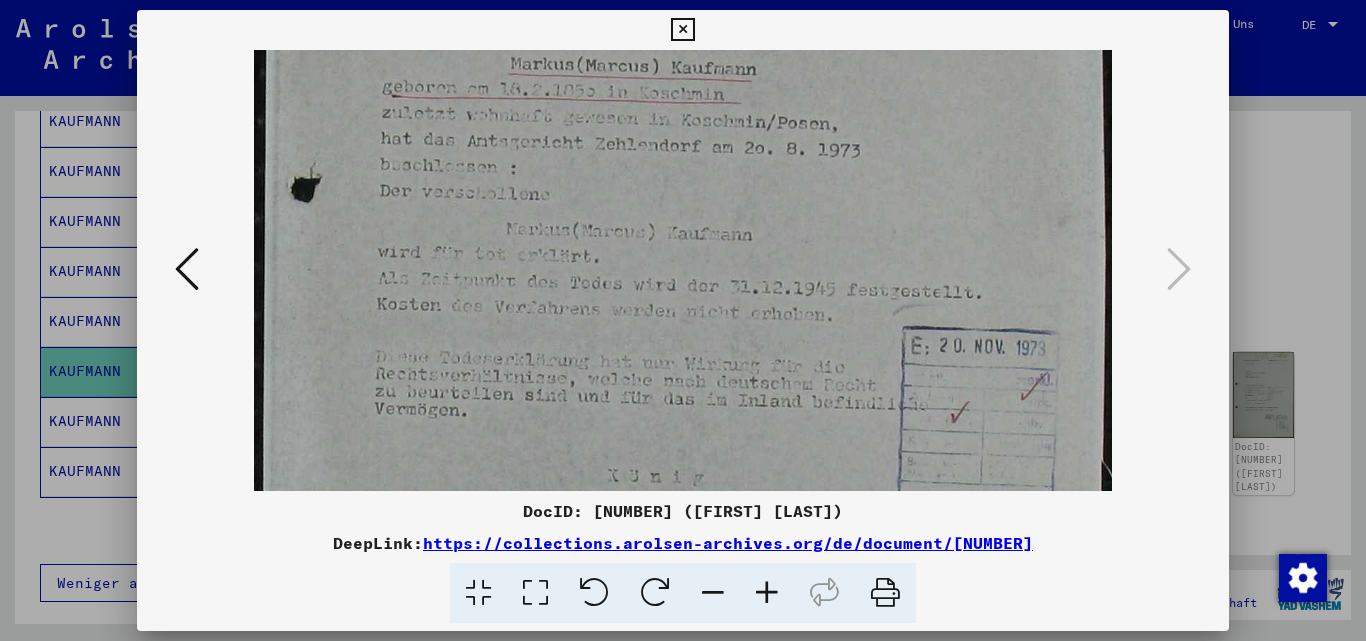 drag, startPoint x: 899, startPoint y: 154, endPoint x: 870, endPoint y: 506, distance: 353.1926 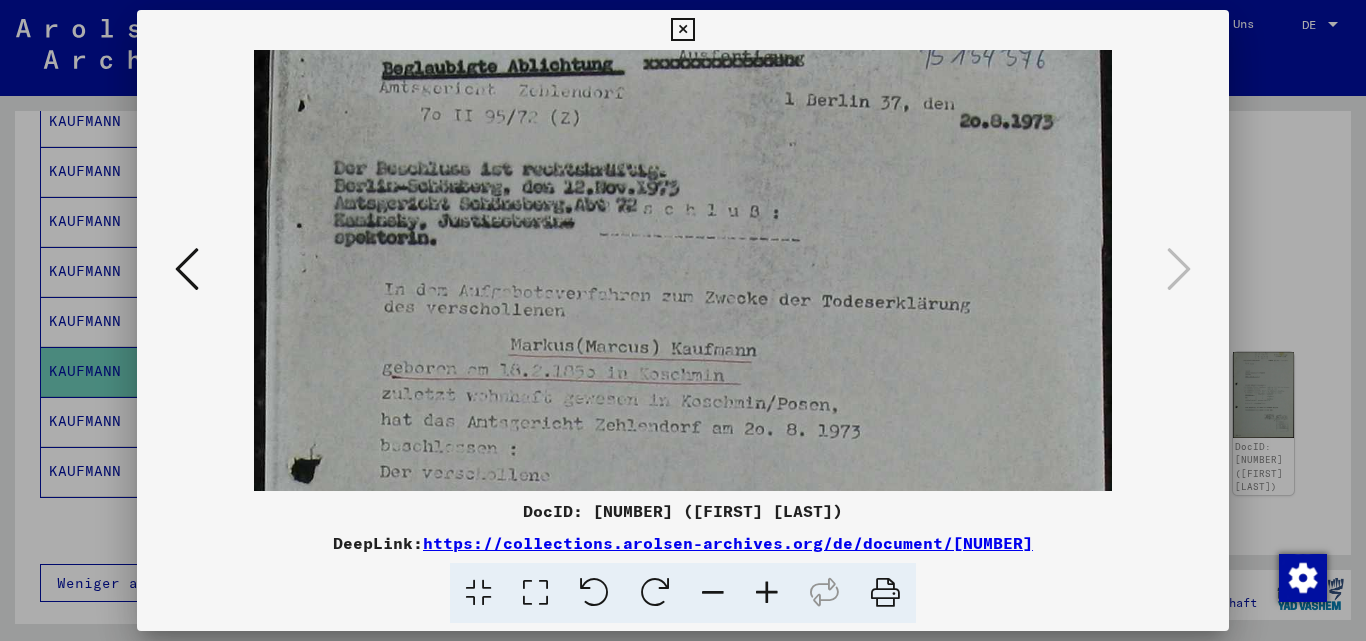 scroll, scrollTop: 29, scrollLeft: 0, axis: vertical 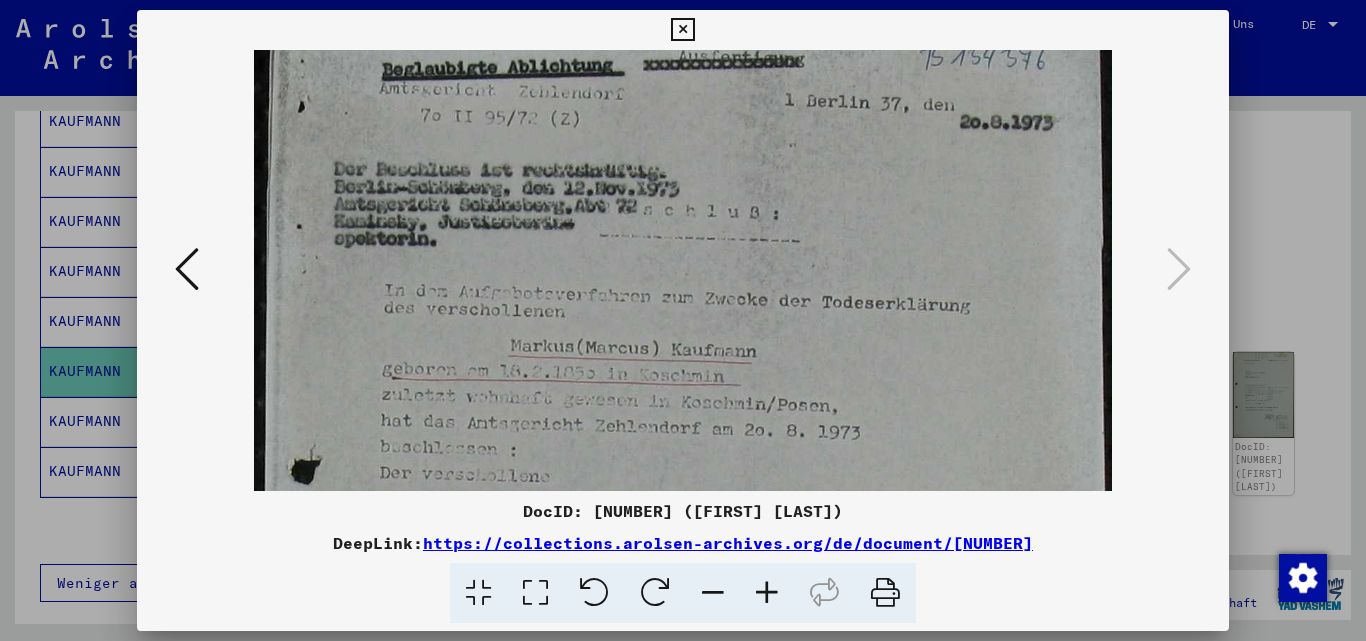 drag, startPoint x: 894, startPoint y: 186, endPoint x: 874, endPoint y: 460, distance: 274.72894 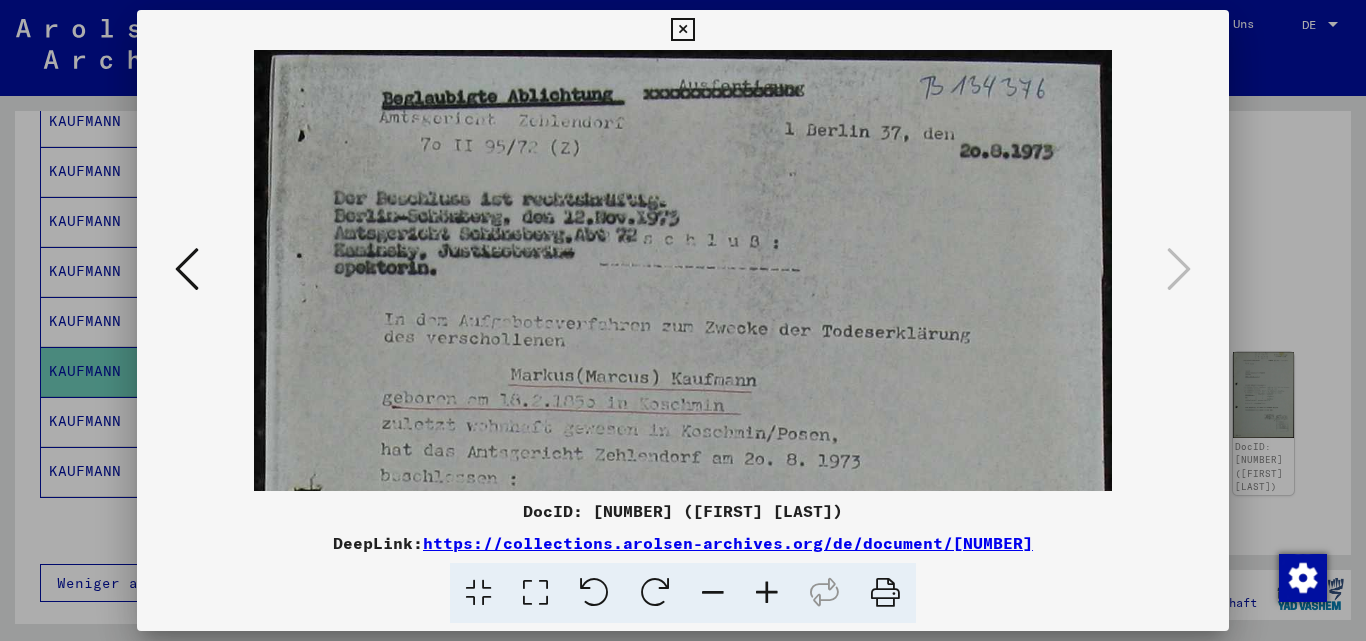 drag, startPoint x: 1009, startPoint y: 346, endPoint x: 1007, endPoint y: 381, distance: 35.057095 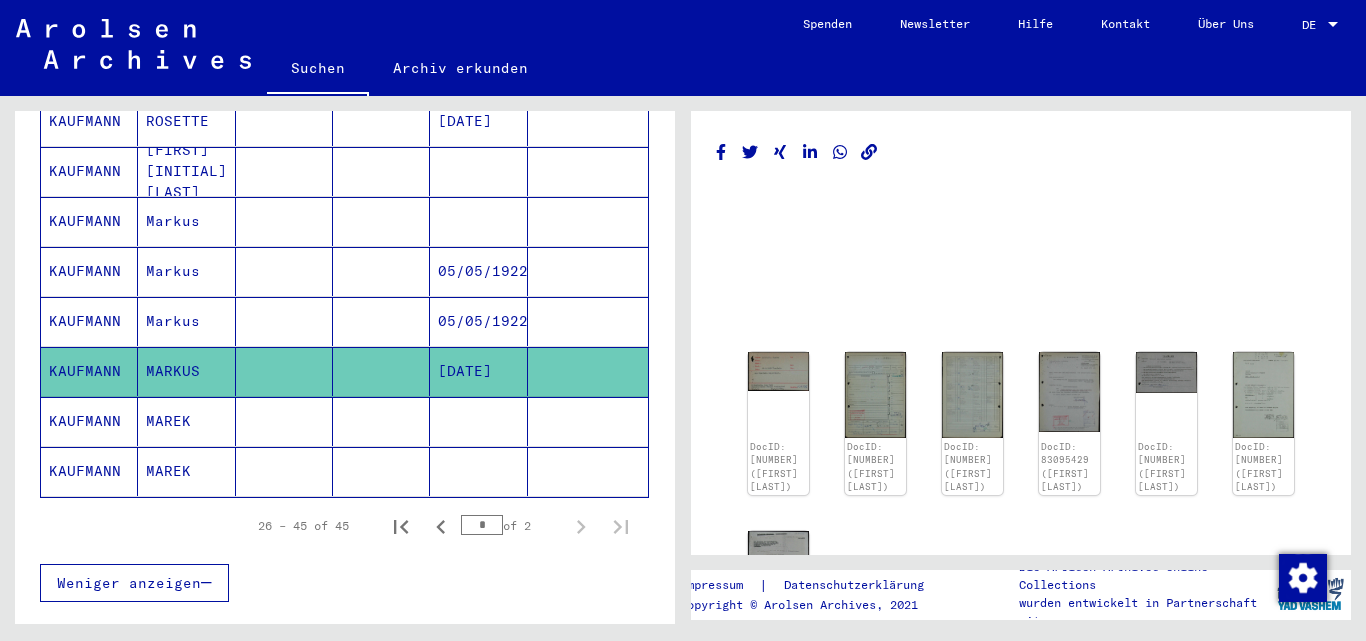 click at bounding box center (478, 271) 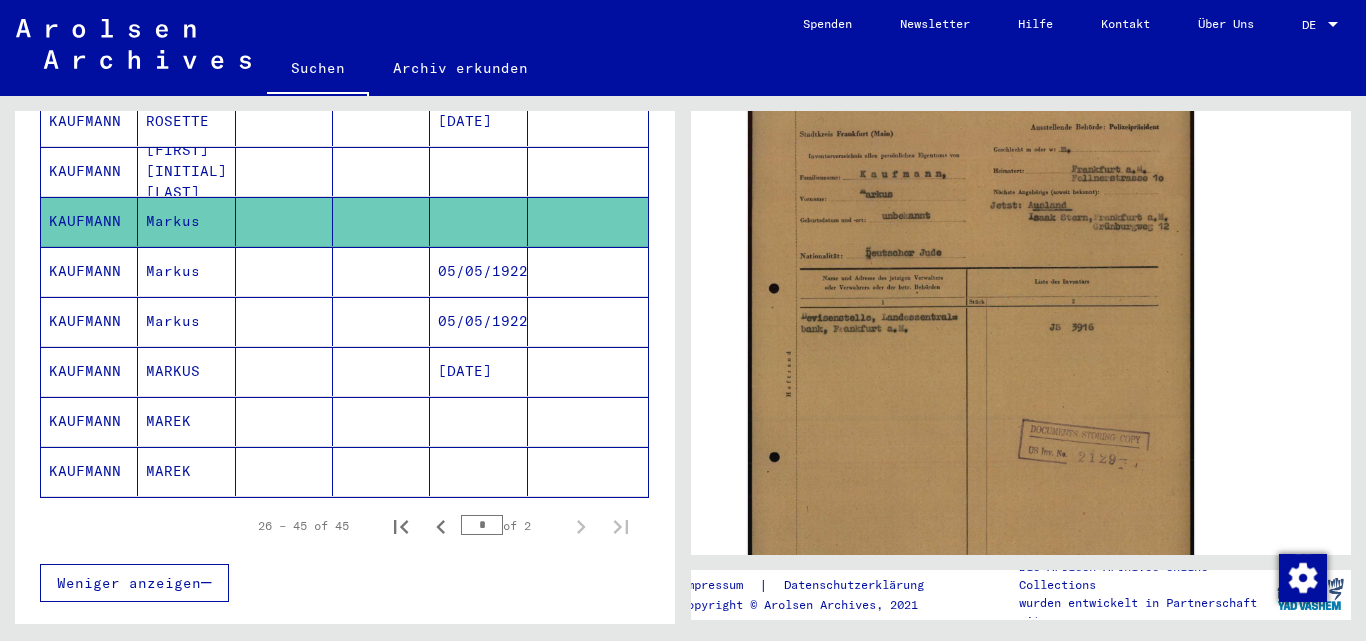 scroll, scrollTop: 387, scrollLeft: 0, axis: vertical 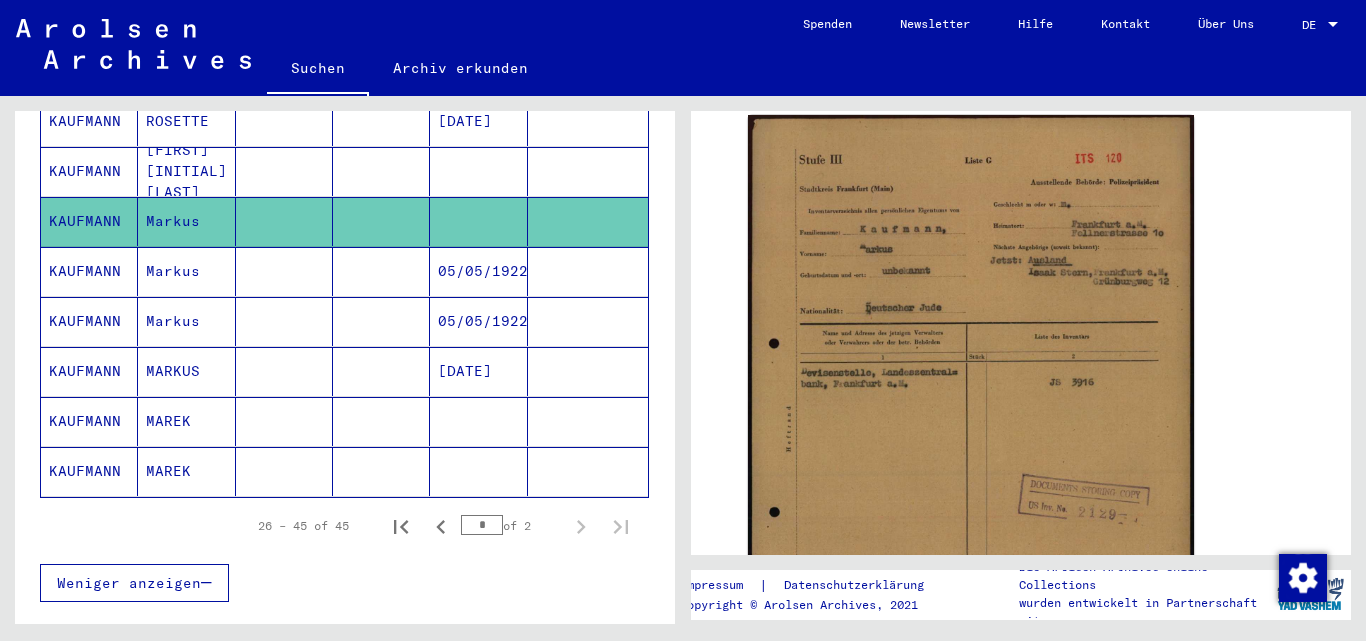 click at bounding box center (588, 221) 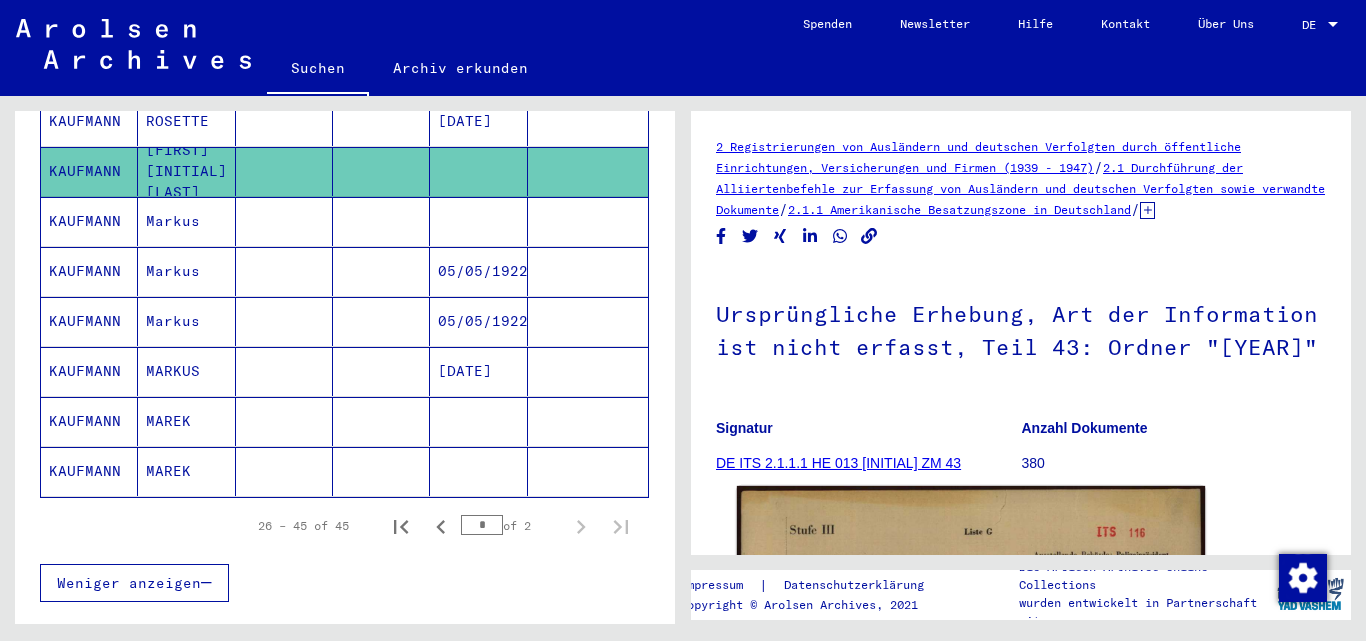 click 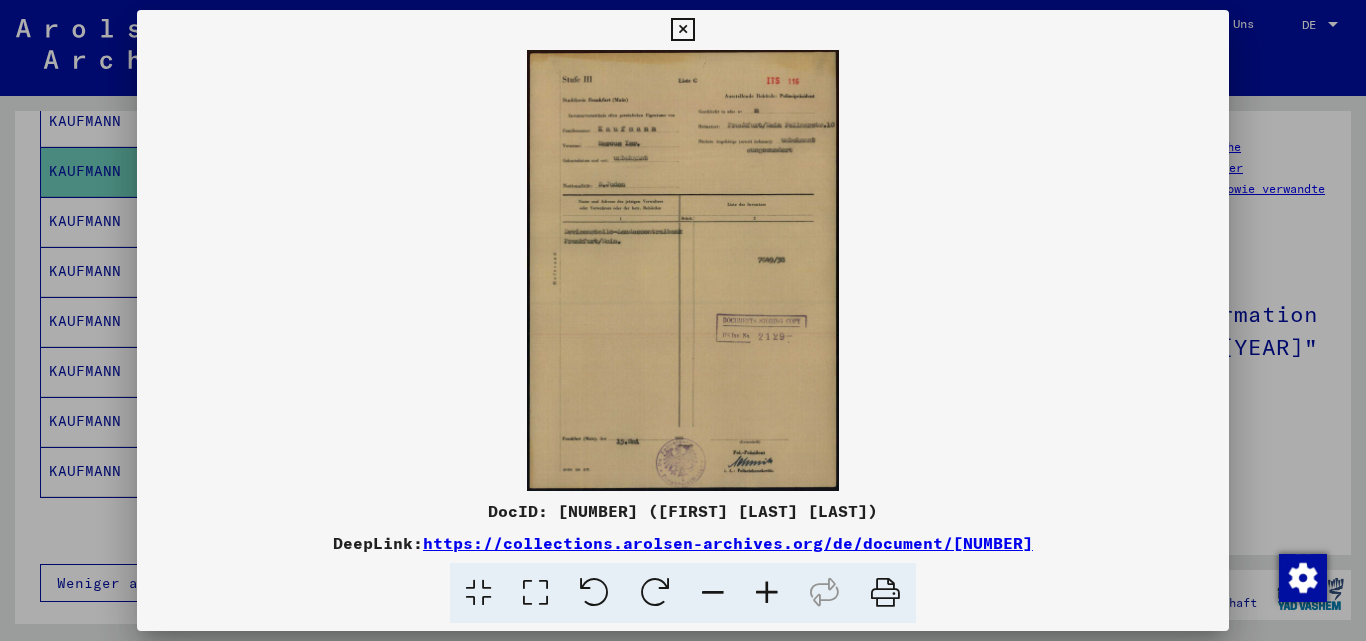type 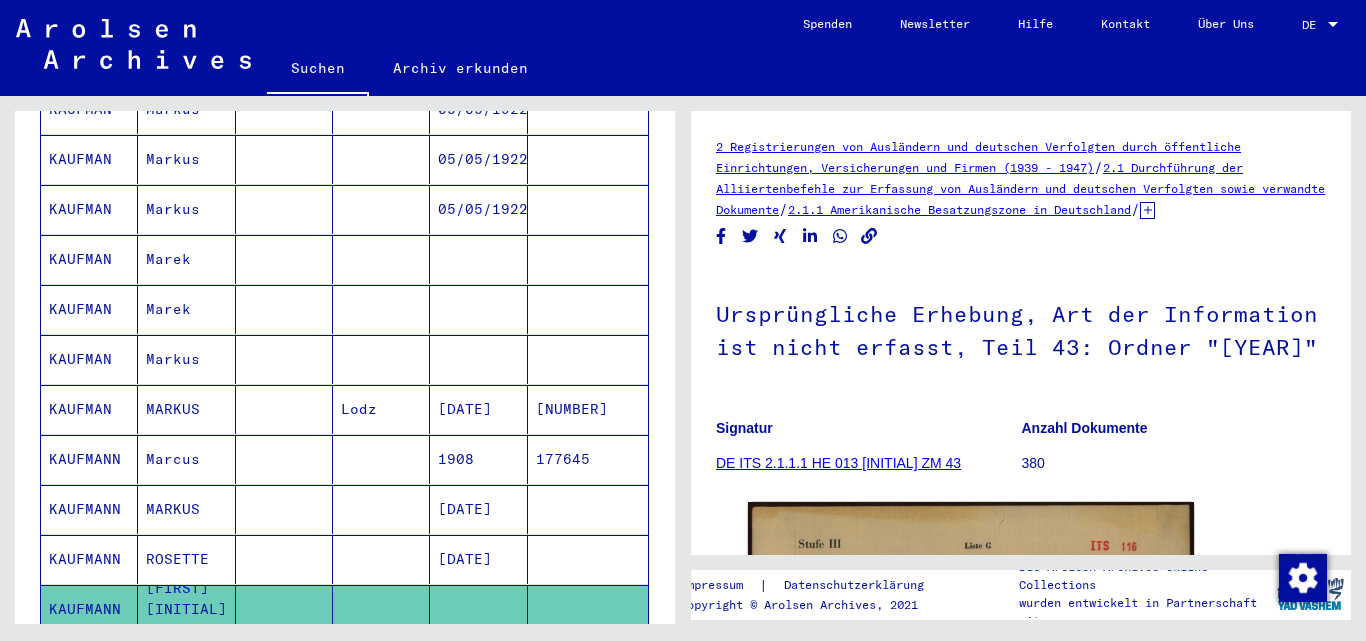 scroll, scrollTop: 1527, scrollLeft: 0, axis: vertical 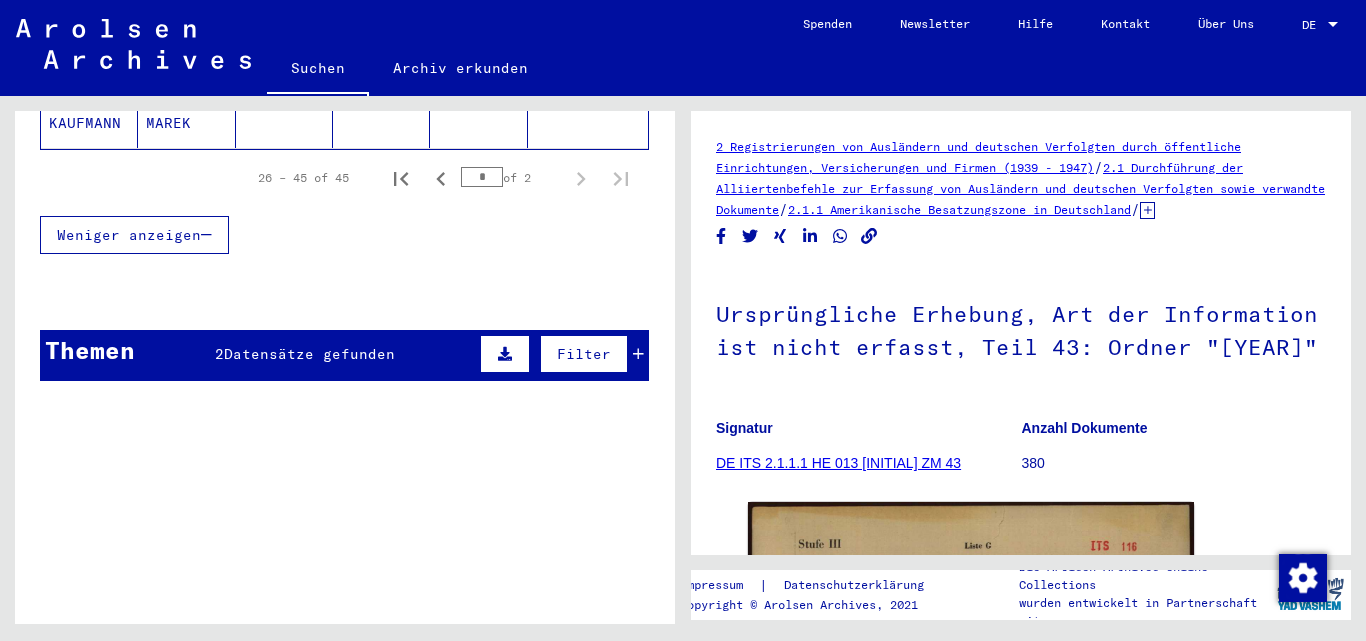 click at bounding box center [638, 354] 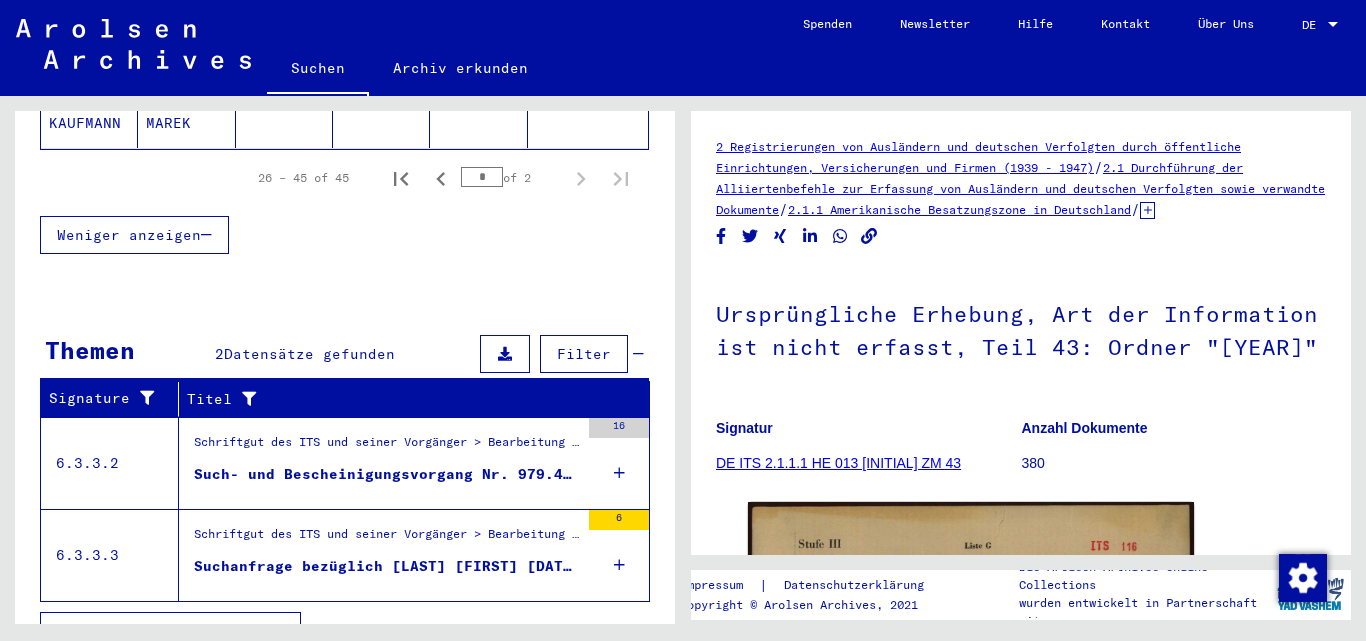 click on "Schriftgut des ITS und seiner Vorgänger > Bearbeitung von Anfragen > Fallbezogene Akten des ITS ab 1947 > T/D-Fallablage > Such- und Bescheinigungsvorgänge mit den (T/D-) Nummern von 750.000 bis 999.999 > Such- und Bescheinigungsvorgänge mit den (T/D-) Nummern von 979.000 bis 979.499" at bounding box center (386, 447) 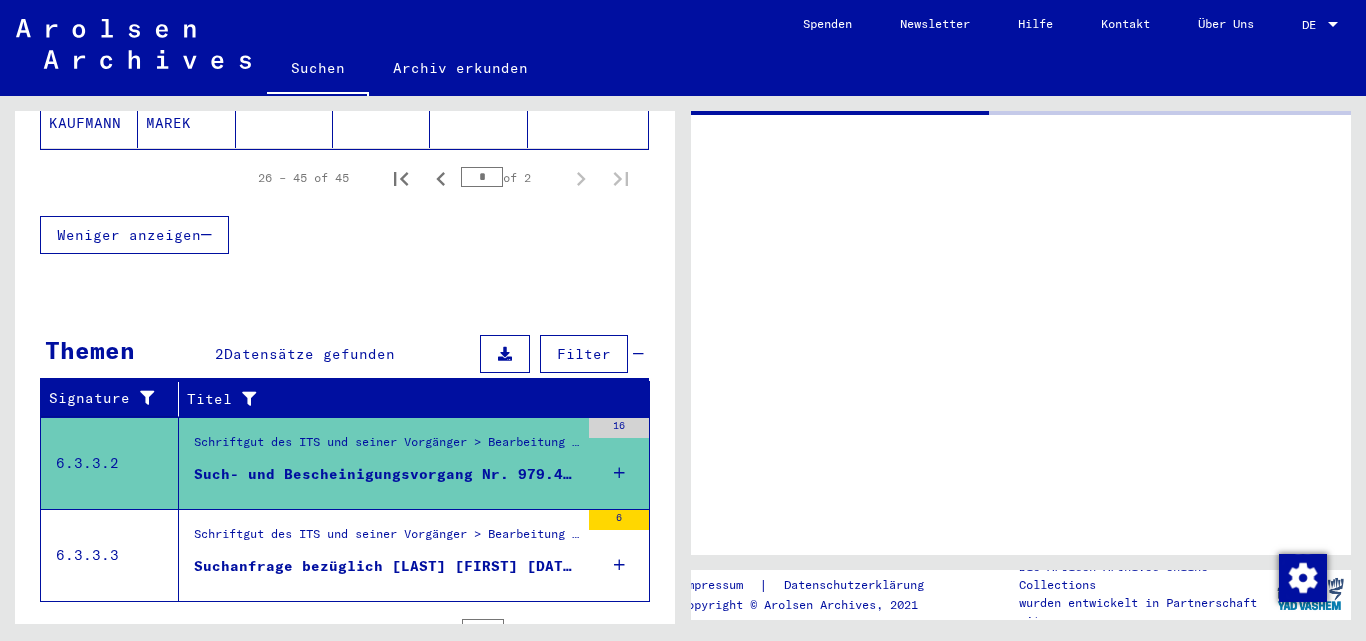 scroll, scrollTop: 1131, scrollLeft: 0, axis: vertical 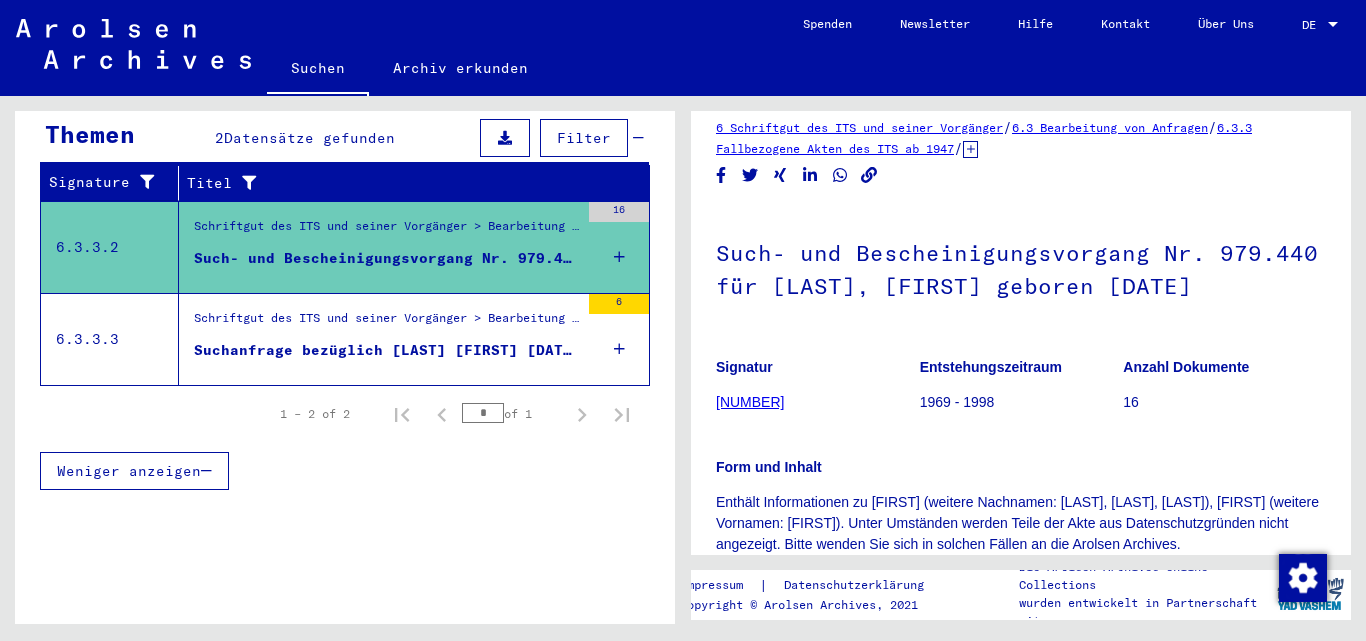click on "Suchanfrage bezüglich [LAST] [FIRST] [DATE]" at bounding box center [386, 350] 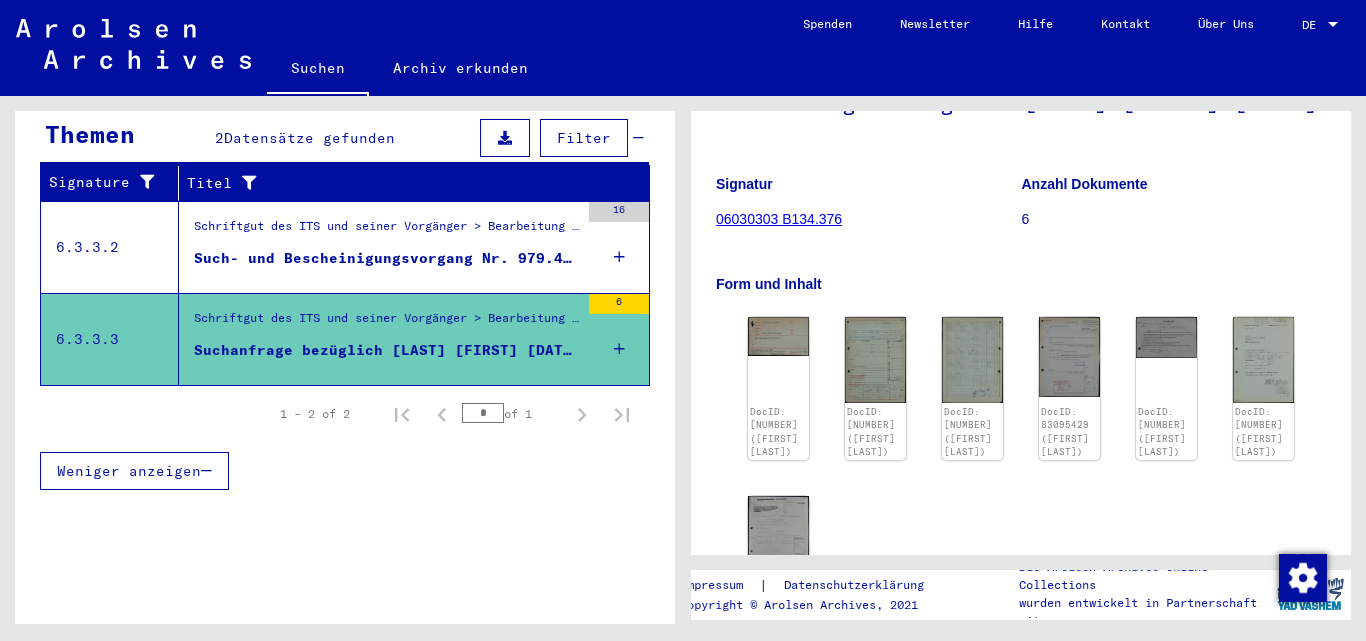 scroll, scrollTop: 314, scrollLeft: 0, axis: vertical 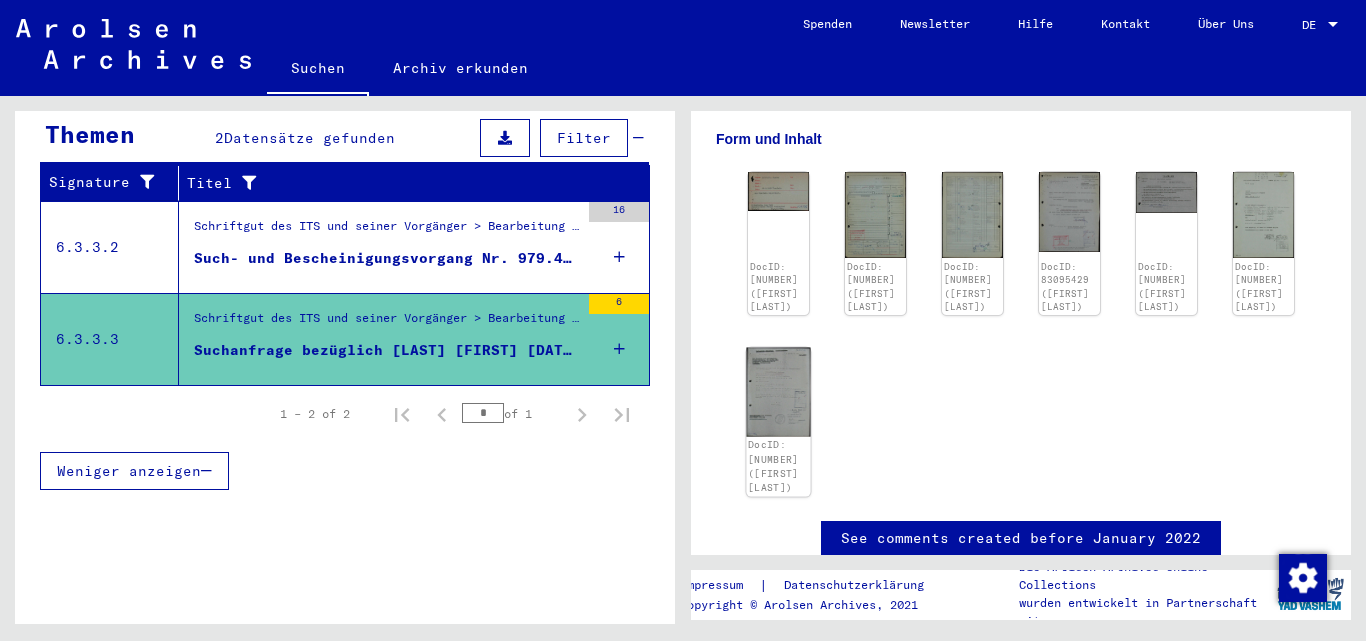 click 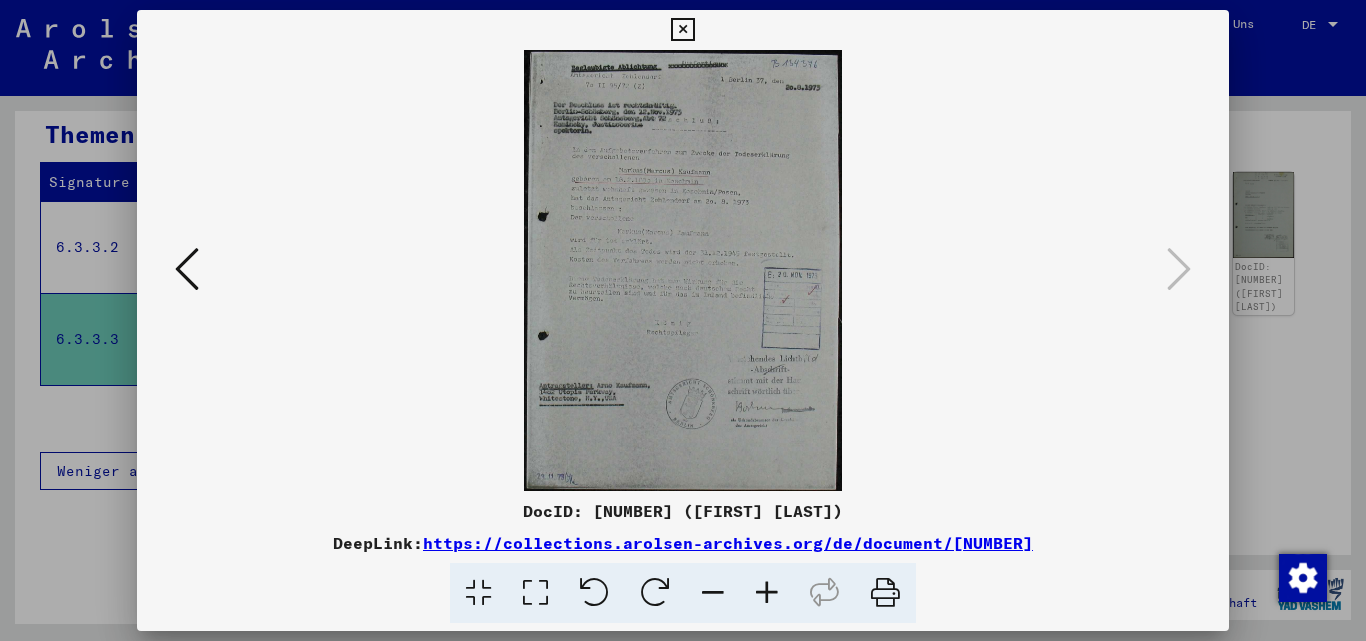 type 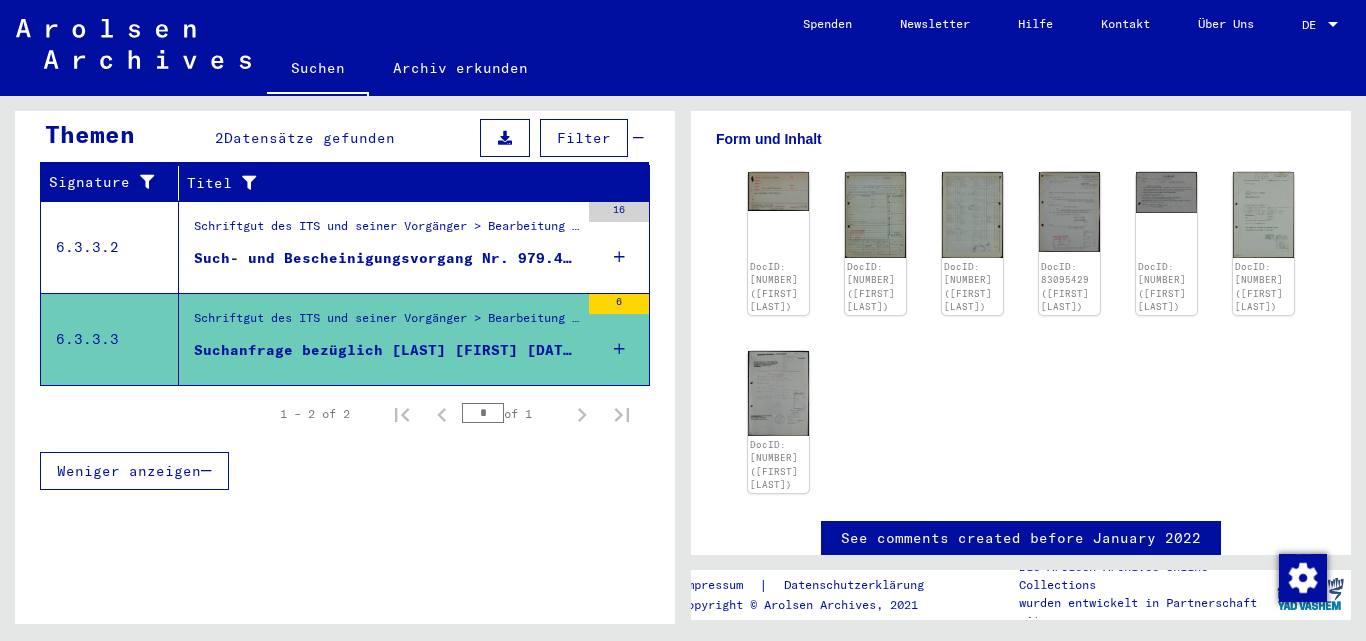 scroll, scrollTop: 0, scrollLeft: 0, axis: both 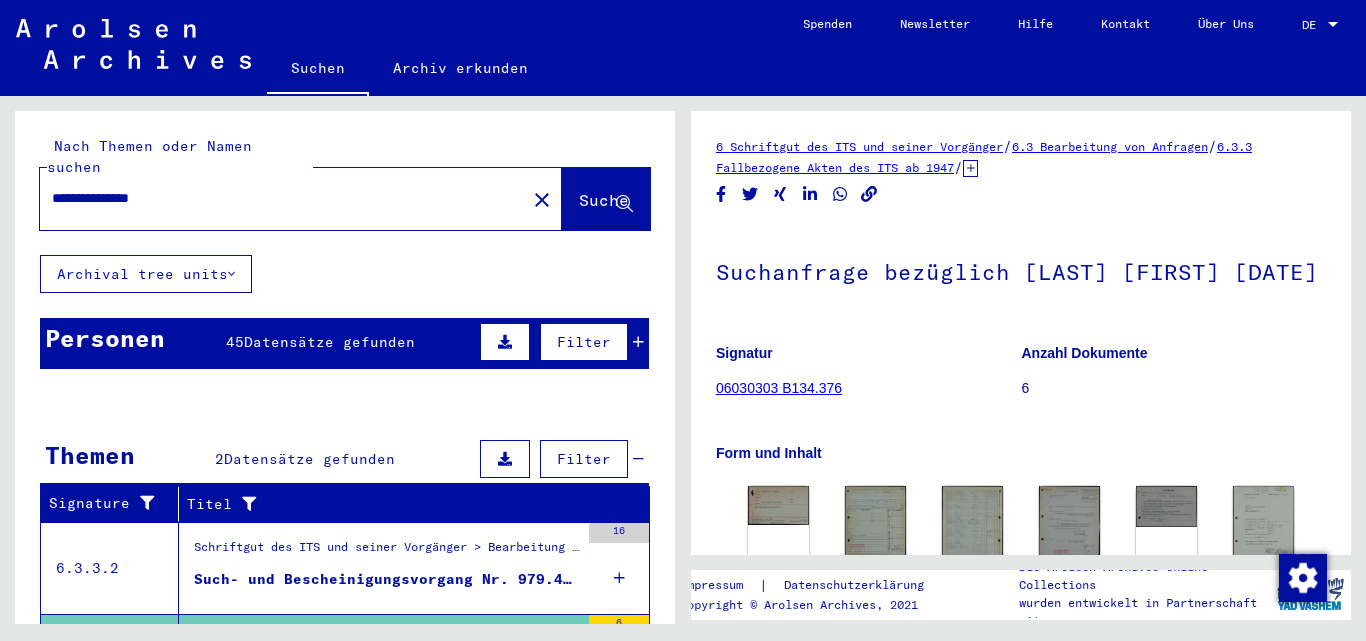 click on "**********" at bounding box center (283, 198) 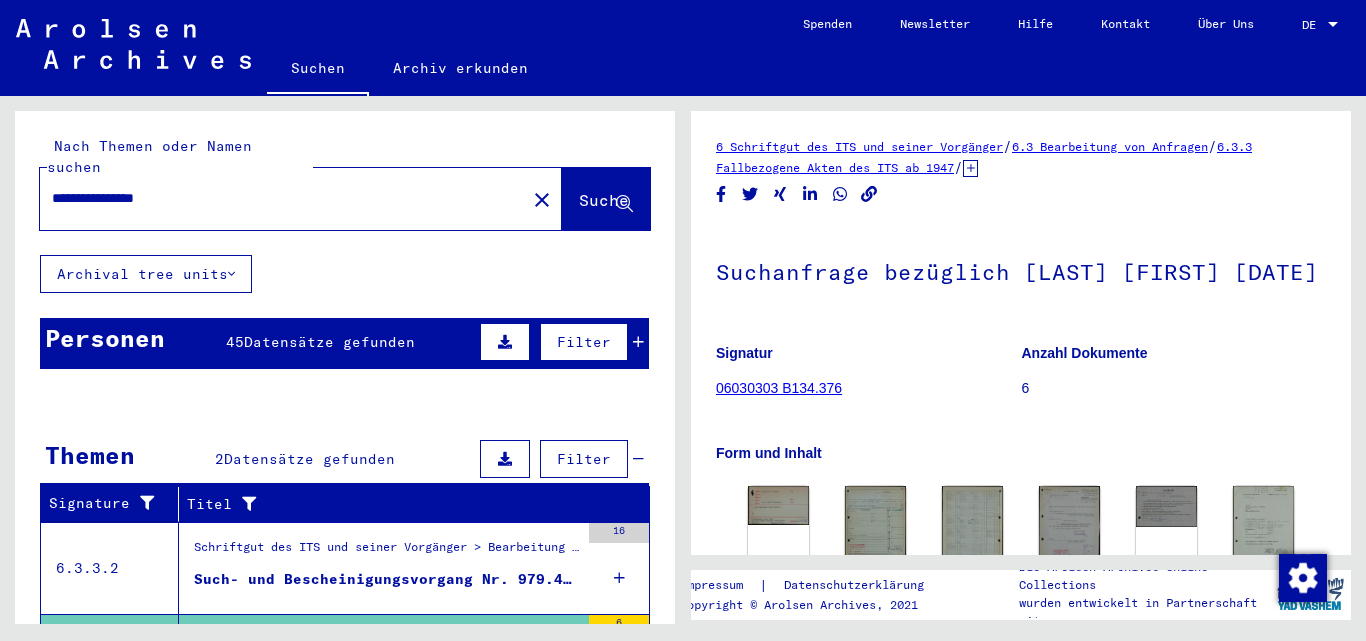 type on "**********" 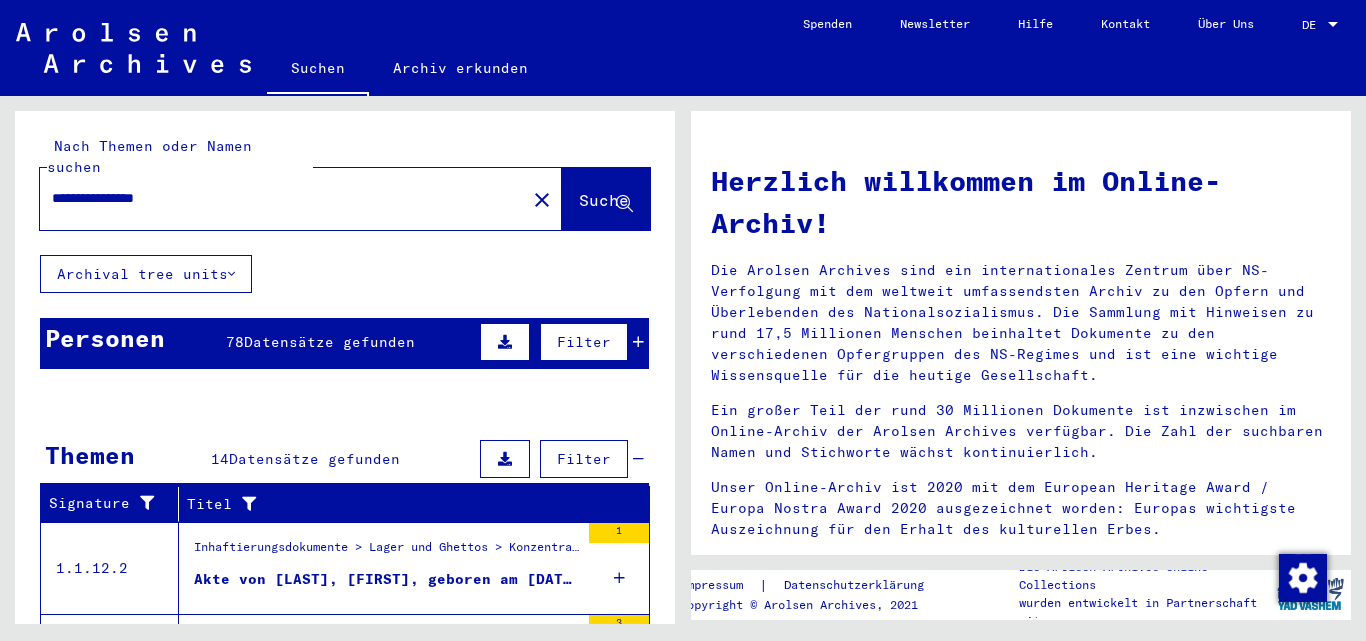 click on "Inhaftierungsdokumente > Lager und Ghettos > Konzentrationslager Herzogenbusch-Vught > Individuelle Unterlagen Herzogenbusch > Individuelle Häftlings Unterlagen > Akten mit Namen ab KAT" at bounding box center (386, 552) 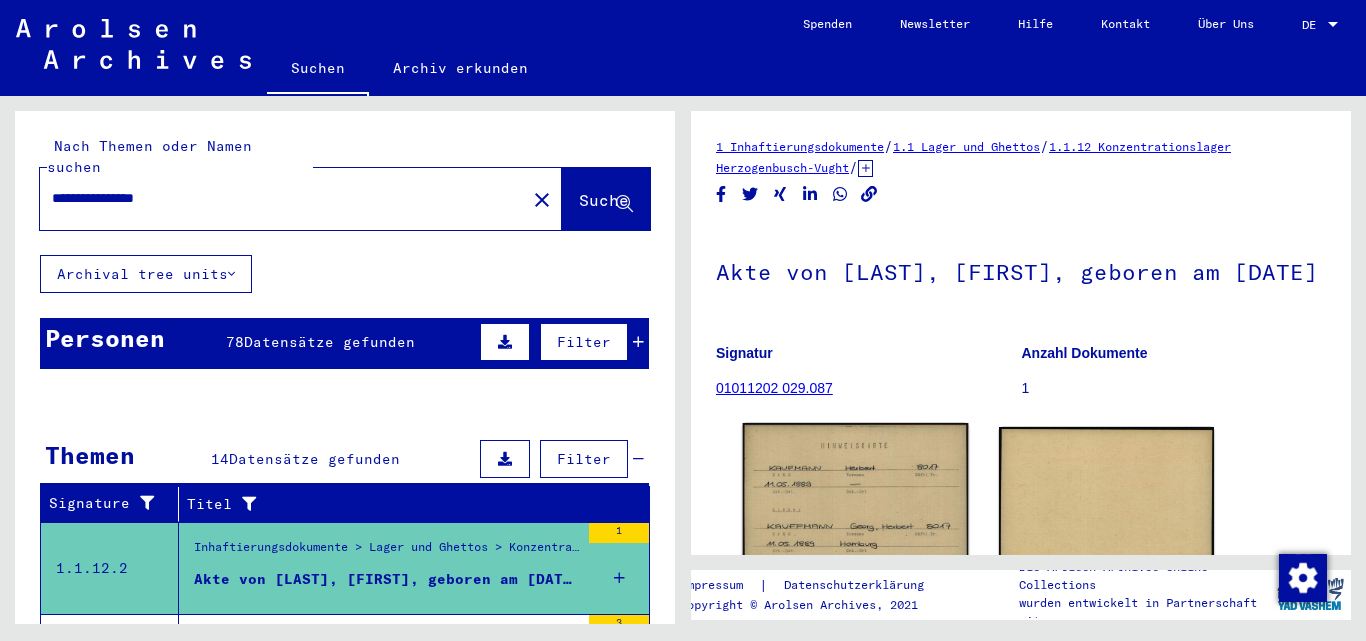 click 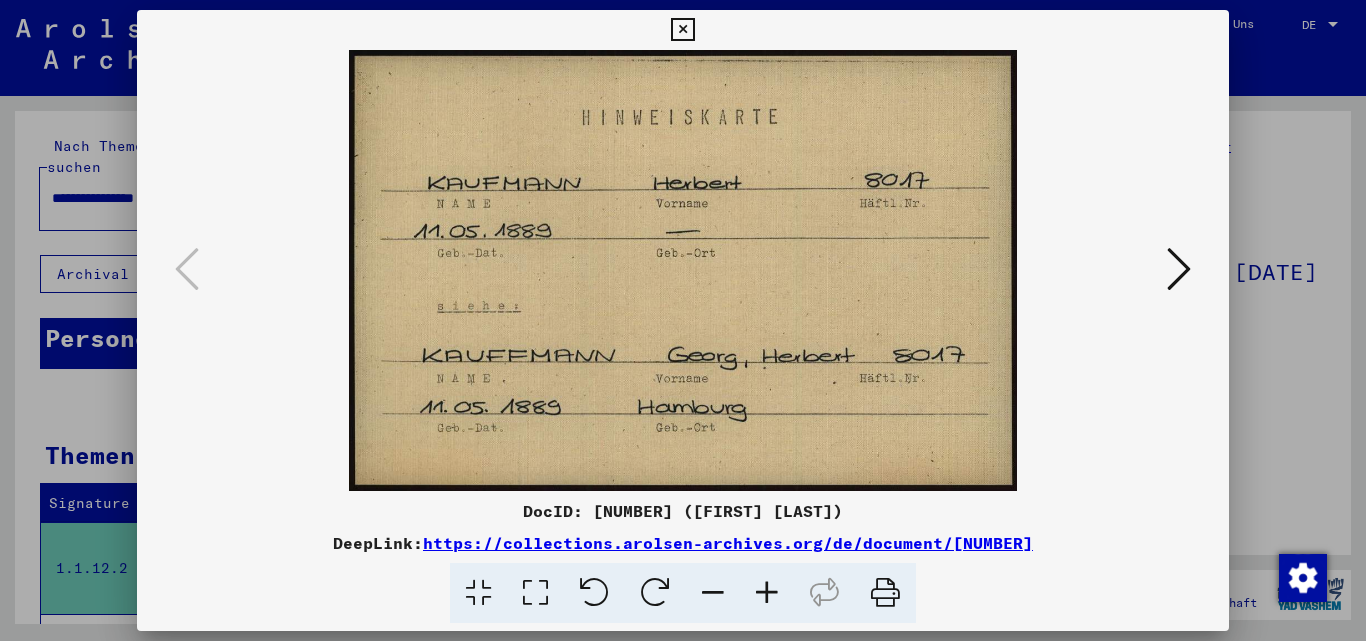 type 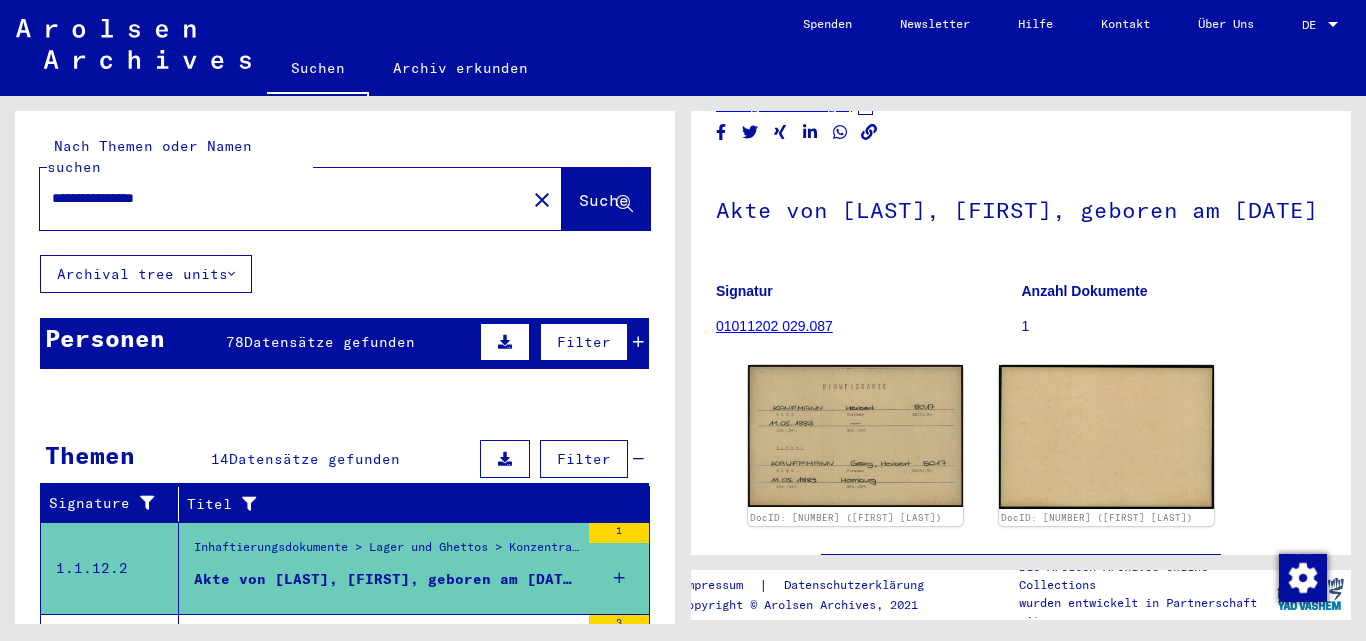 scroll, scrollTop: 125, scrollLeft: 0, axis: vertical 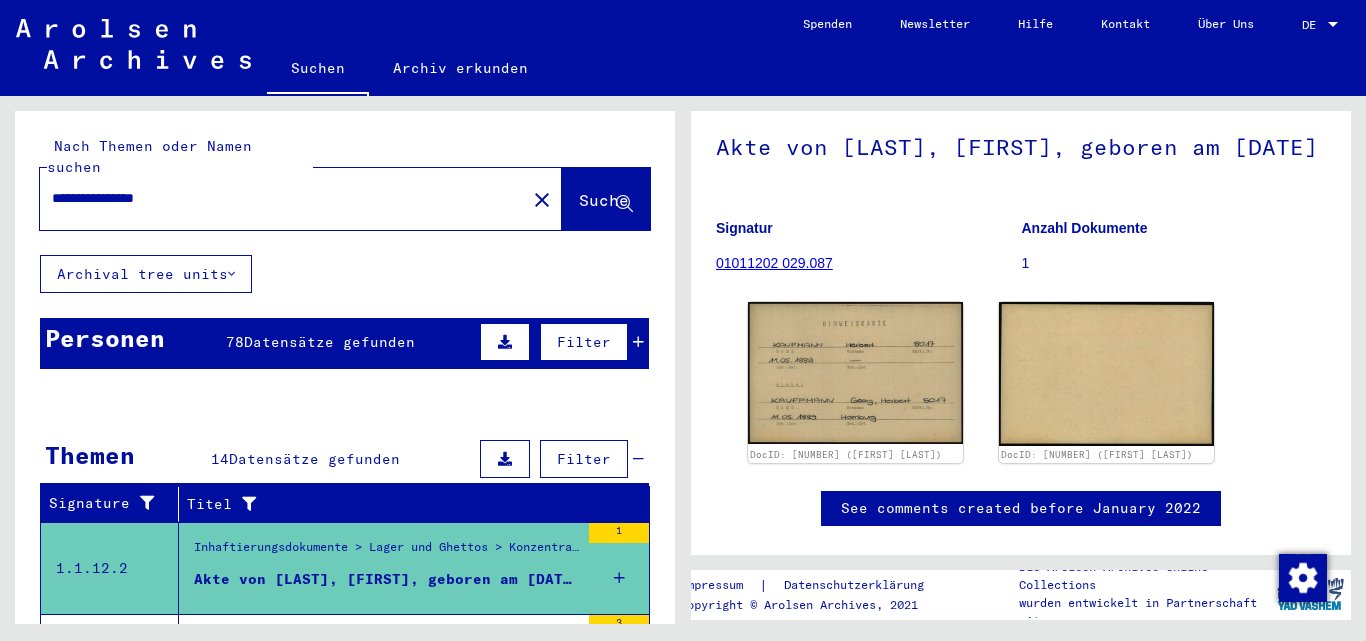 drag, startPoint x: 659, startPoint y: 224, endPoint x: 663, endPoint y: 275, distance: 51.156624 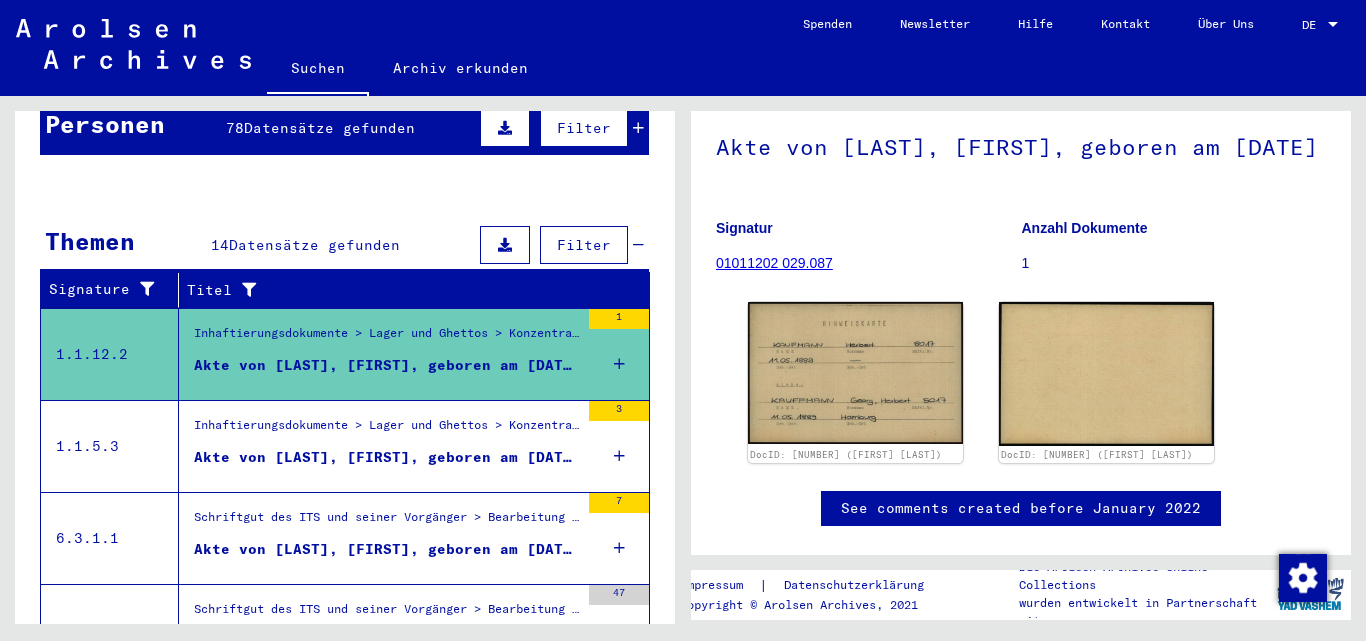 scroll, scrollTop: 383, scrollLeft: 0, axis: vertical 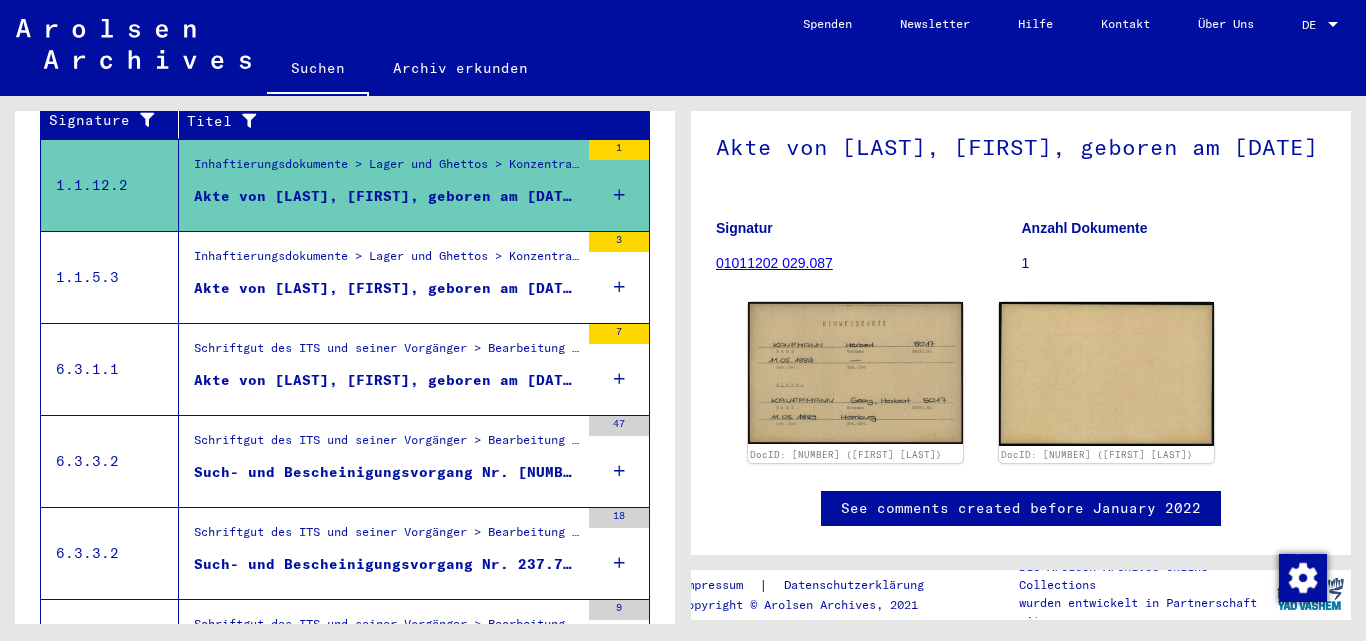 click on "Akte von [LAST], [FIRST], geboren am [DATE]" at bounding box center [386, 288] 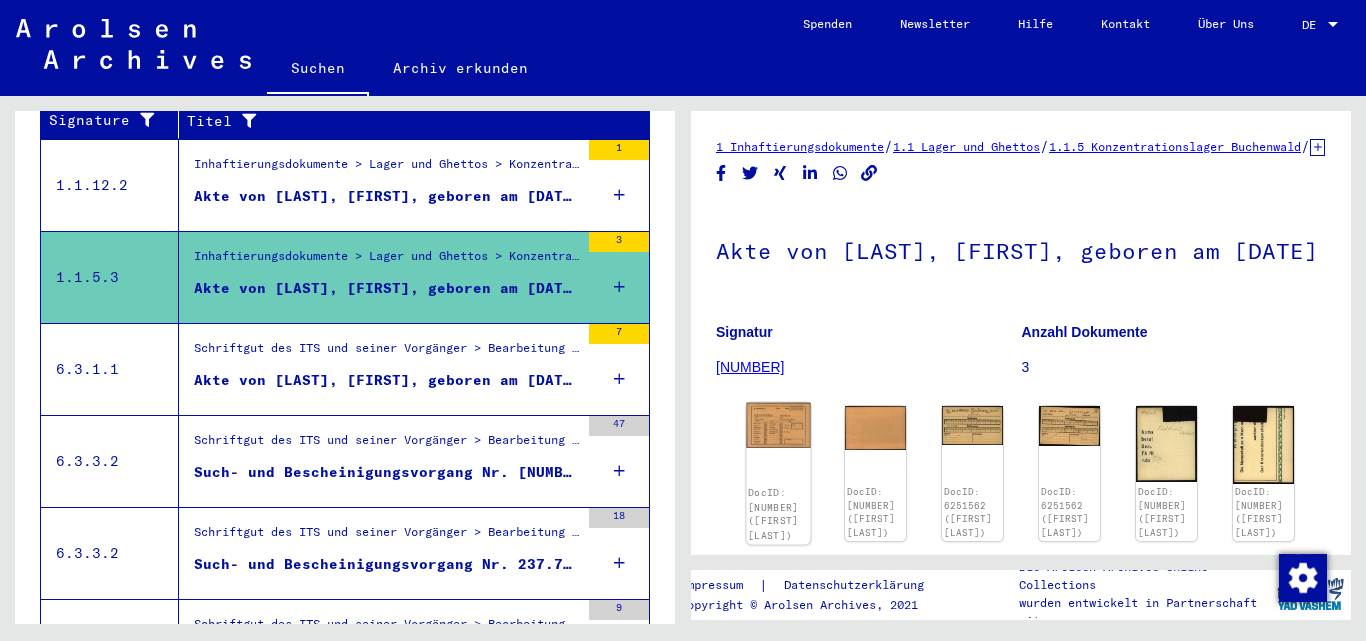 click 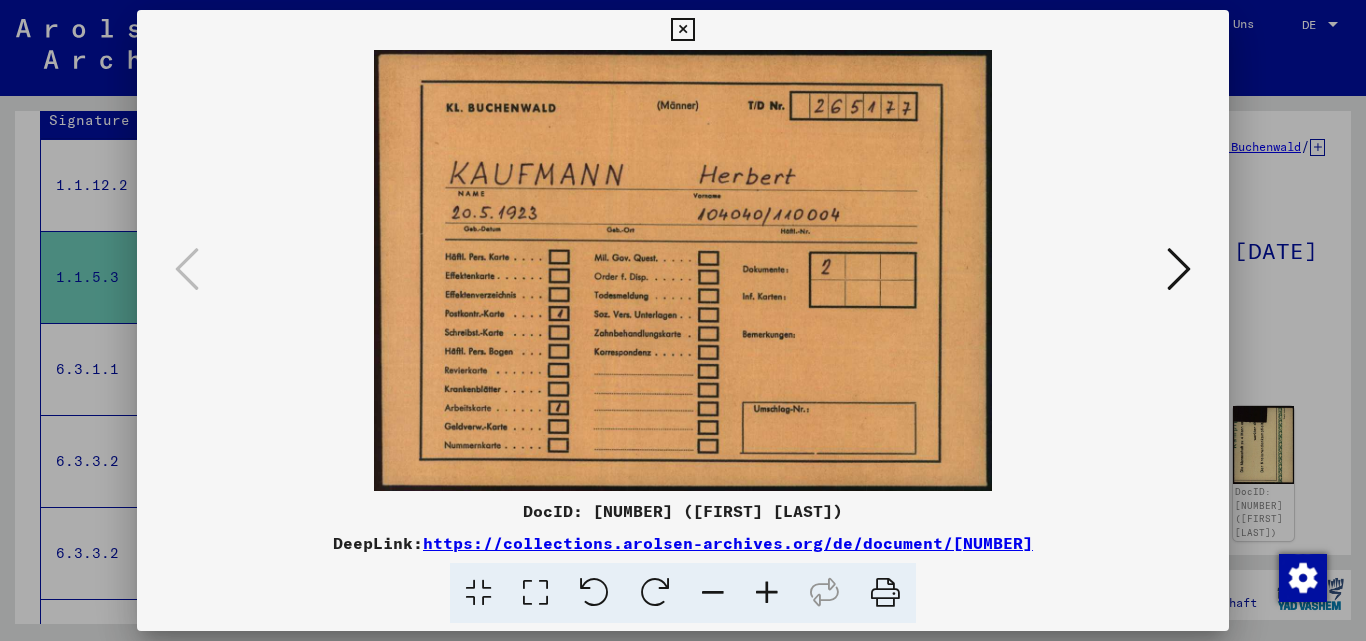 type 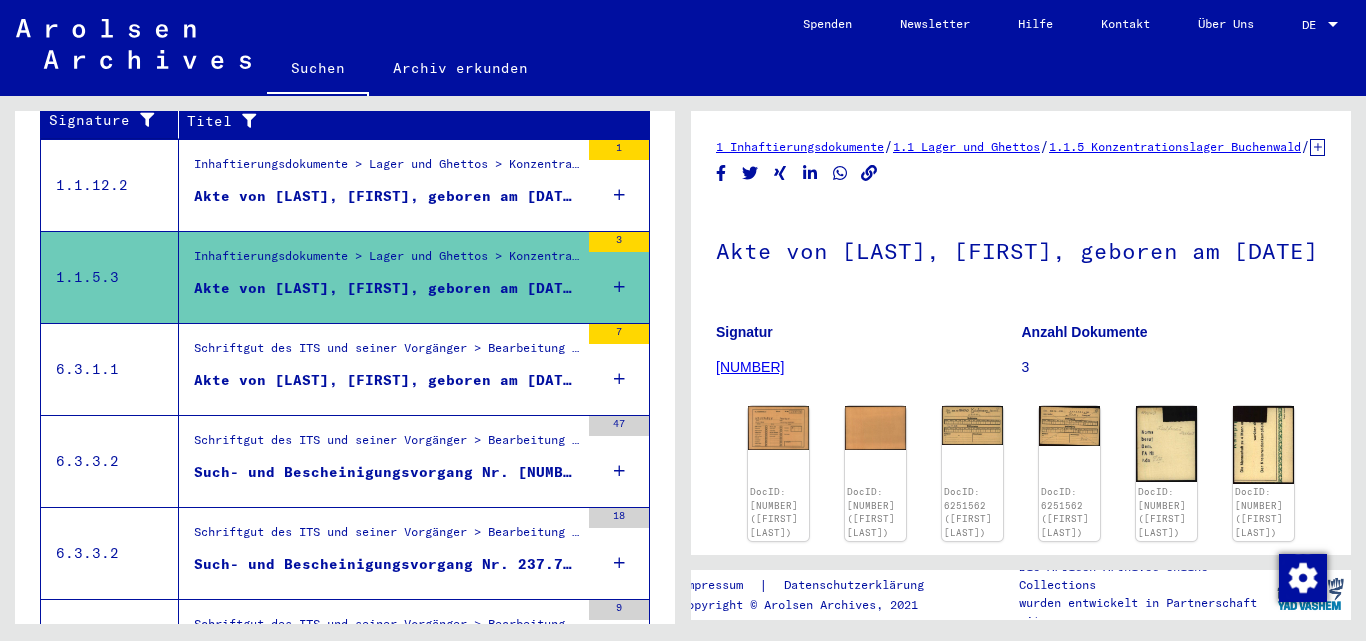 click on "Akte von [LAST], [FIRST], geboren am [DATE]" at bounding box center (386, 380) 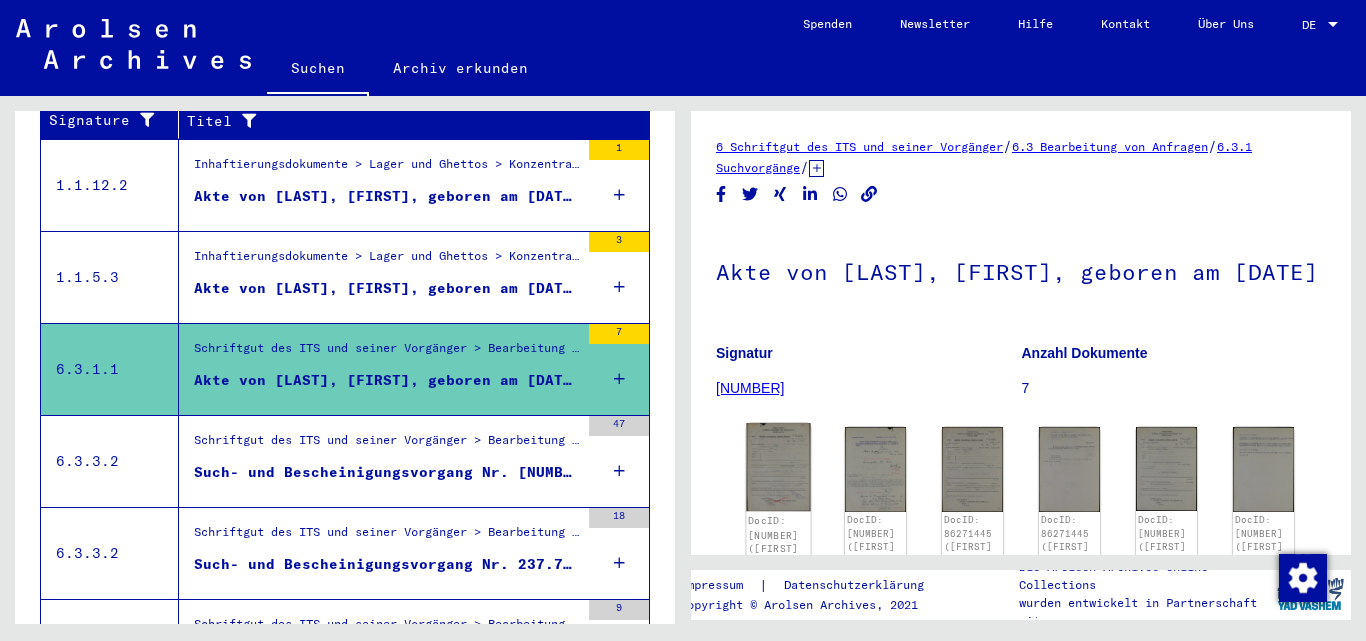 click 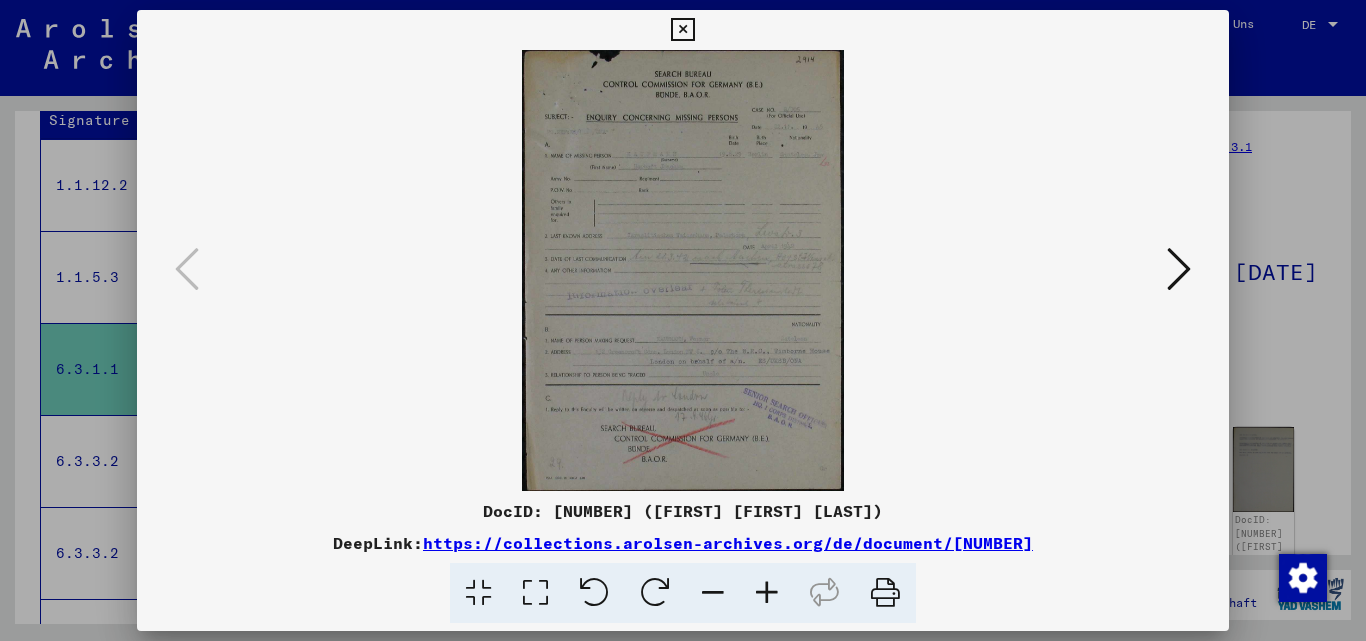 click at bounding box center (767, 593) 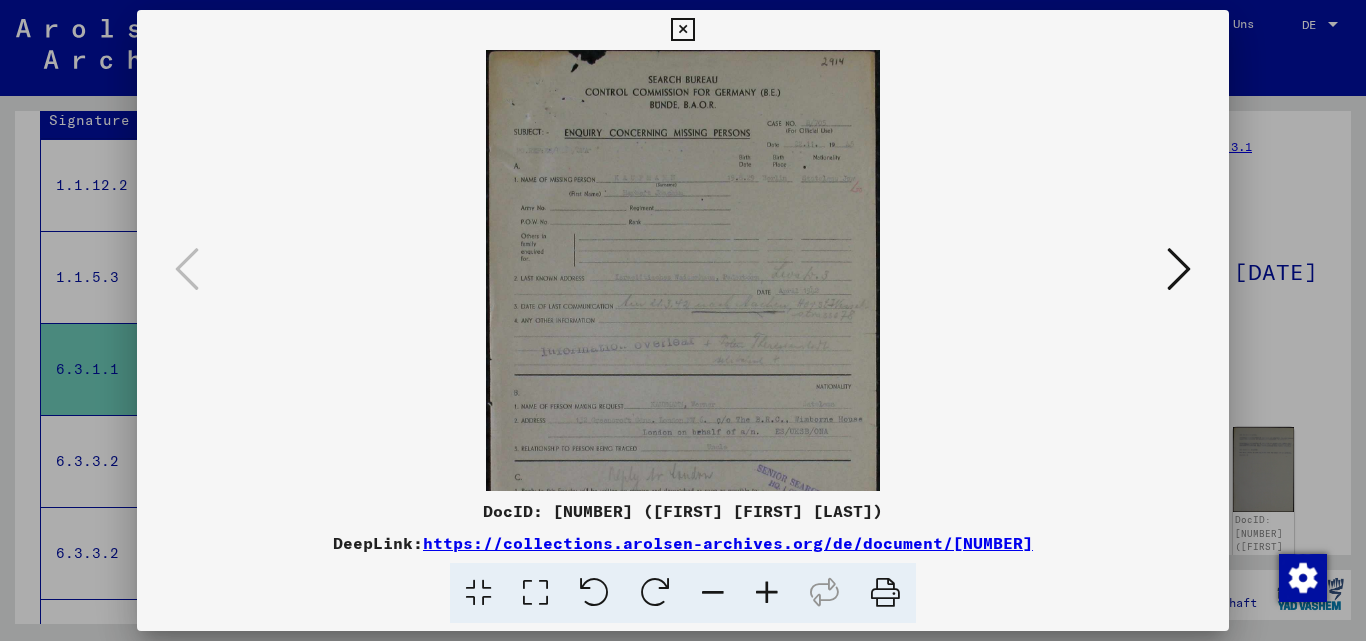 click at bounding box center [767, 593] 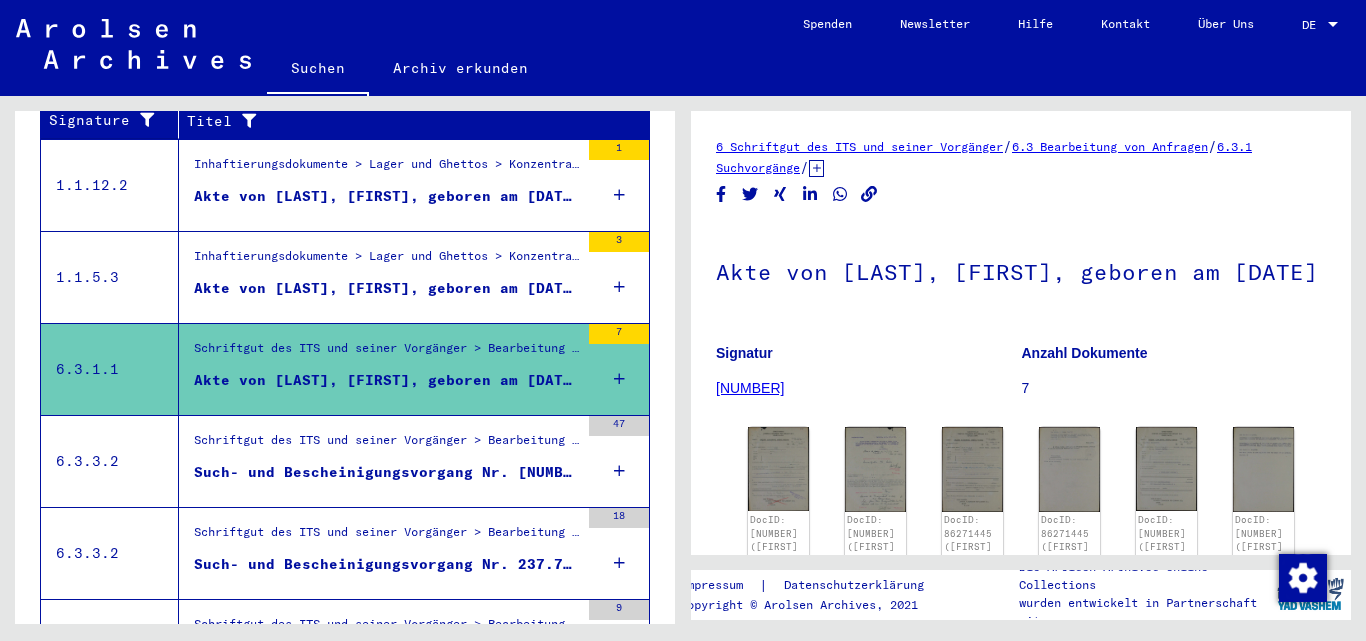 click on "Such- und Bescheinigungsvorgang Nr. [NUMBER] für [LAST], [FIRST] geboren [DATE]" at bounding box center [386, 472] 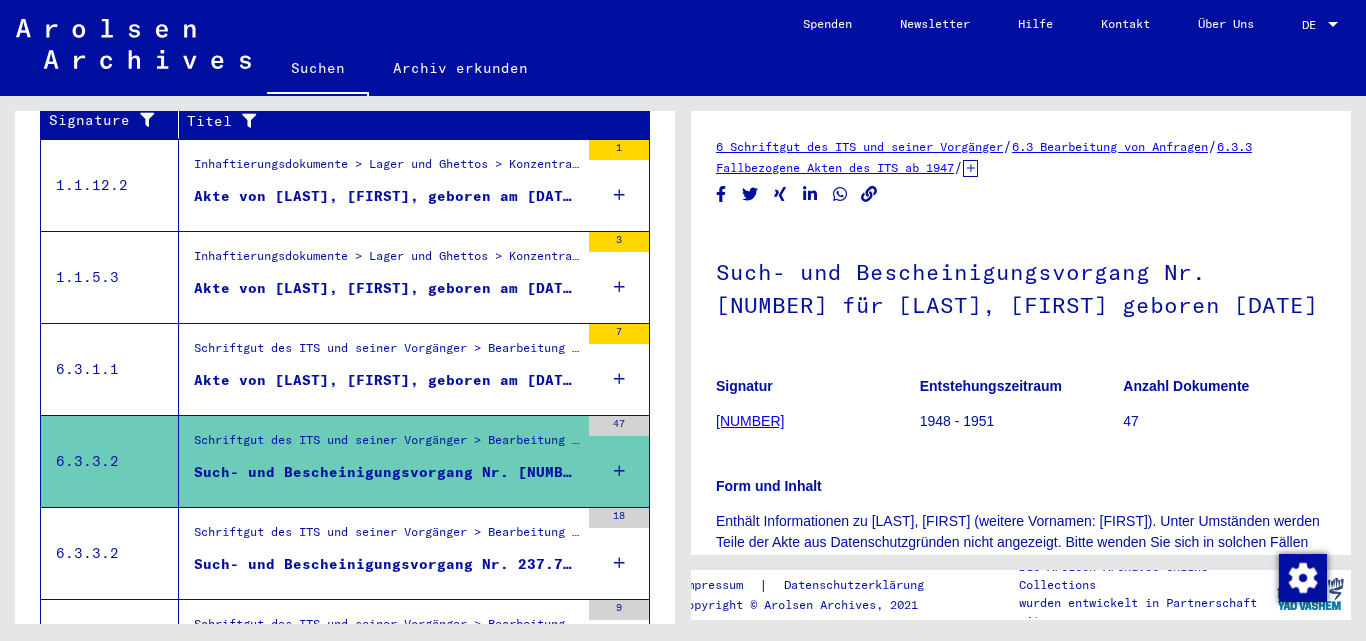 click on "Schriftgut des ITS und seiner Vorgänger > Bearbeitung von Anfragen > Fallbezogene Akten des ITS ab 1947 > T/D-Fallablage > Such- und Bescheinigungsvorgänge mit den (T/D-) Nummern von 1 bis 249.999 > Such- und Bescheinigungsvorgänge mit den (T/D-) Nummern von 237.500 bis 237.999" at bounding box center [386, 537] 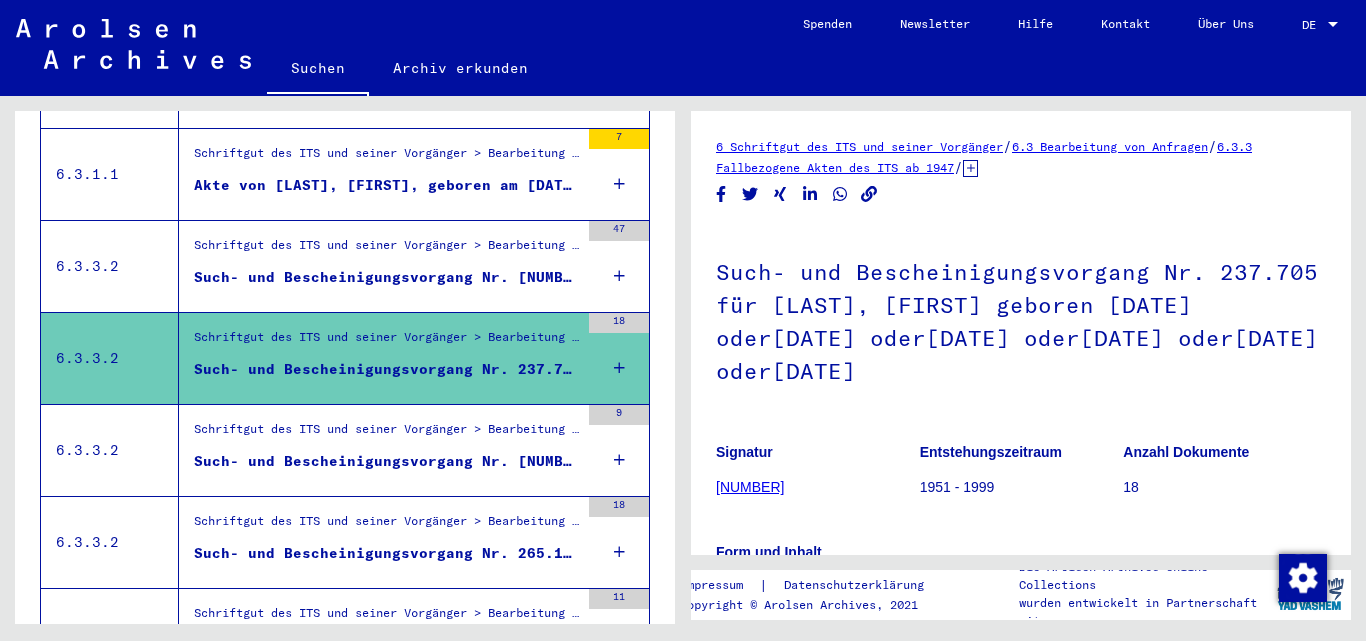 scroll, scrollTop: 655, scrollLeft: 0, axis: vertical 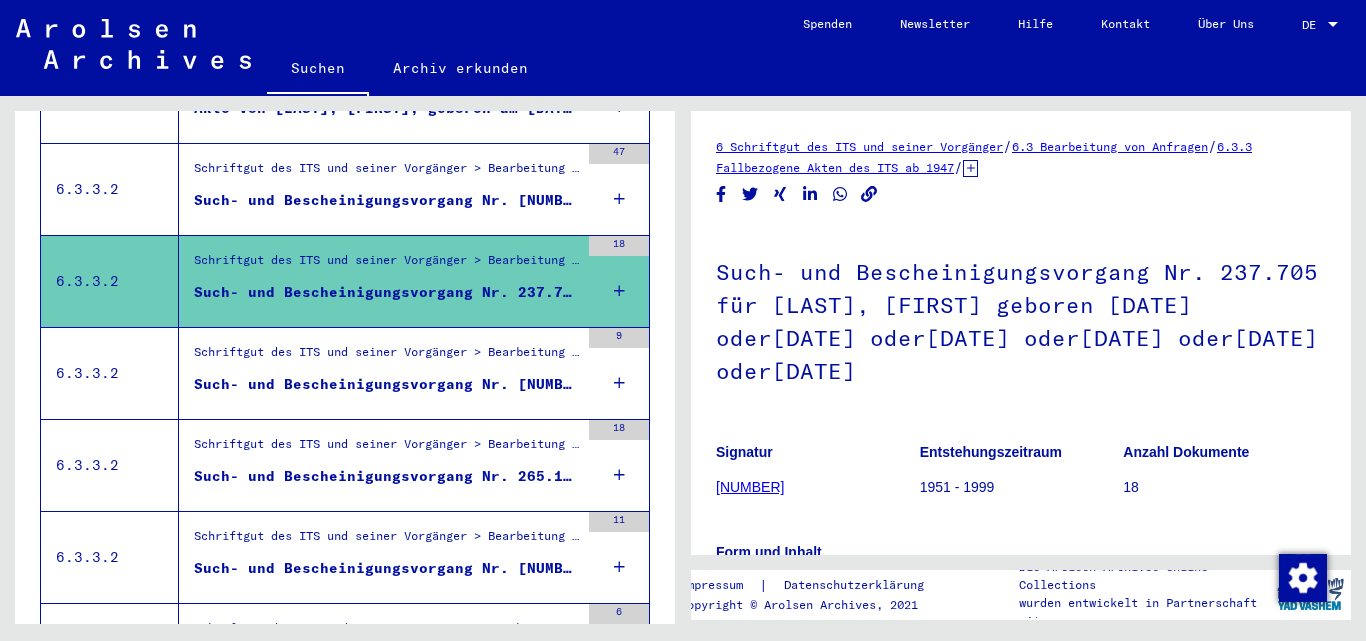 click on "Such- und Bescheinigungsvorgang Nr. [NUMBER] für [LAST], [FIRST] geboren [DATE]" at bounding box center [386, 384] 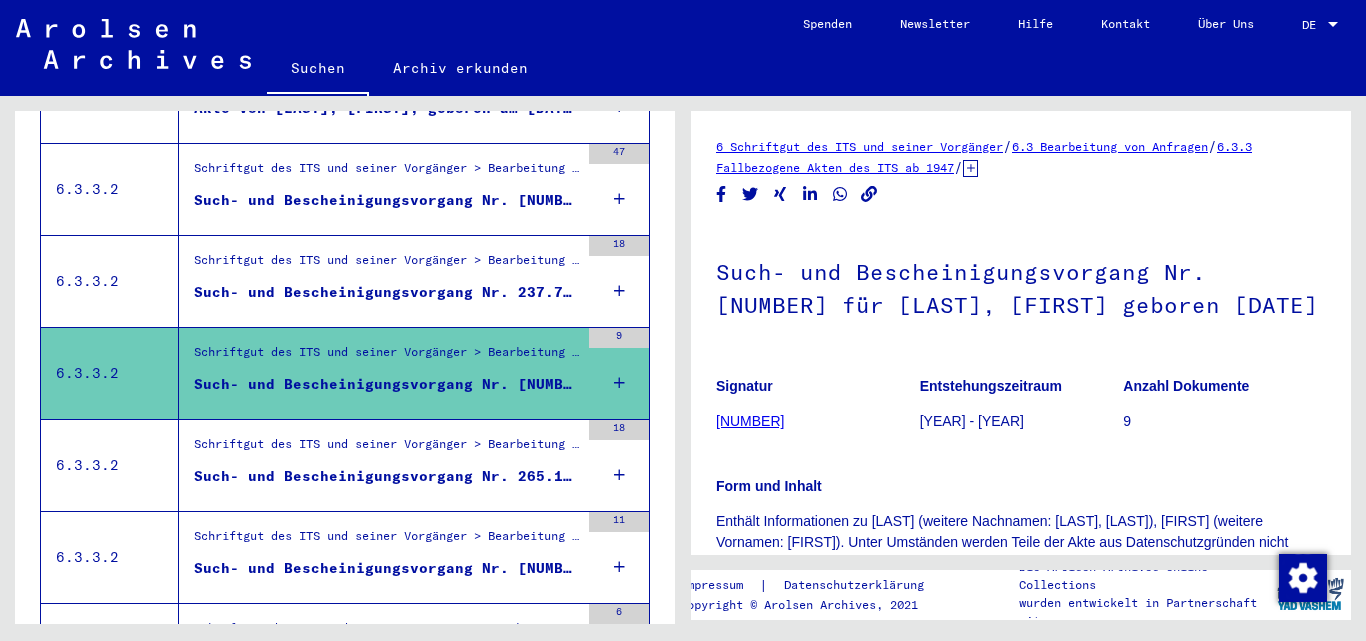 click on "Such- und Bescheinigungsvorgang Nr. 265.177 für [LAST], [FIRST] geboren [DATE]" at bounding box center (386, 476) 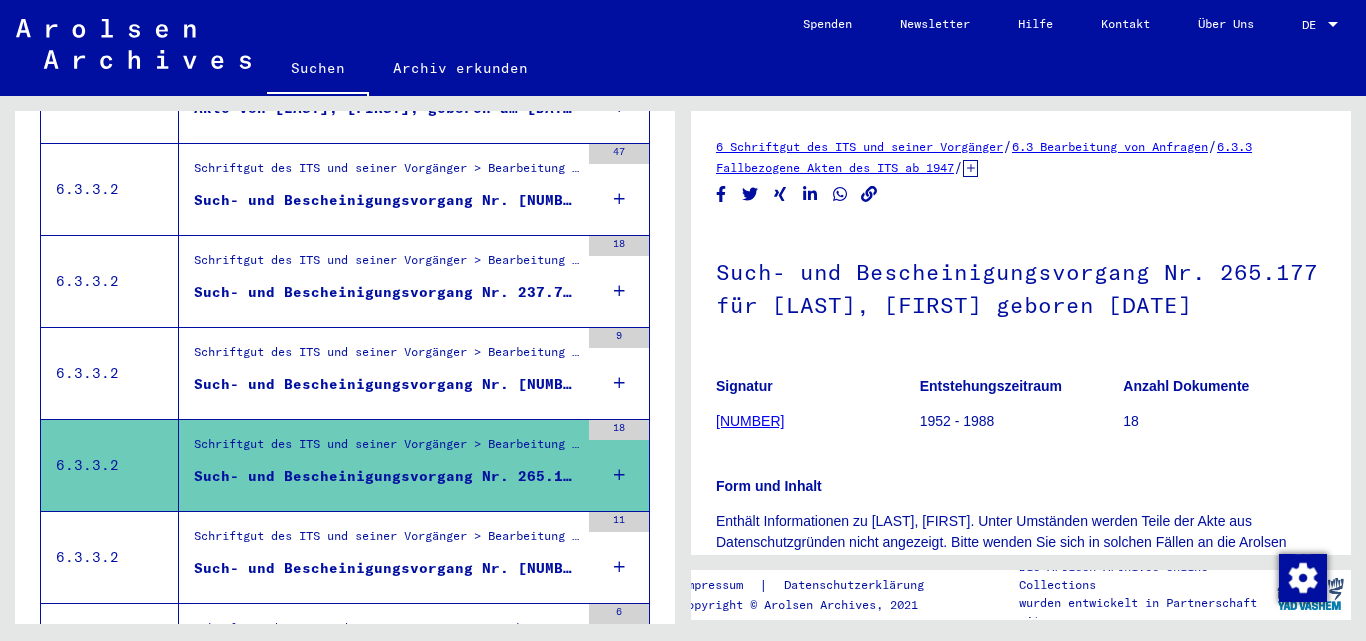 click on "Schriftgut des ITS und seiner Vorgänger > Bearbeitung von Anfragen > Fallbezogene Akten des ITS ab 1947 > T/D-Fallablage > Such- und Bescheinigungsvorgänge mit den (T/D-) Nummern von 250.000 bis 499.999 > Such- und Bescheinigungsvorgänge mit den (T/D-) Nummern von 325.500 bis 325.999" at bounding box center (386, 541) 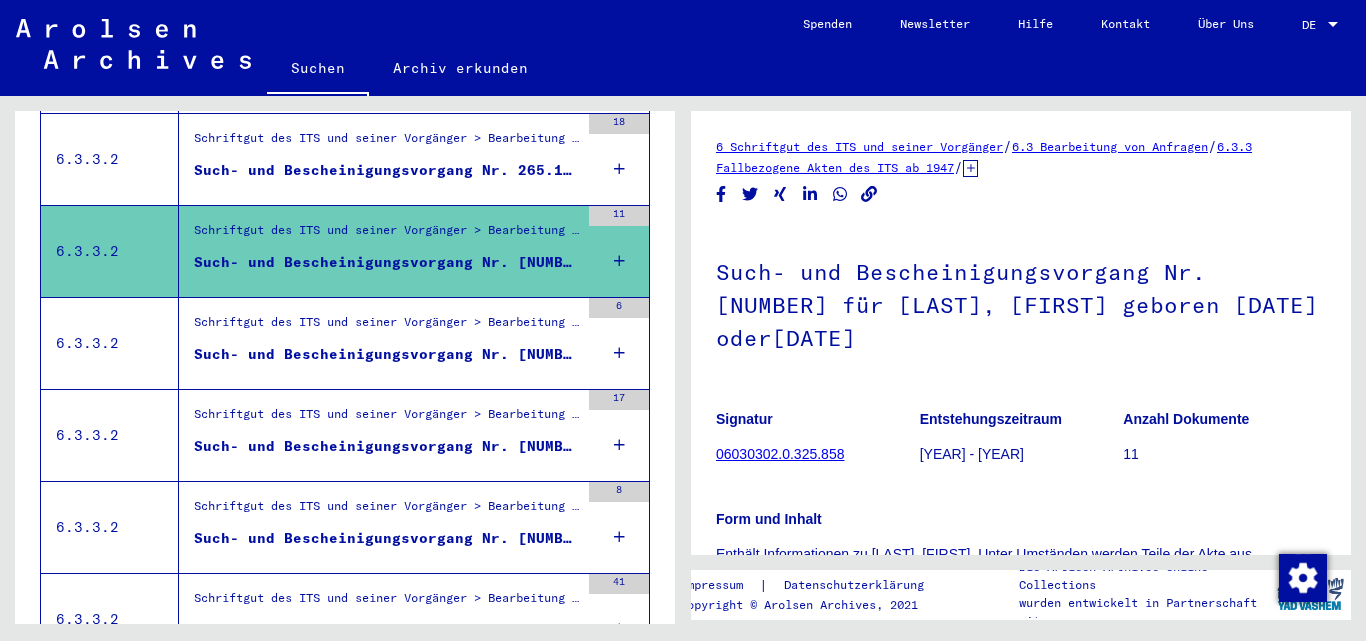 scroll, scrollTop: 1281, scrollLeft: 0, axis: vertical 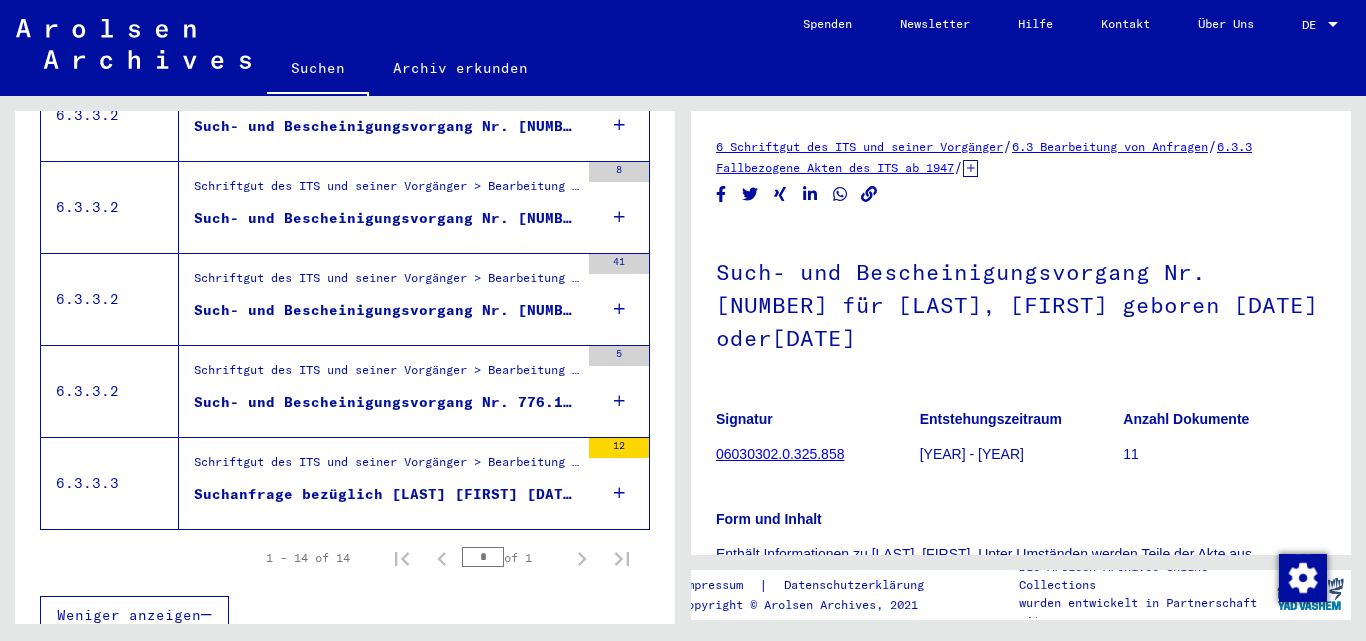 click on "Schriftgut des ITS und seiner Vorgänger > Bearbeitung von Anfragen > Fallbezogene Akten des ITS ab 1947 > Ablage negativ geprüfter Anfragen unter einer "Briefnummer" > Vorgänge mit Briefnummern von B133001 bis B133500" at bounding box center (386, 467) 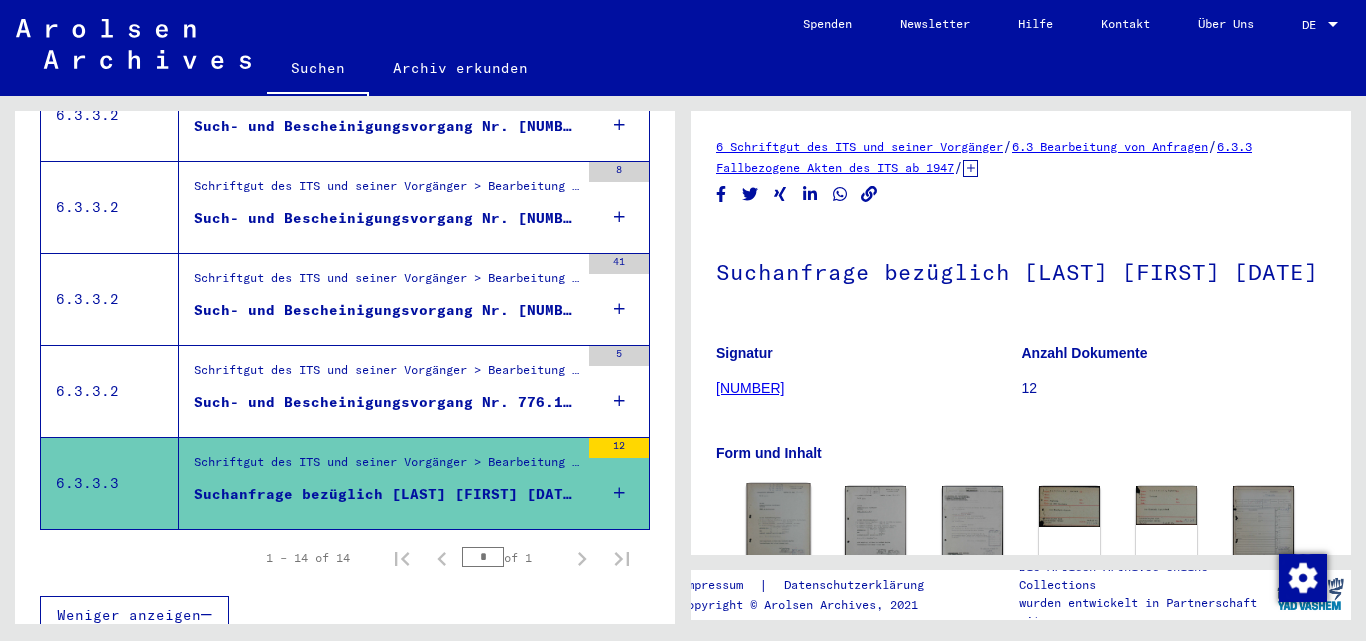 click 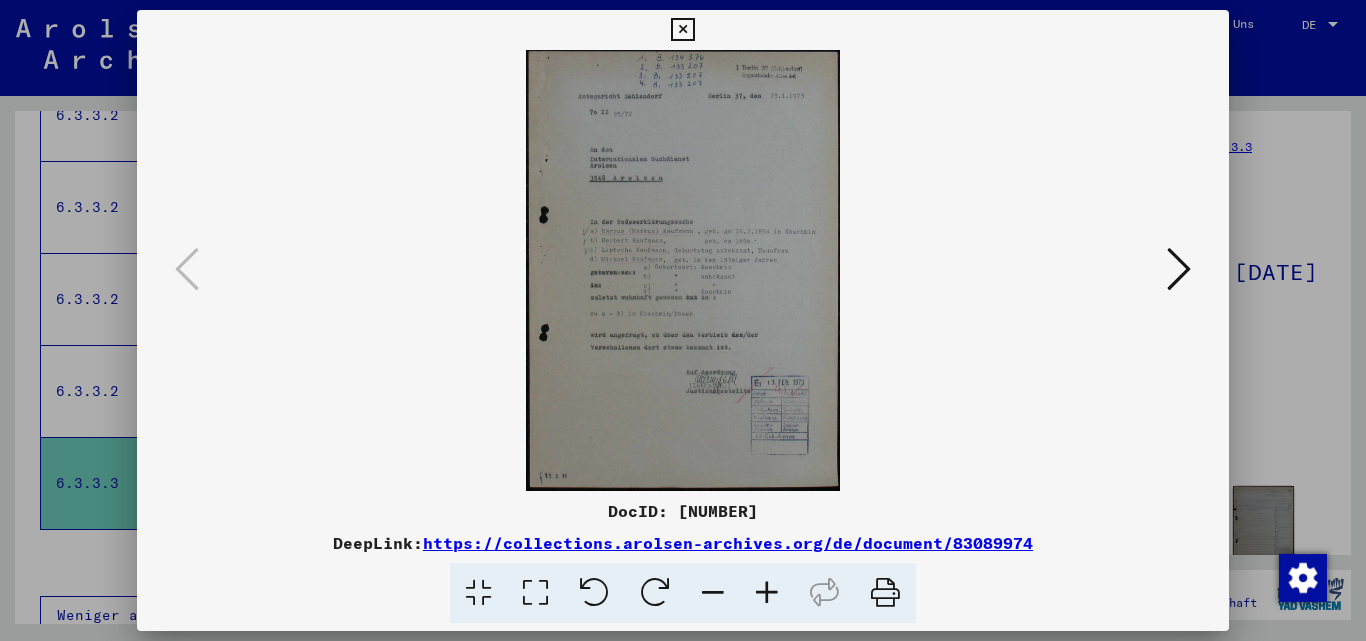 click at bounding box center [767, 593] 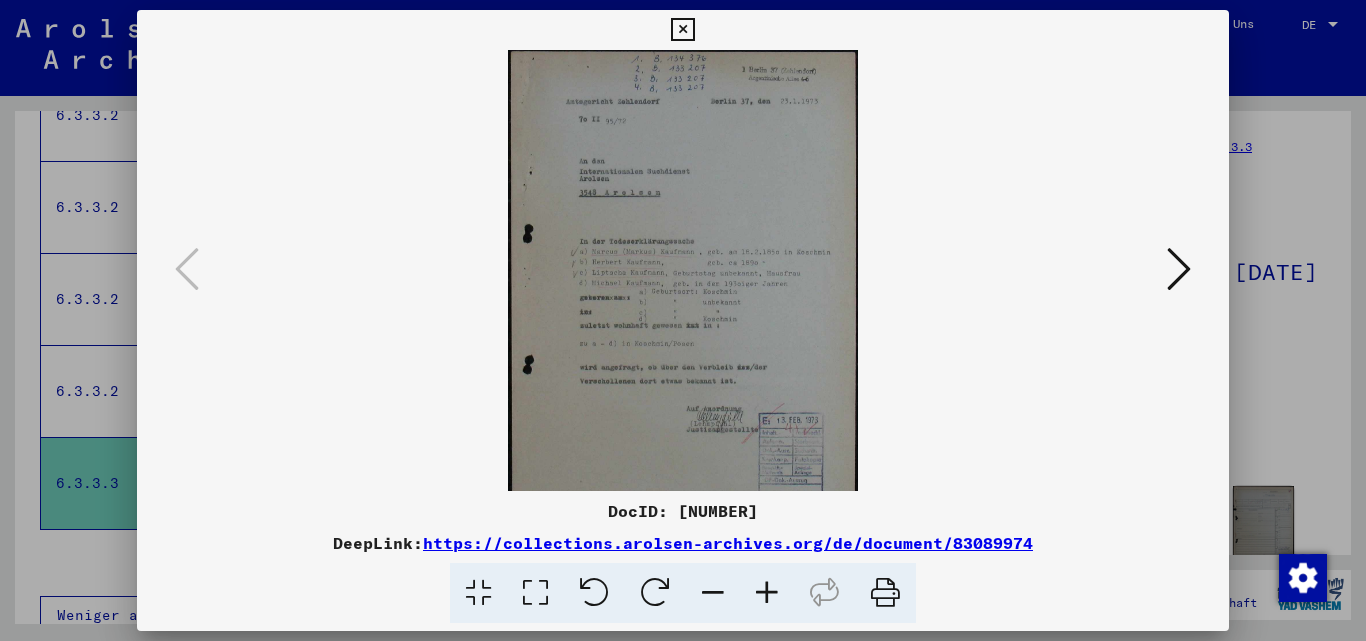 click at bounding box center (767, 593) 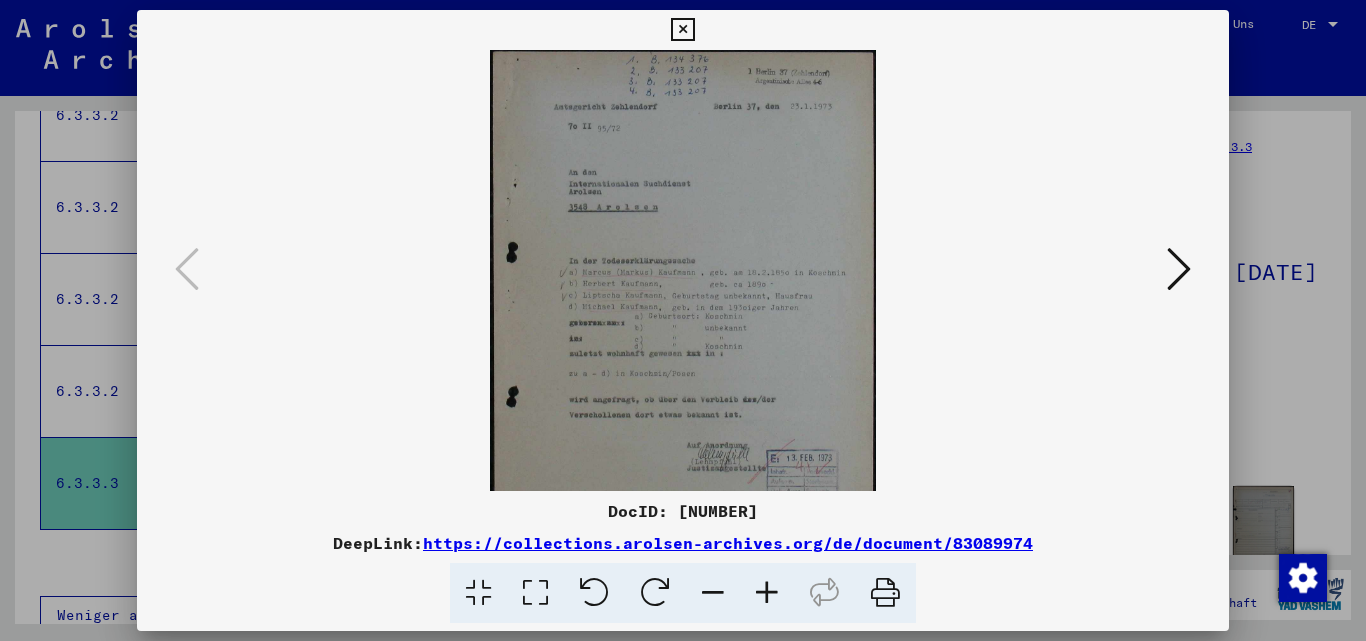 click at bounding box center [767, 593] 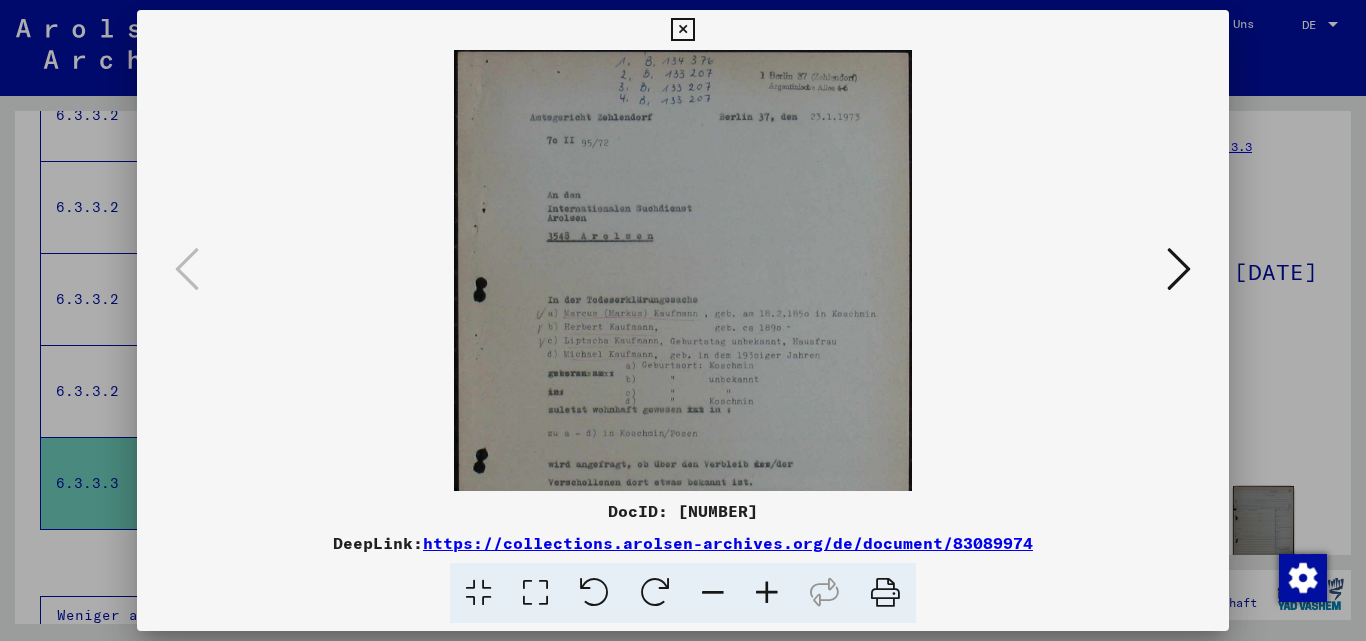 click at bounding box center [767, 593] 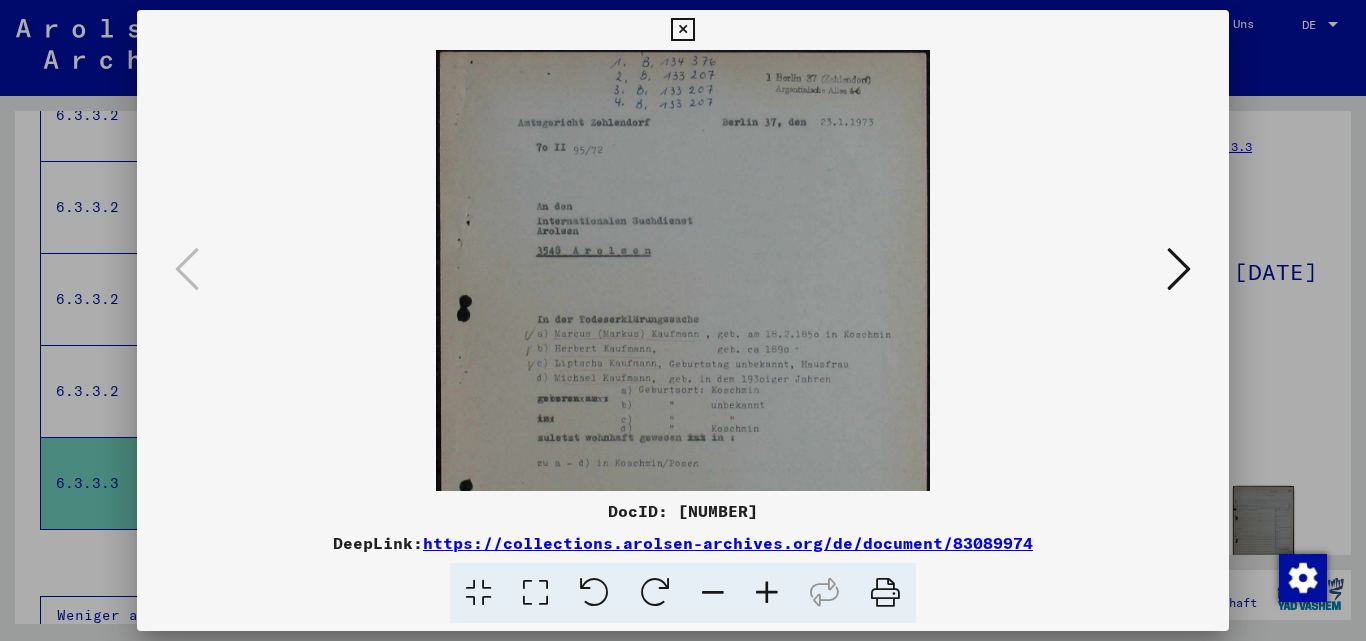 click at bounding box center [767, 593] 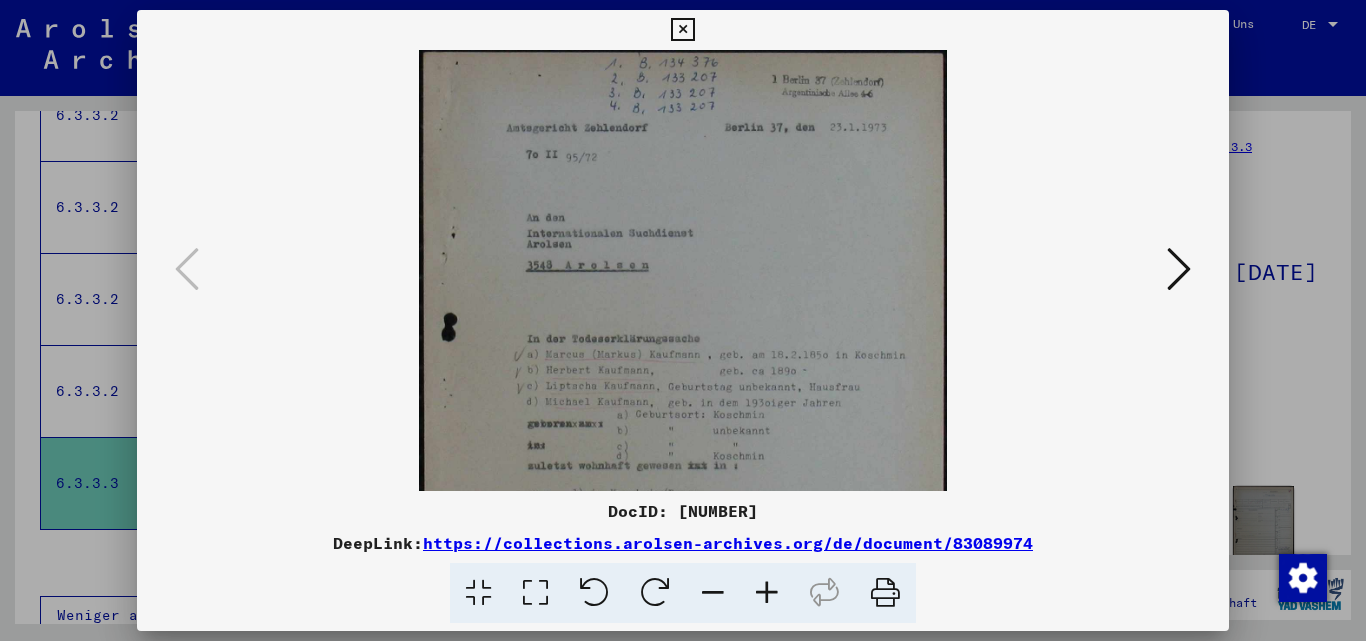 click at bounding box center (767, 593) 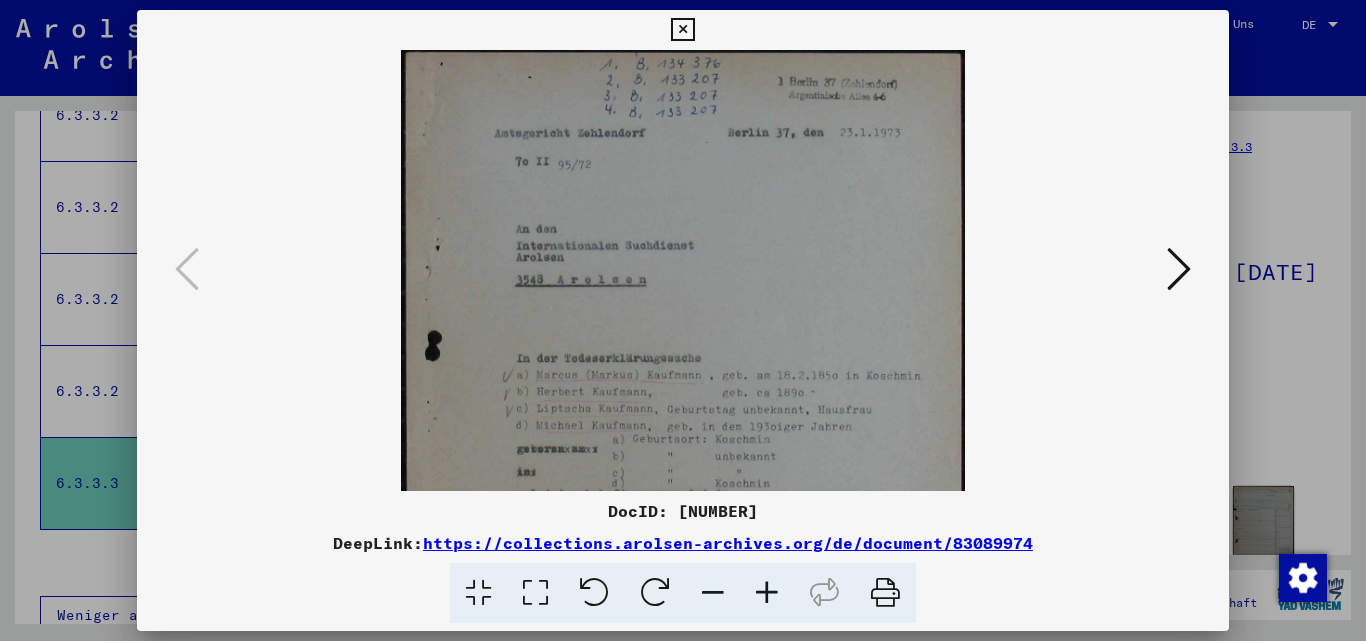 click at bounding box center [767, 593] 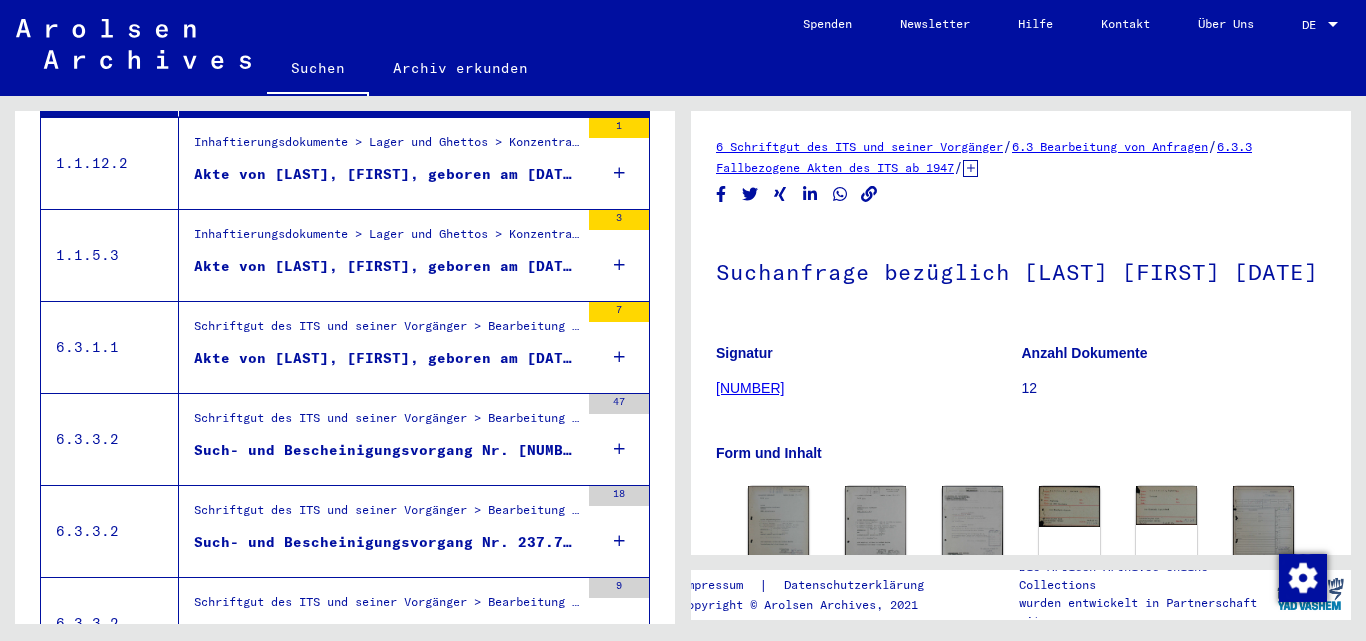 scroll, scrollTop: 0, scrollLeft: 0, axis: both 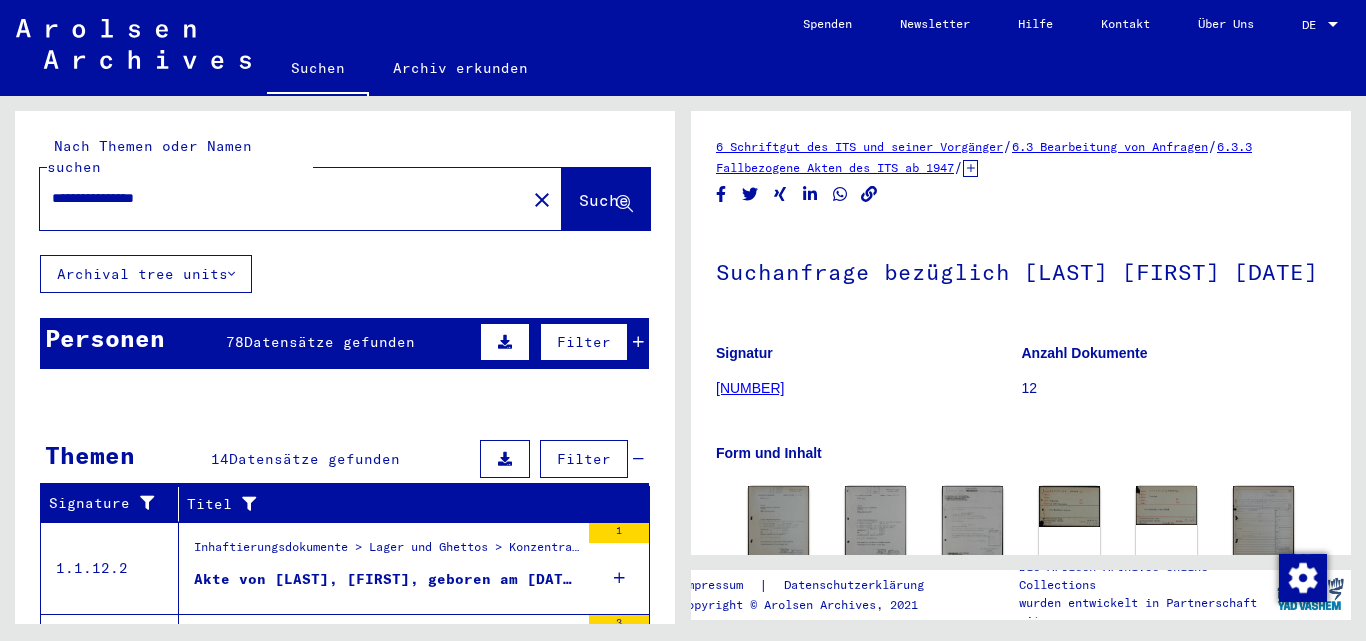 click on "**********" at bounding box center (283, 198) 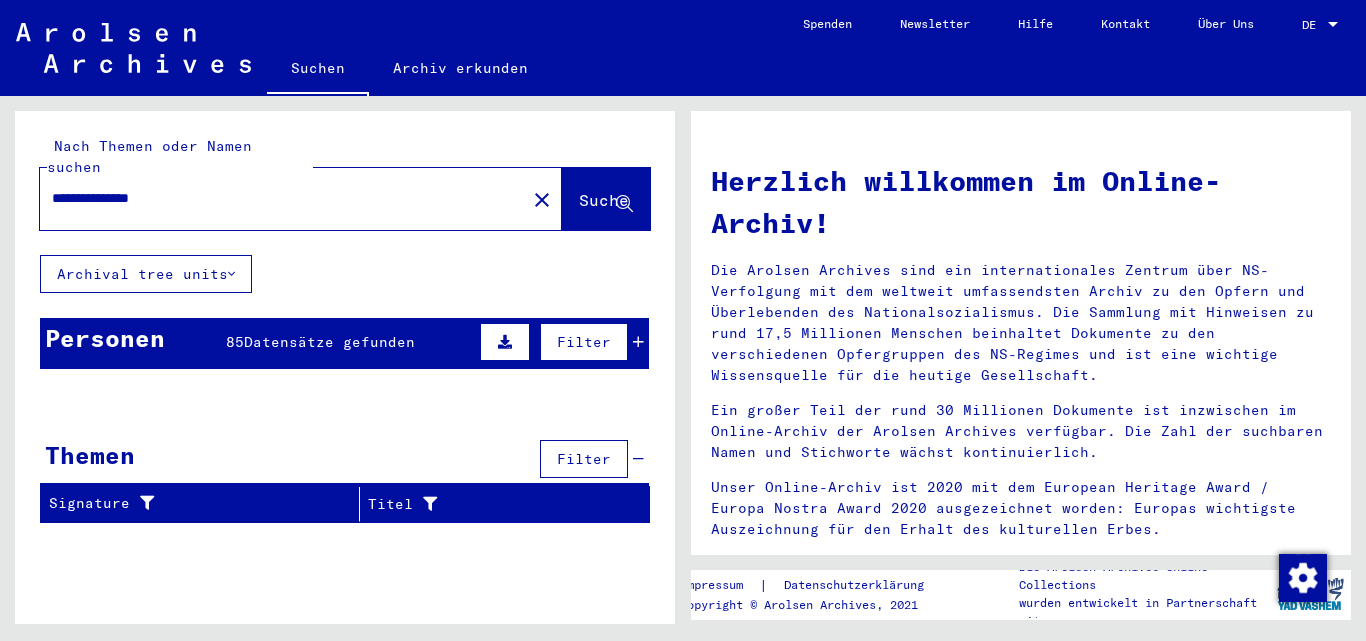 click at bounding box center (638, 342) 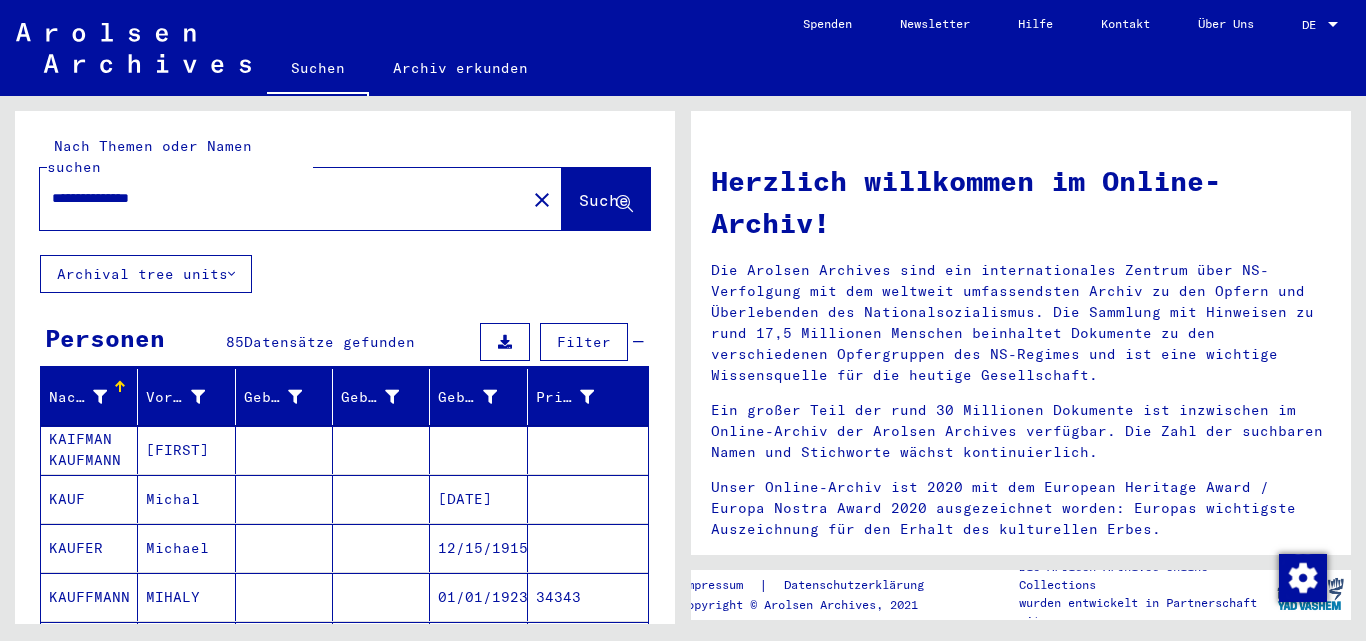 scroll, scrollTop: 212, scrollLeft: 0, axis: vertical 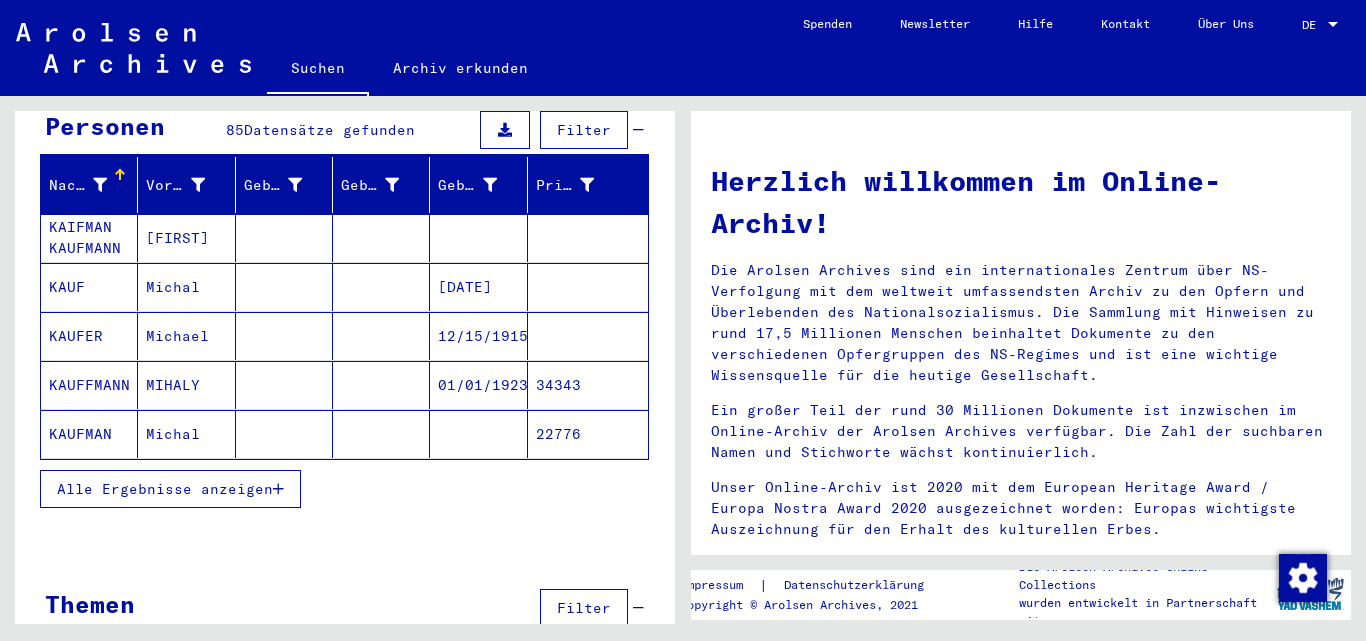 click on "Alle Ergebnisse anzeigen" at bounding box center (344, 489) 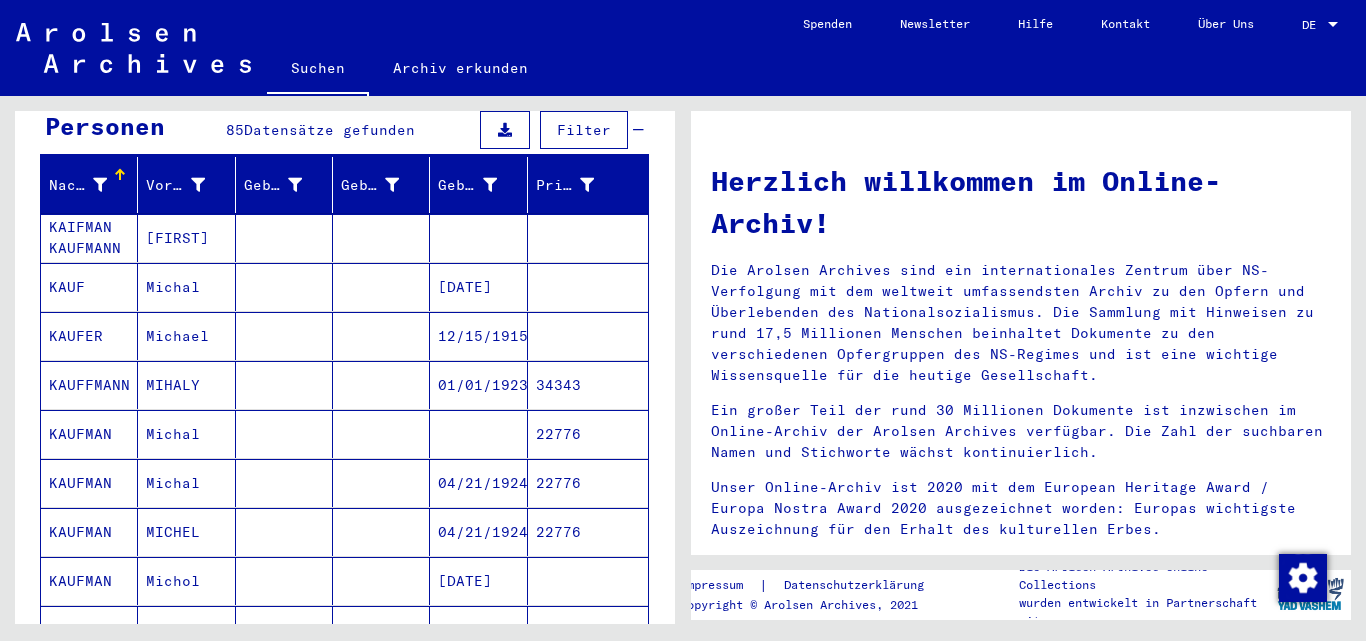 click at bounding box center (478, 483) 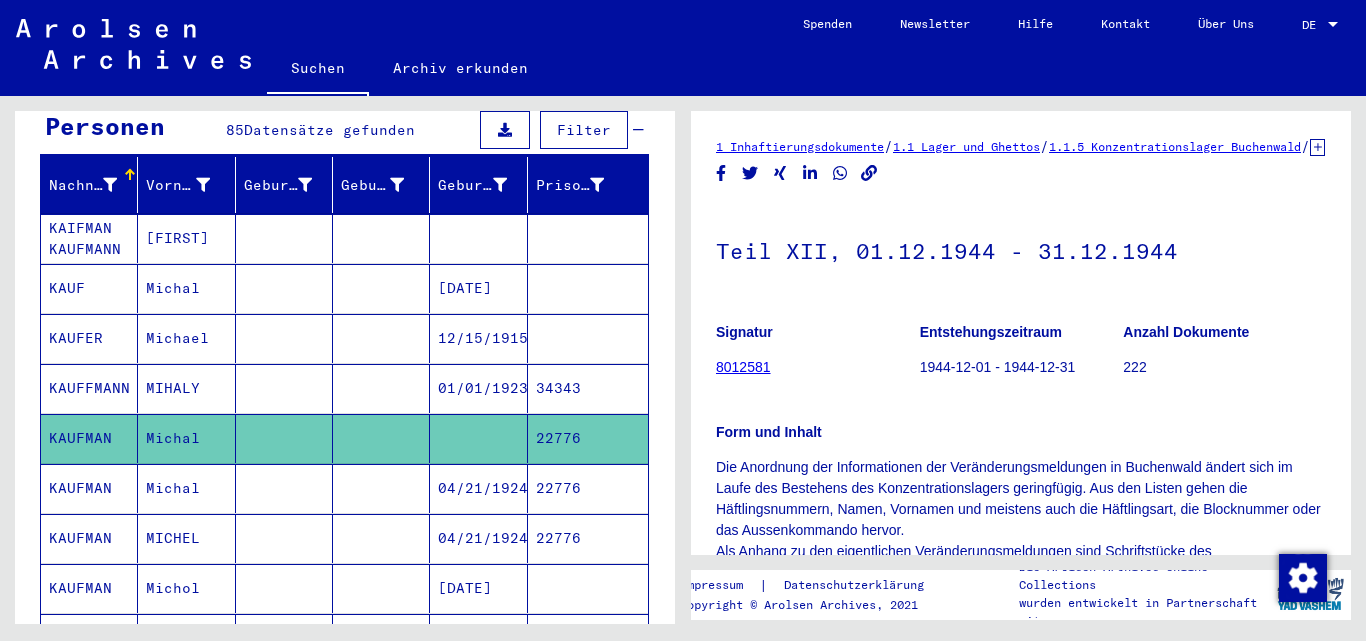 scroll, scrollTop: 335, scrollLeft: 0, axis: vertical 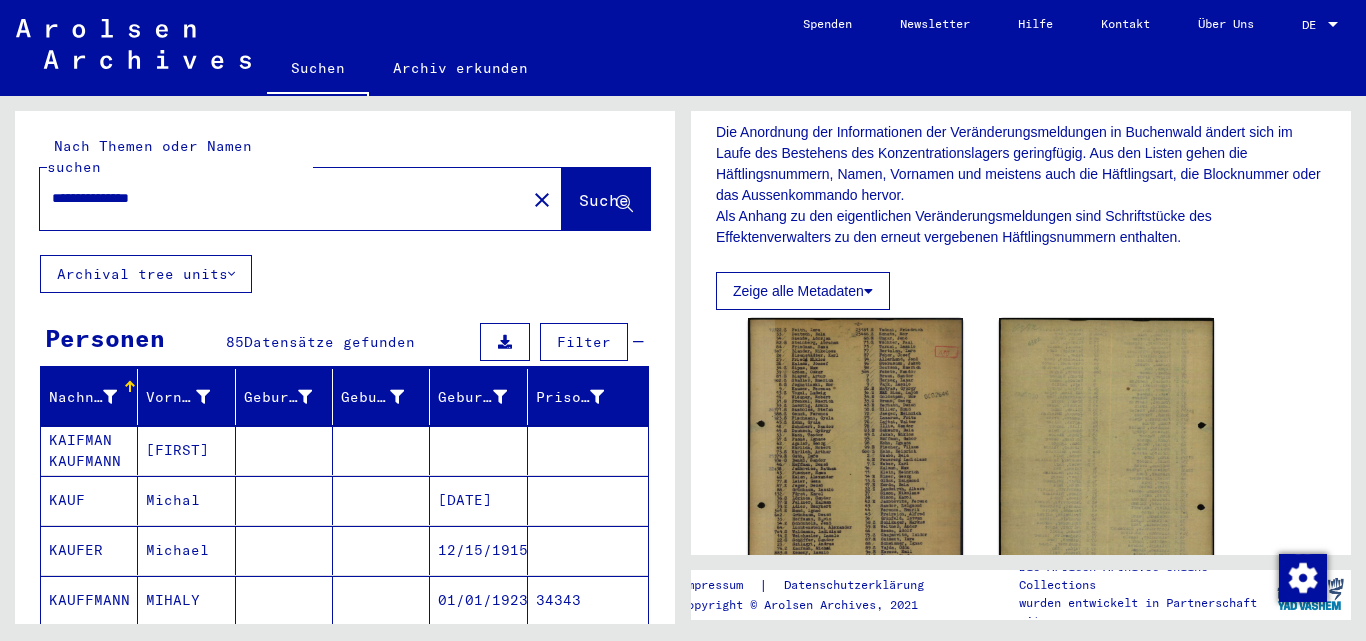 click on "**********" at bounding box center (283, 198) 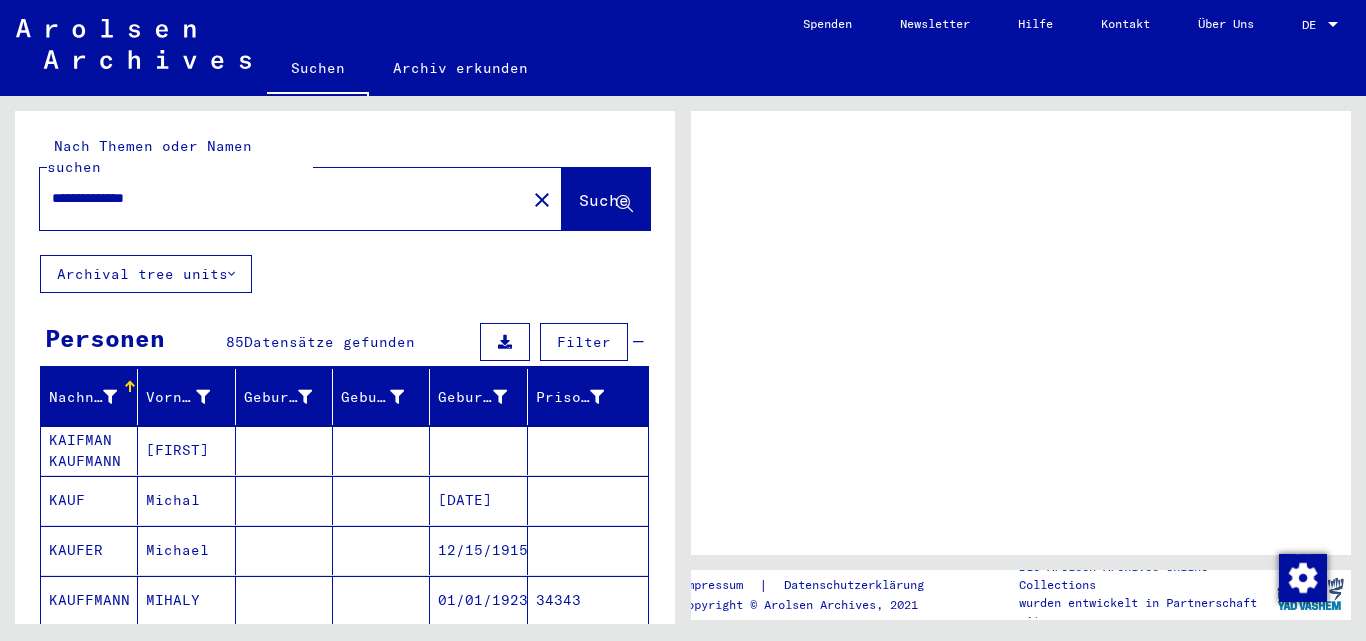 scroll, scrollTop: 0, scrollLeft: 0, axis: both 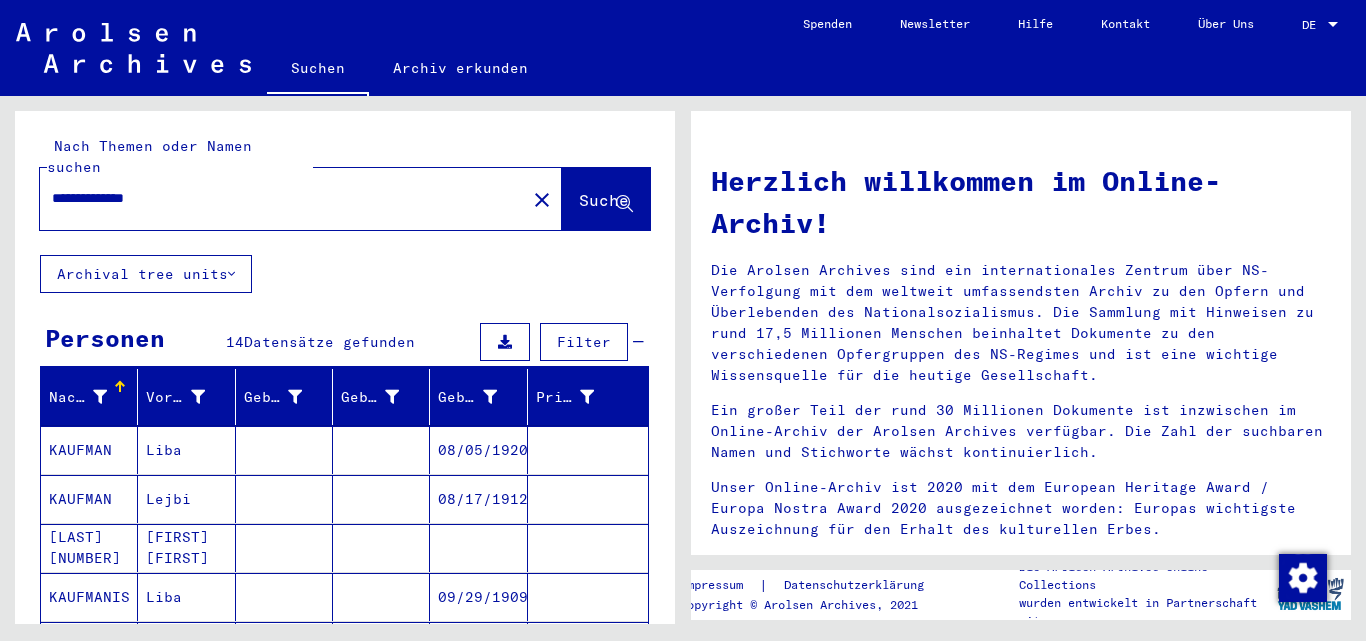 drag, startPoint x: 675, startPoint y: 274, endPoint x: 672, endPoint y: 385, distance: 111.040535 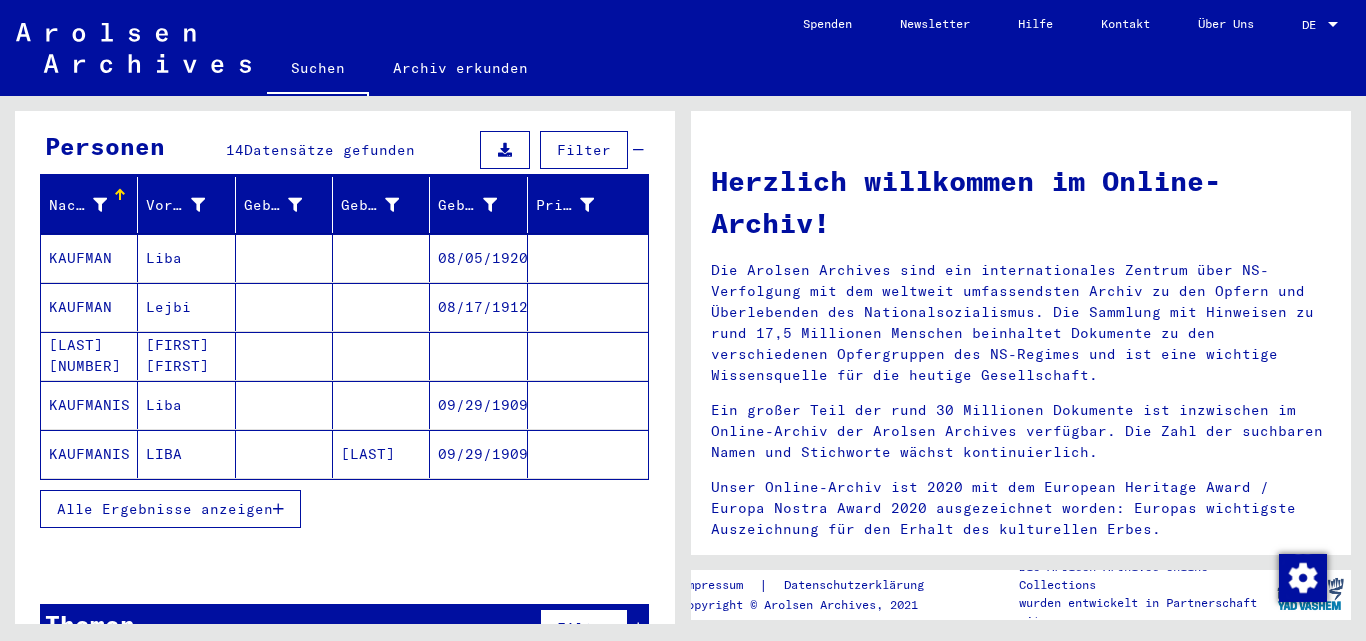 scroll, scrollTop: 203, scrollLeft: 0, axis: vertical 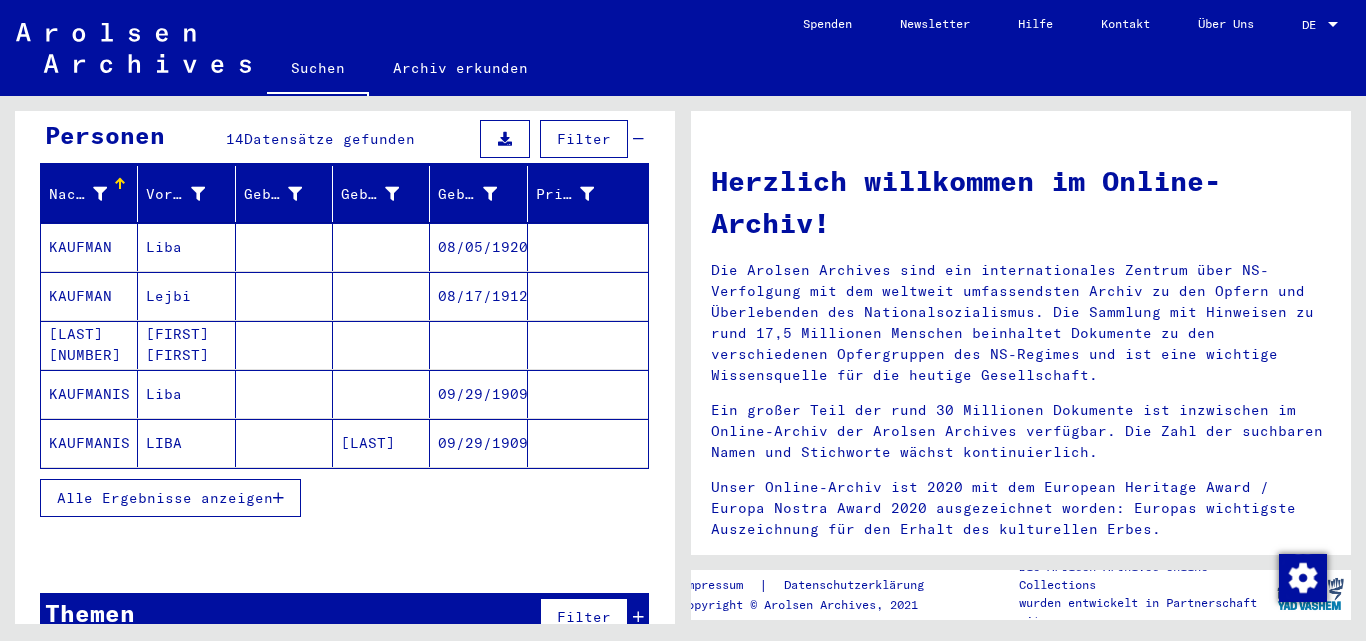 click on "Alle Ergebnisse anzeigen" at bounding box center (165, 498) 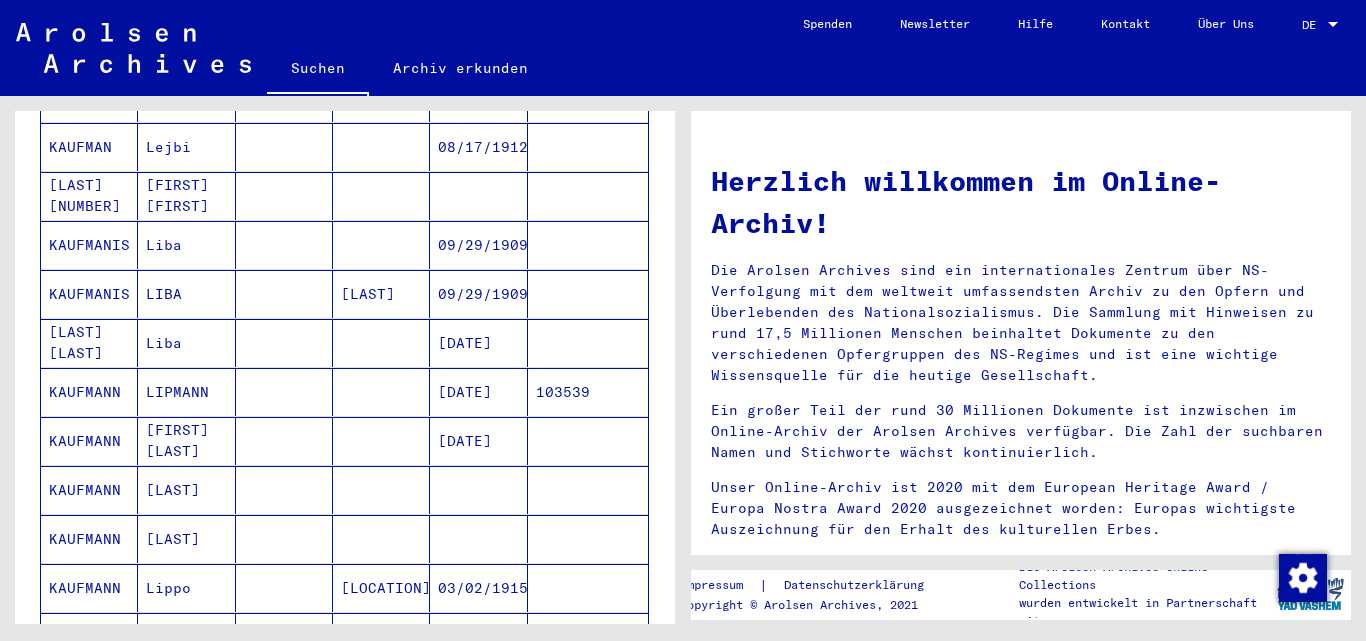 scroll, scrollTop: 246, scrollLeft: 0, axis: vertical 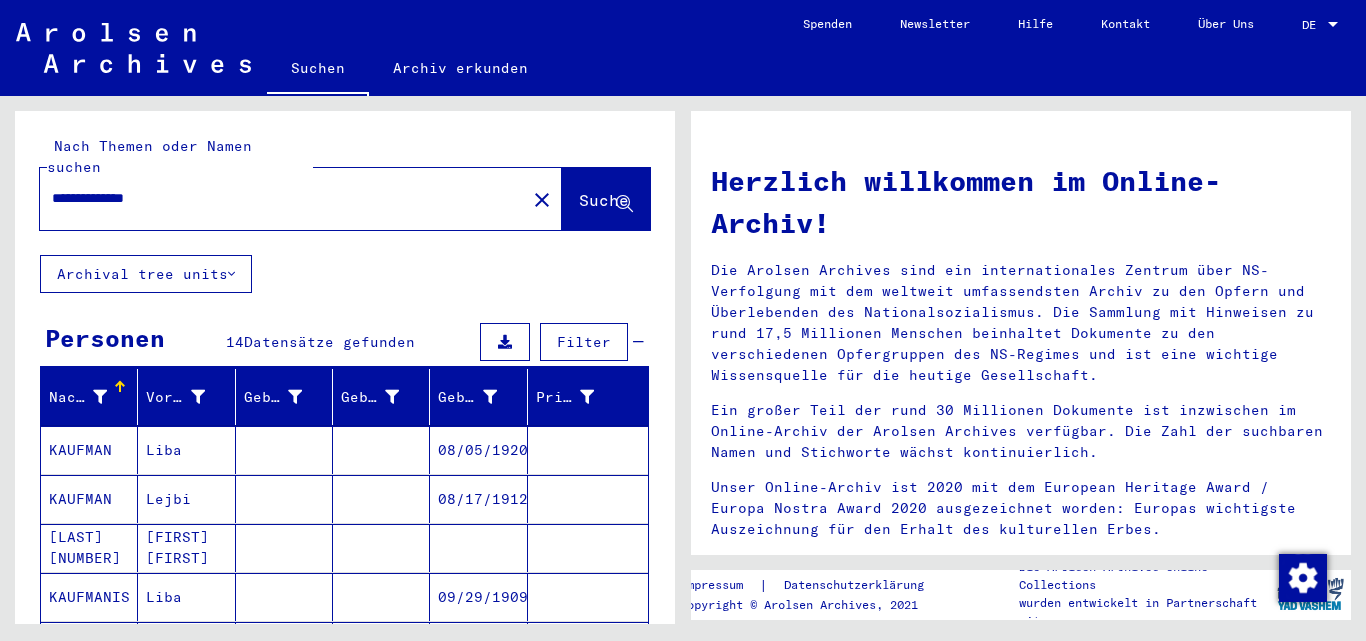 click on "**********" 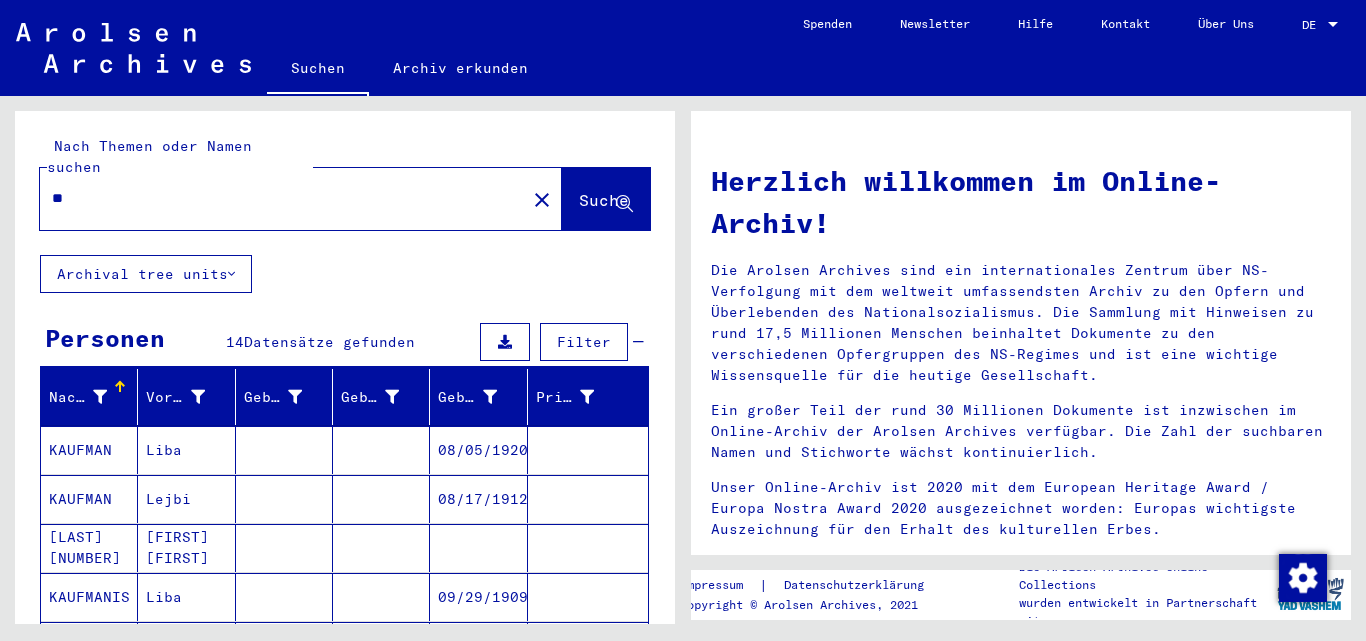 type on "*" 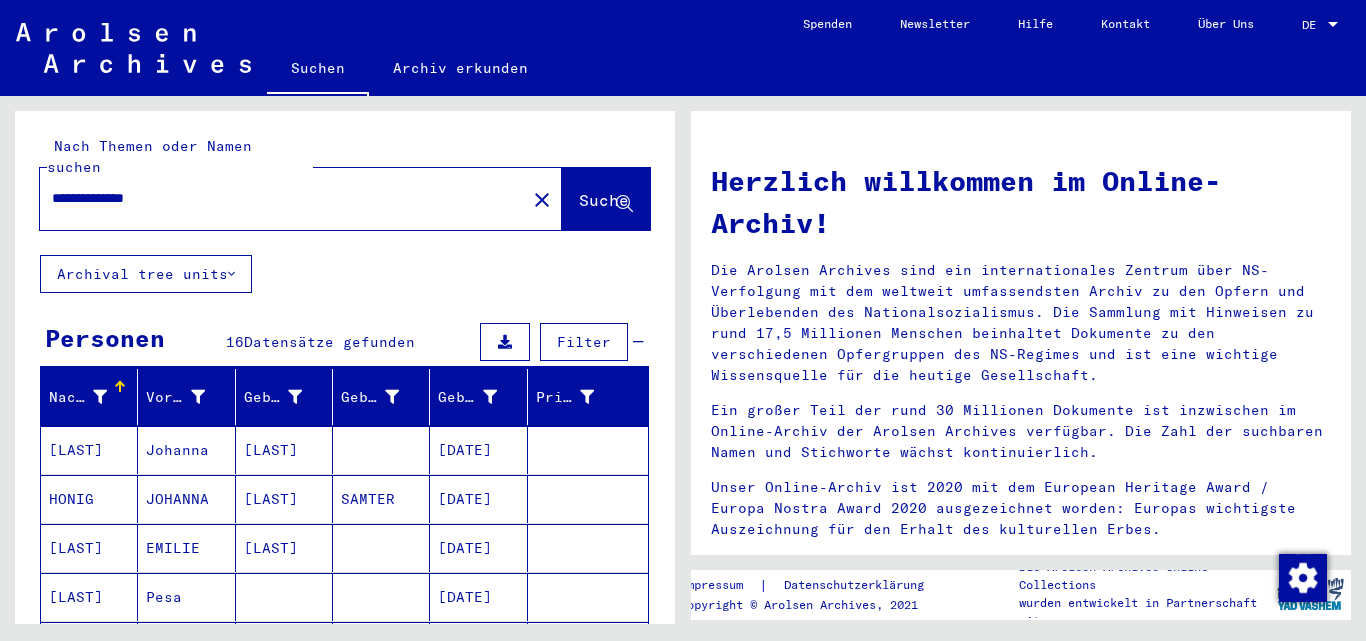 scroll, scrollTop: 218, scrollLeft: 0, axis: vertical 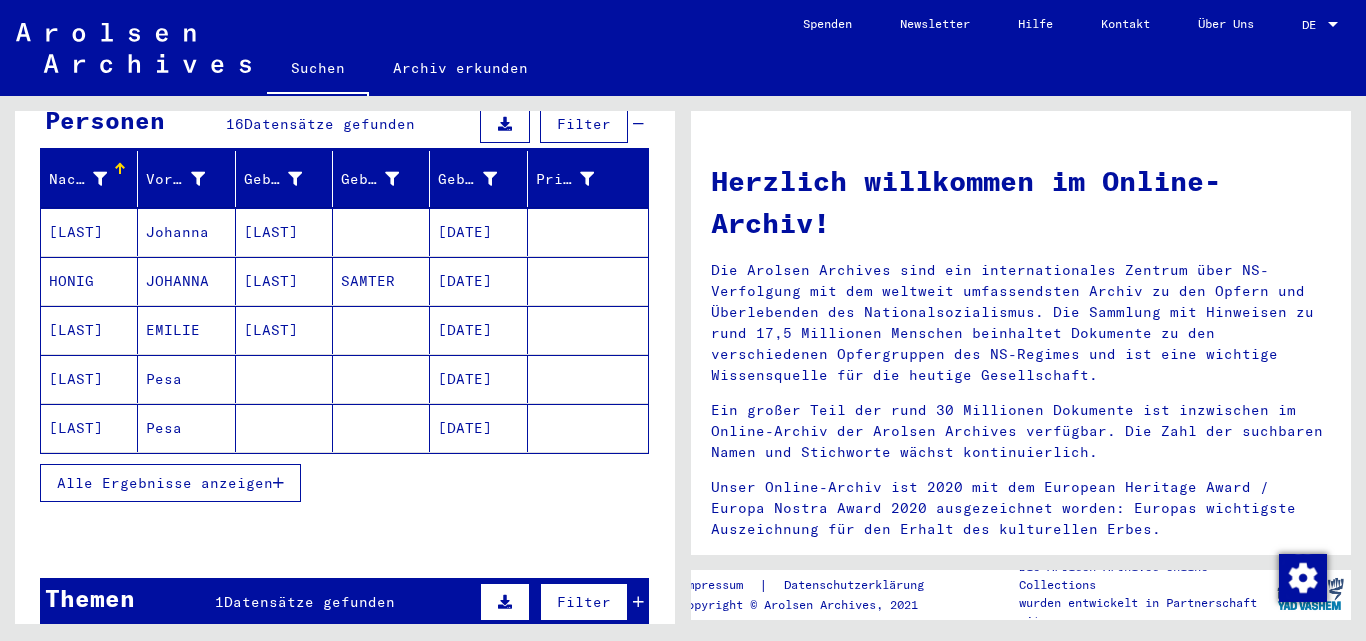 click at bounding box center (278, 483) 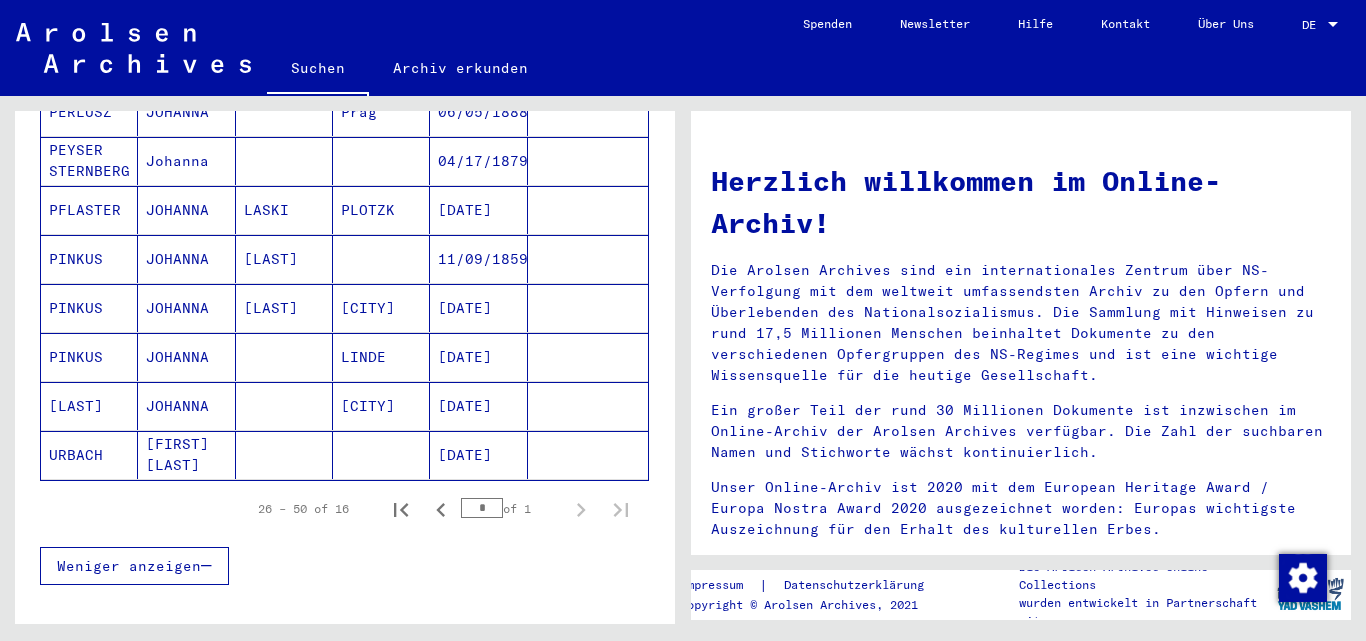 scroll, scrollTop: 969, scrollLeft: 0, axis: vertical 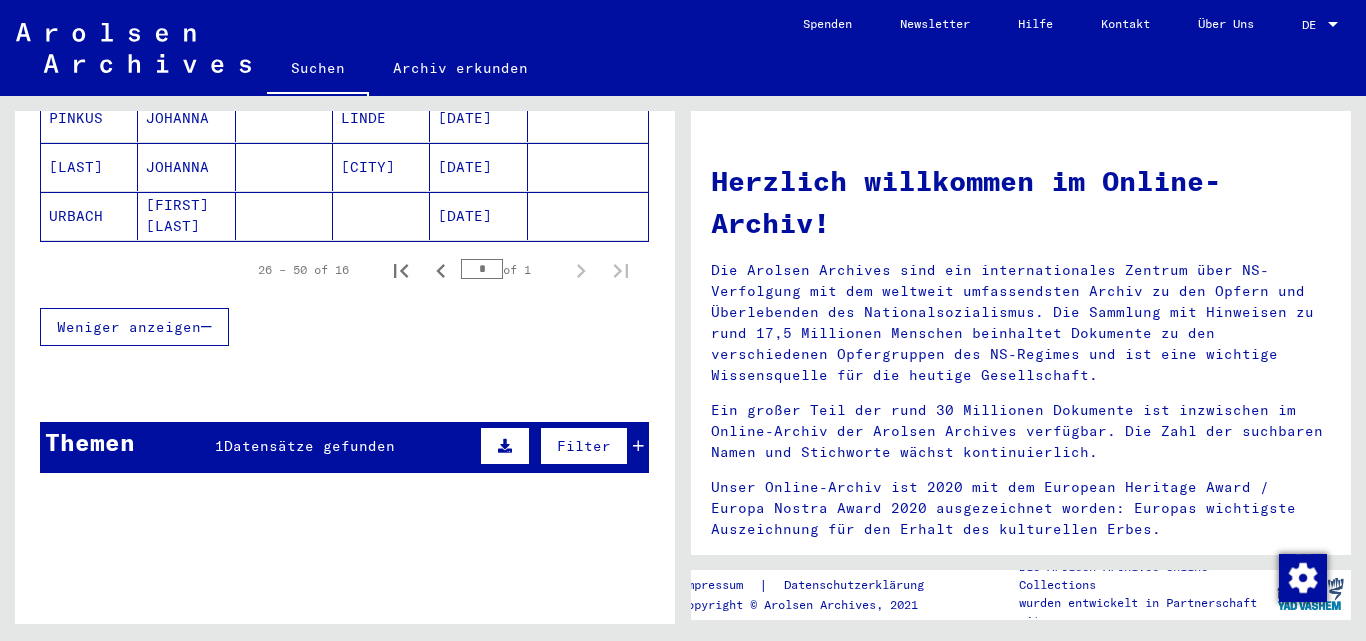click at bounding box center (638, 446) 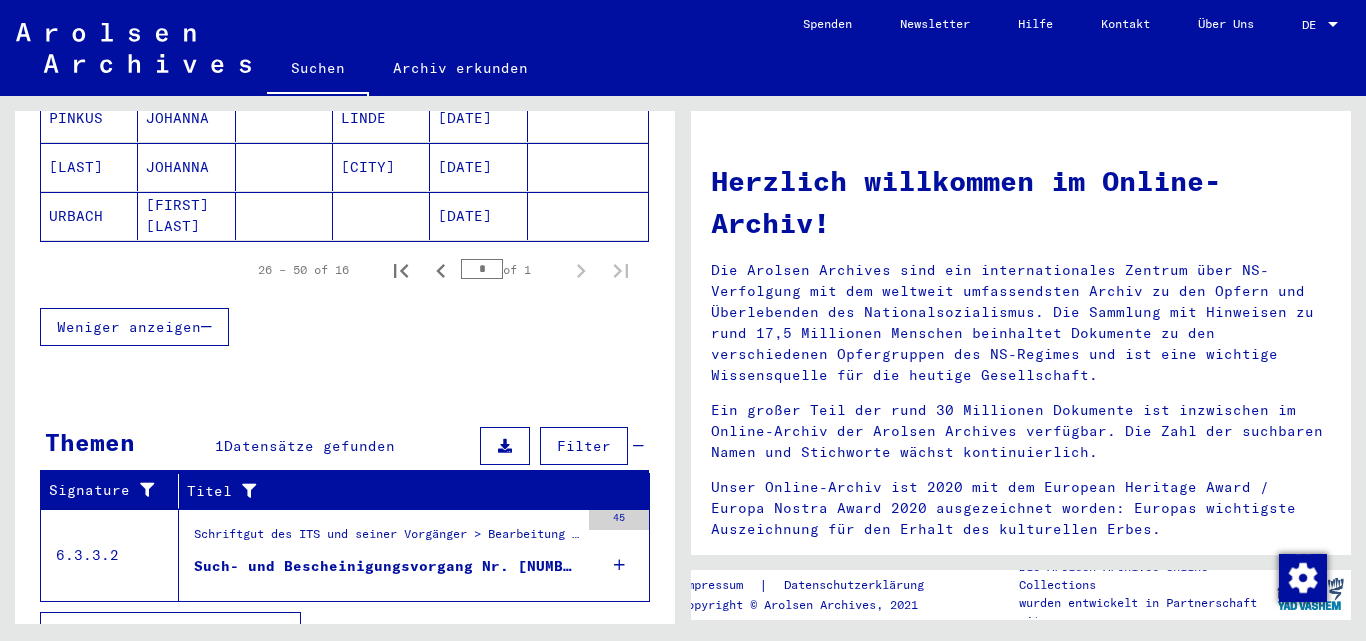 click on "Such- und Bescheinigungsvorgang Nr. [NUMBER] für [LAST], [FIRST] geboren [DATE]" at bounding box center (386, 566) 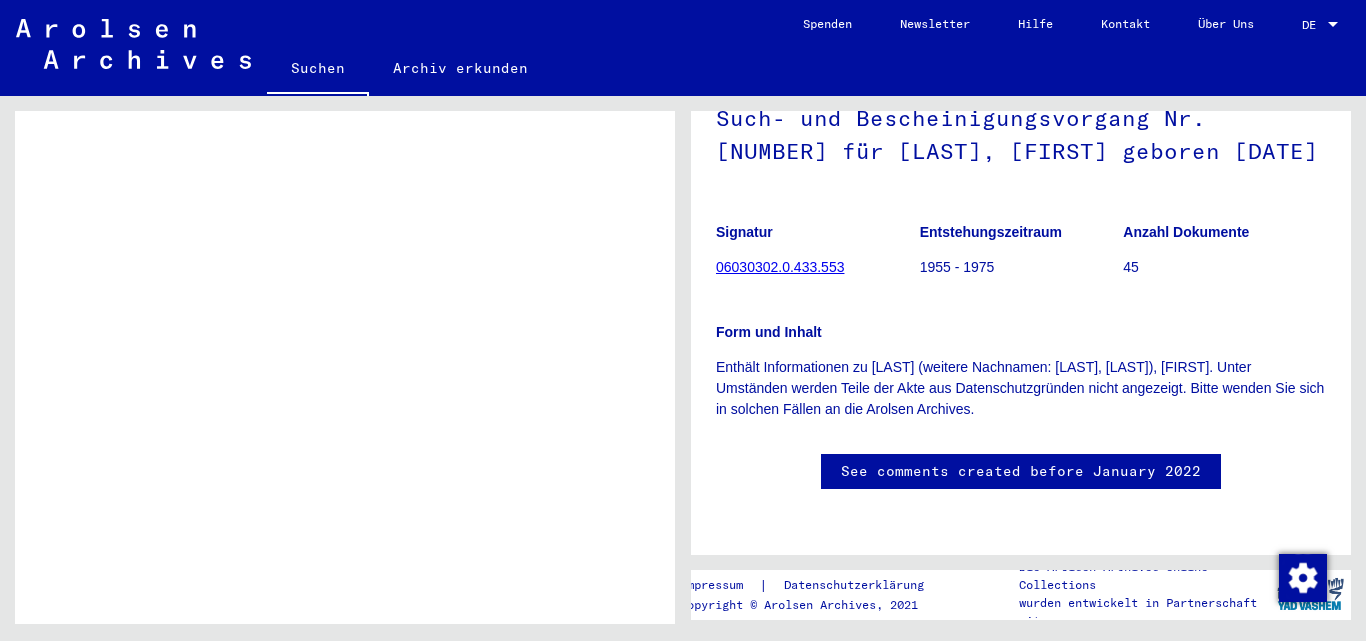 scroll, scrollTop: 0, scrollLeft: 0, axis: both 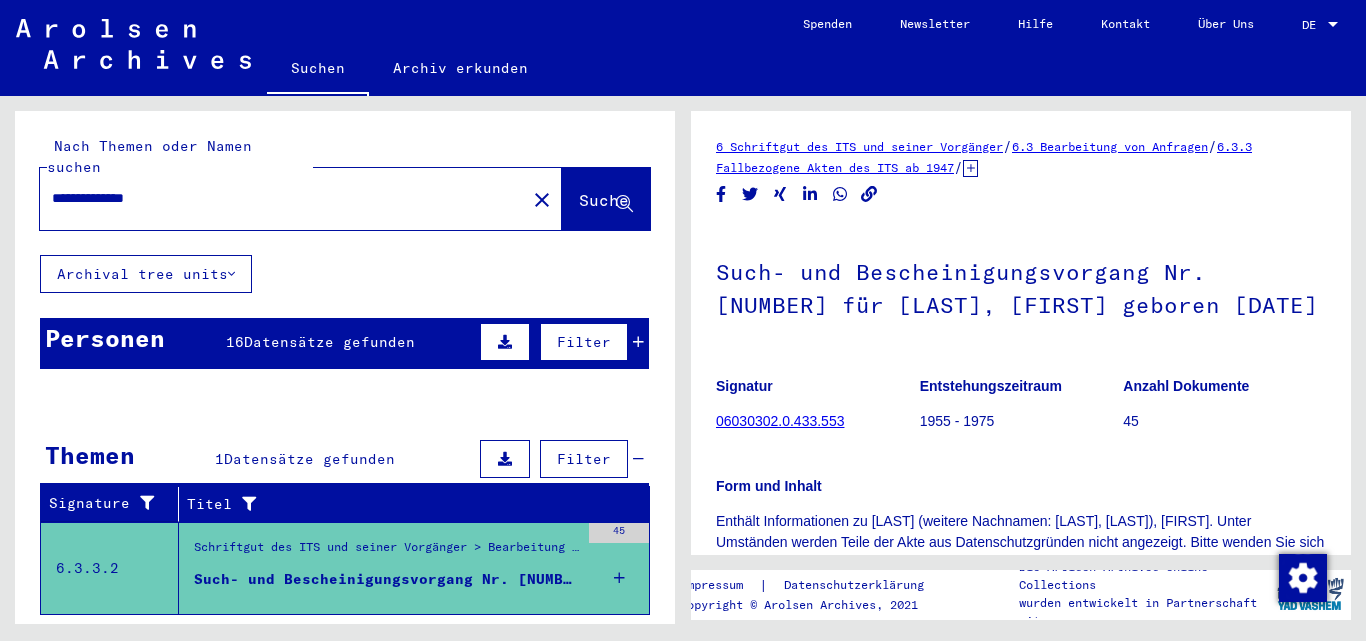 click at bounding box center (638, 342) 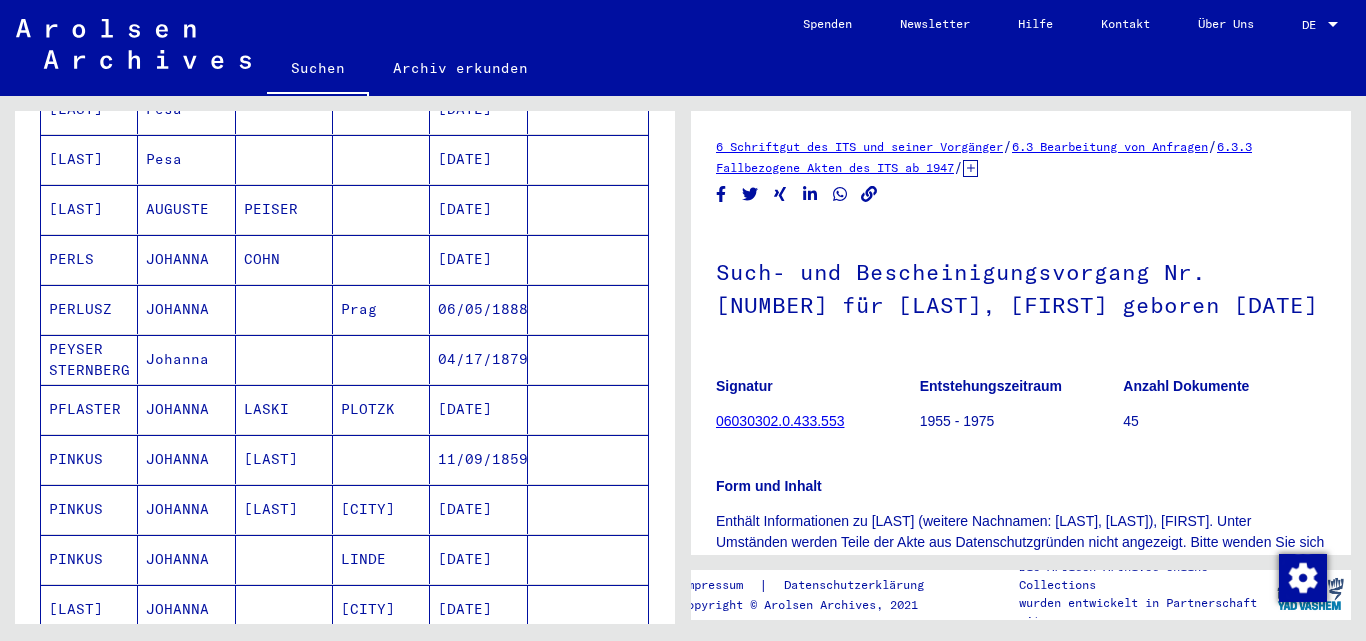 scroll, scrollTop: 728, scrollLeft: 0, axis: vertical 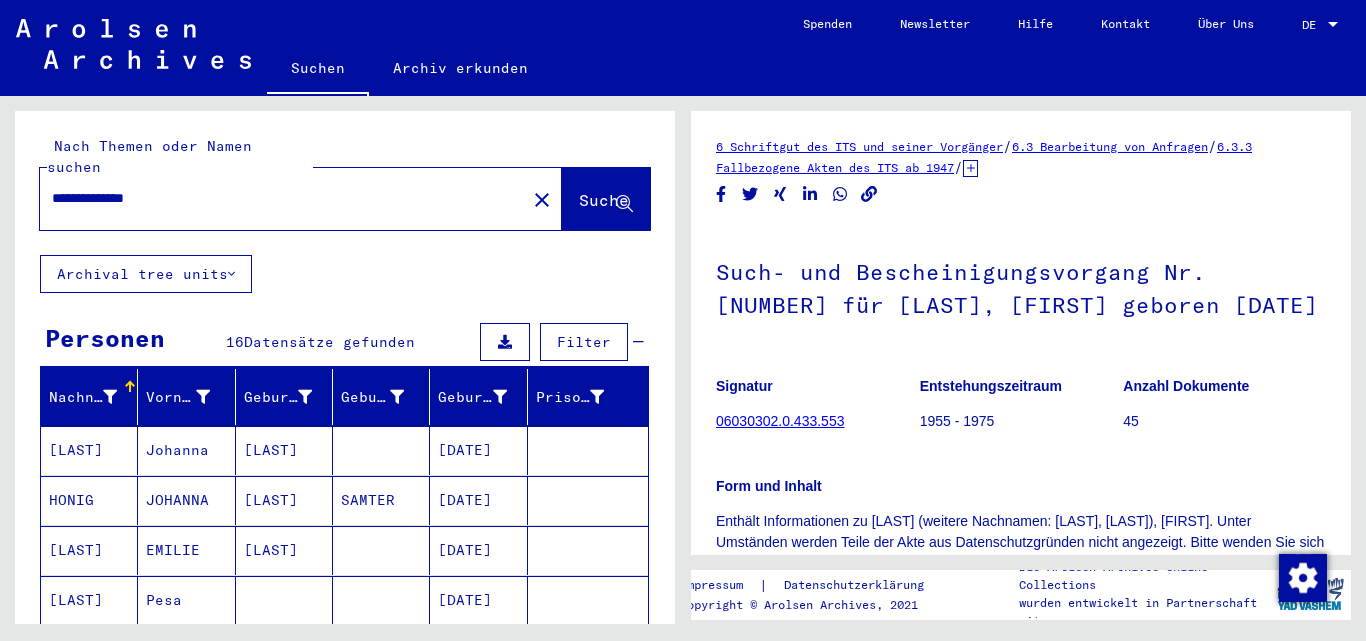 click on "**********" at bounding box center [283, 198] 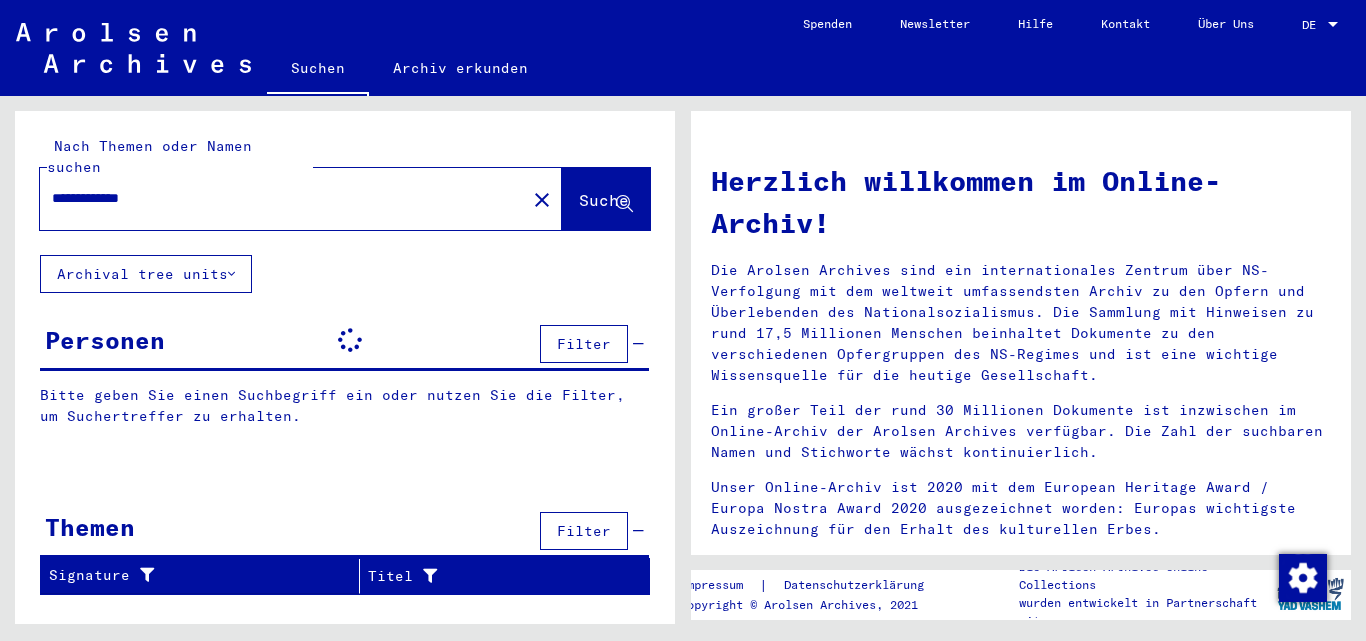 click on "**********" at bounding box center [277, 198] 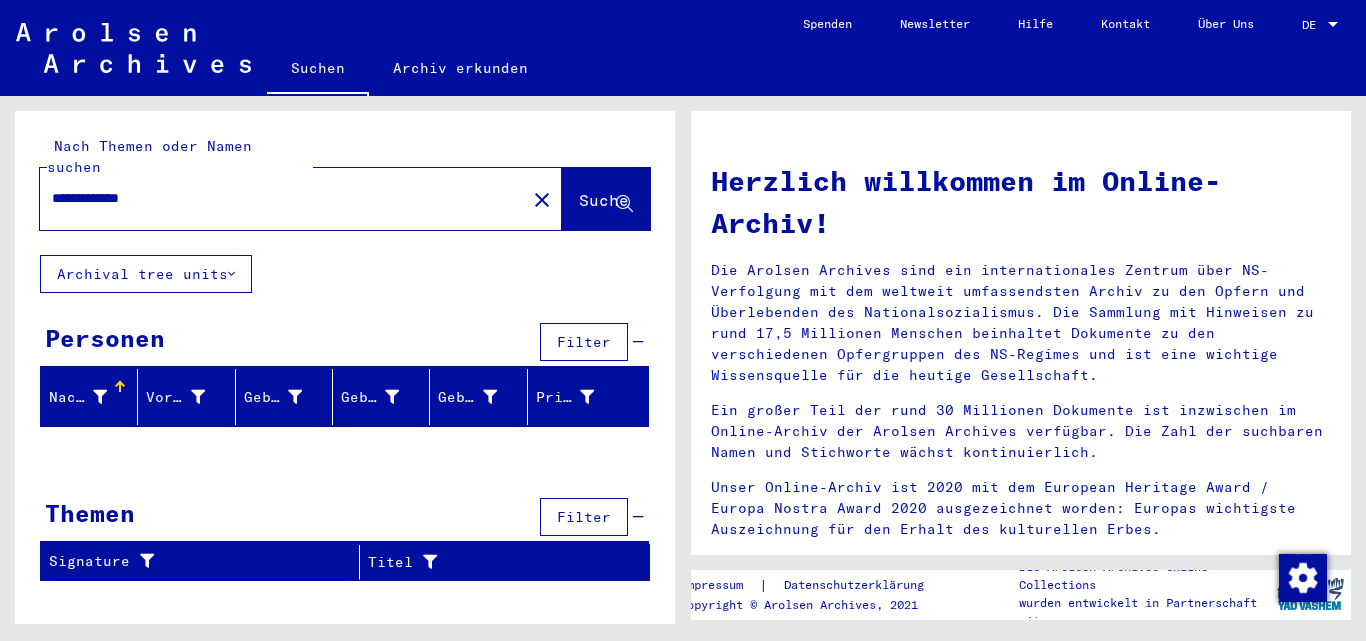 type on "**********" 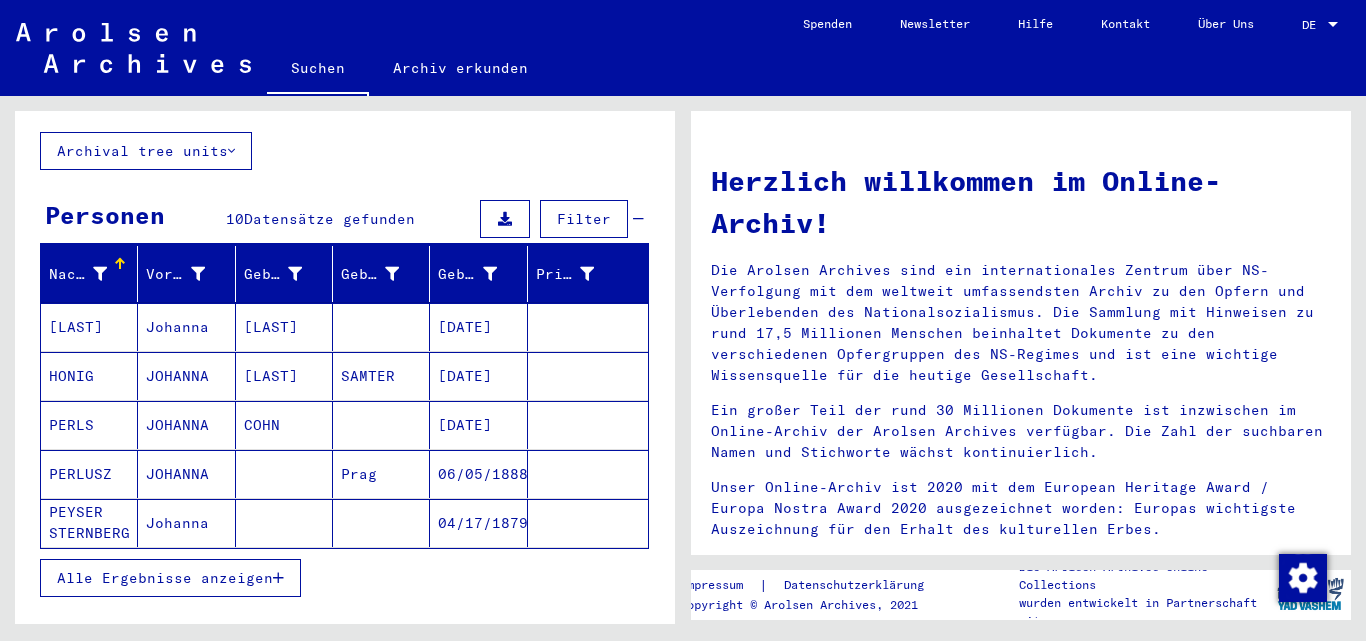 scroll, scrollTop: 125, scrollLeft: 0, axis: vertical 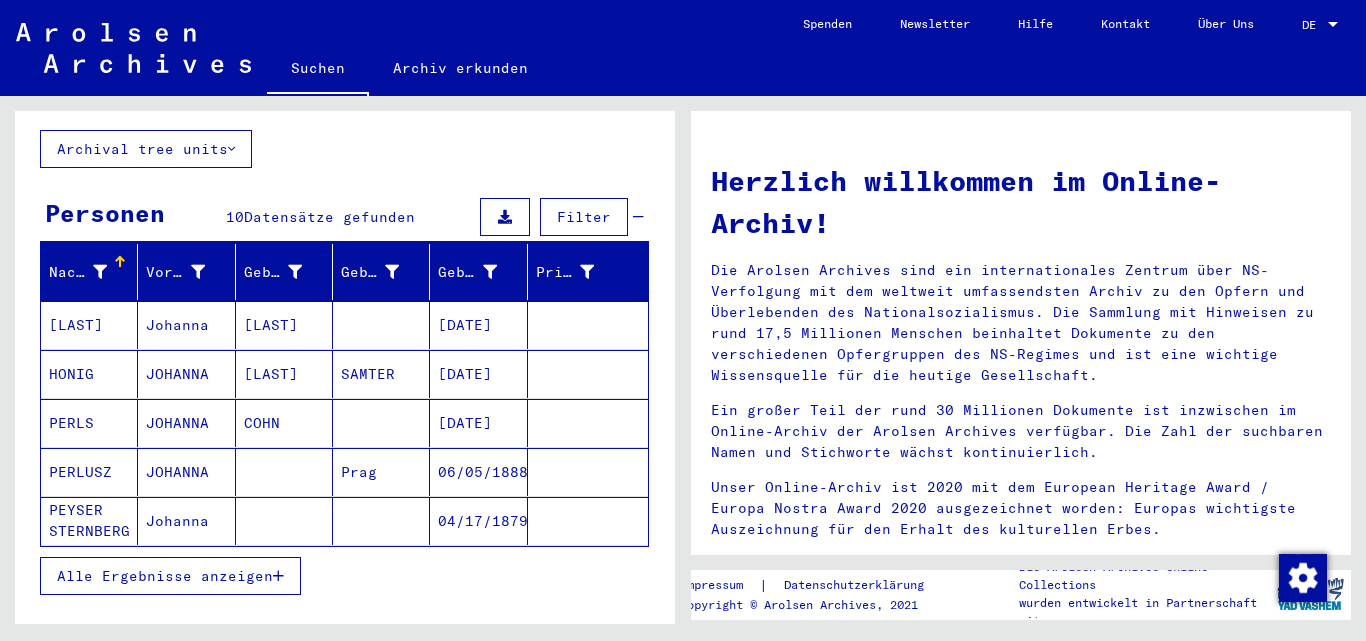 drag, startPoint x: 238, startPoint y: 554, endPoint x: 537, endPoint y: 470, distance: 310.5753 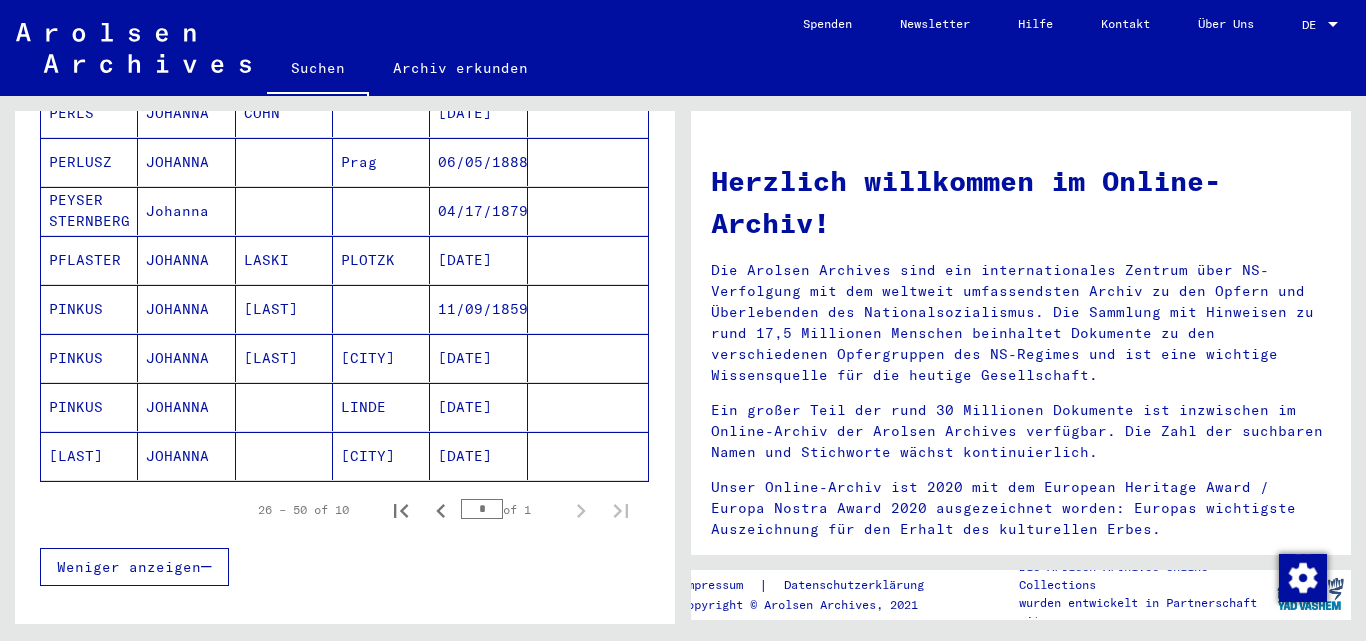 scroll, scrollTop: 525, scrollLeft: 0, axis: vertical 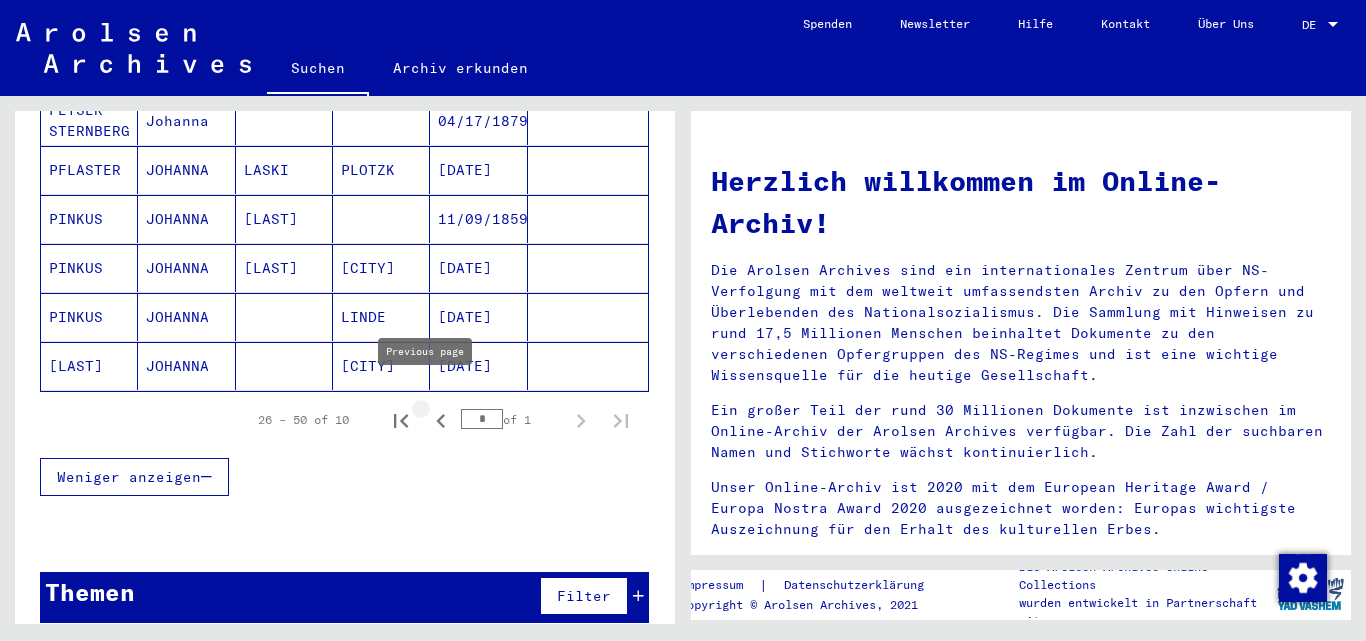 click 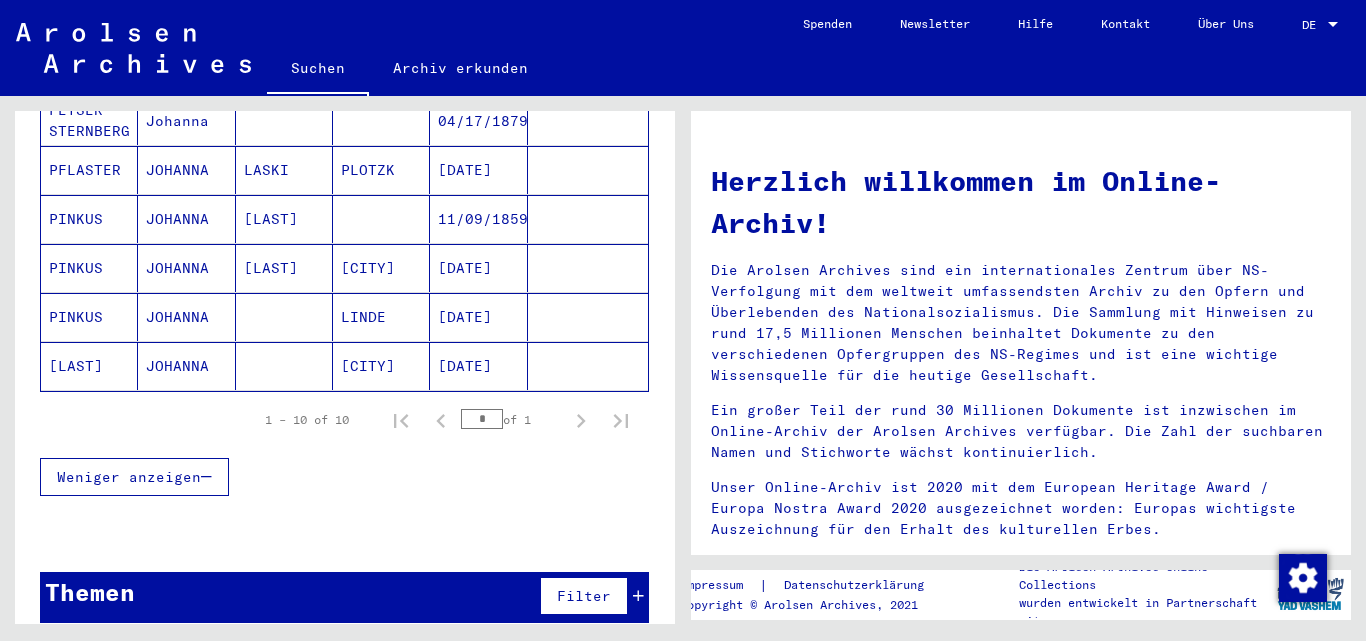 scroll, scrollTop: 0, scrollLeft: 0, axis: both 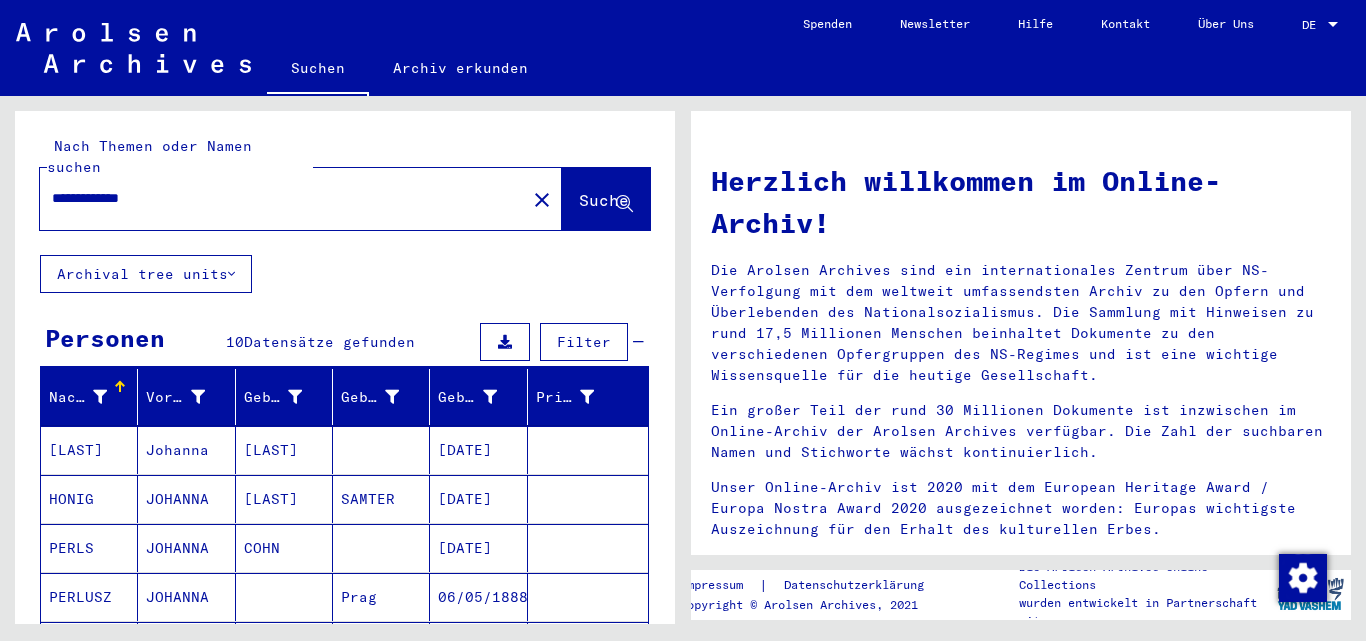 click on "**********" at bounding box center [277, 198] 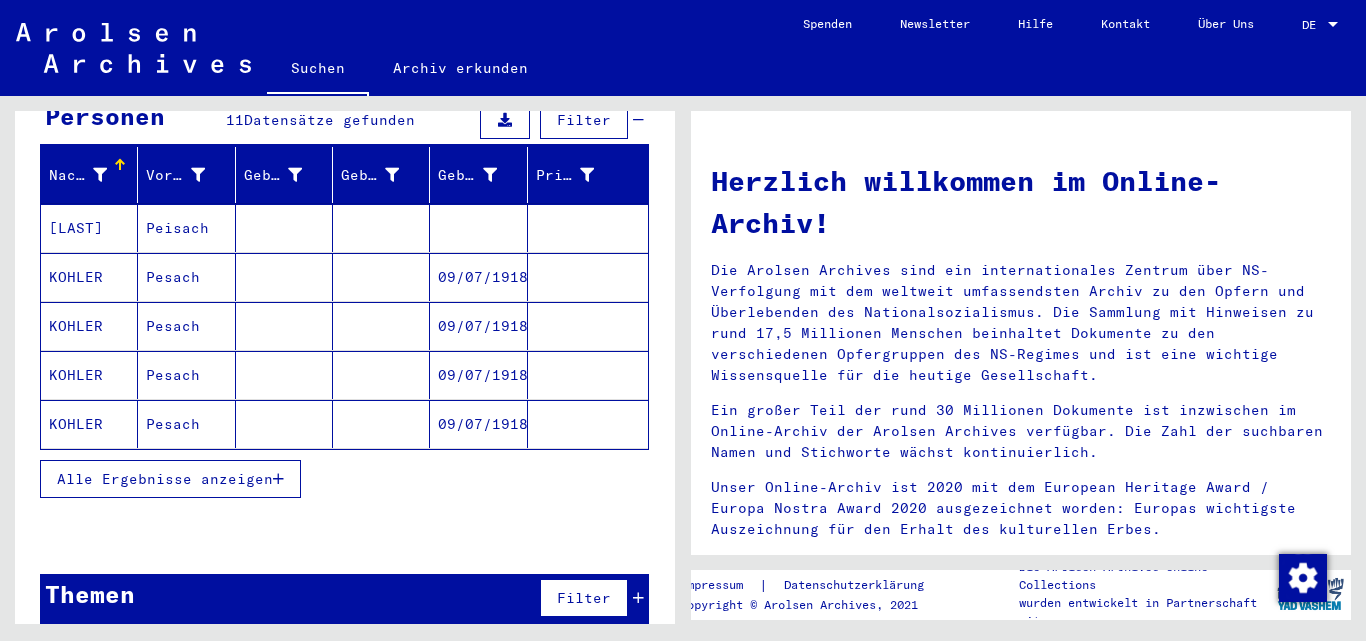 scroll, scrollTop: 224, scrollLeft: 0, axis: vertical 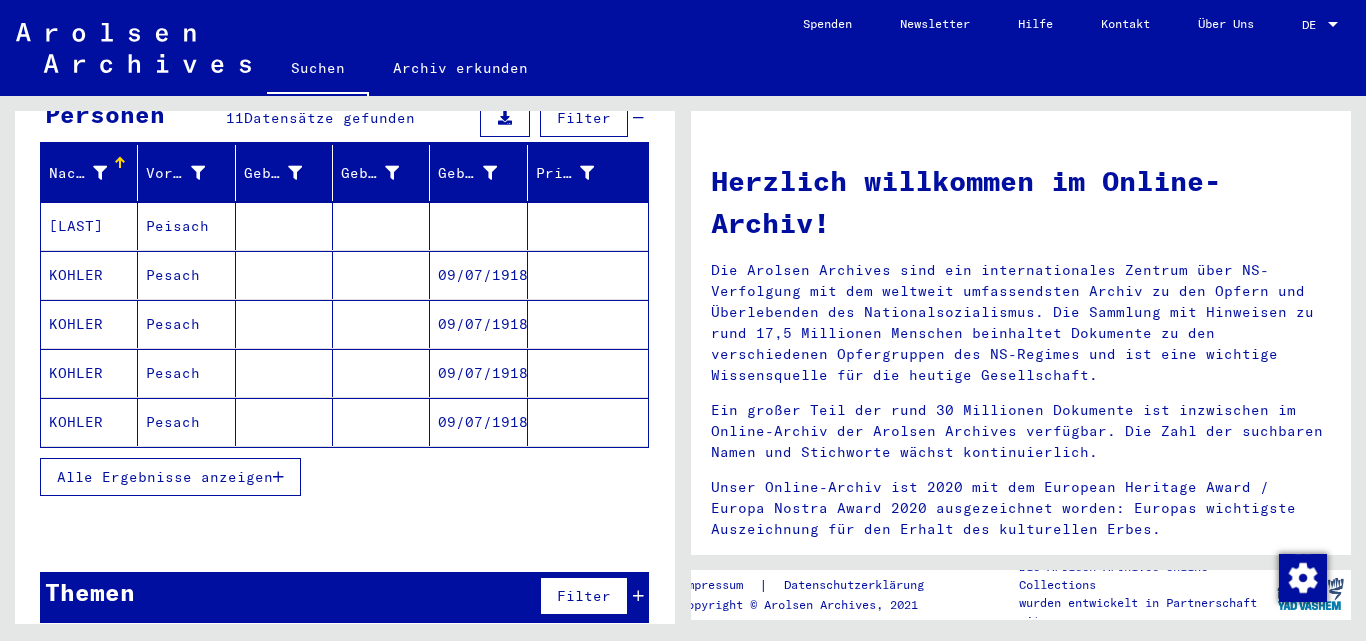 click on "Alle Ergebnisse anzeigen" at bounding box center [165, 477] 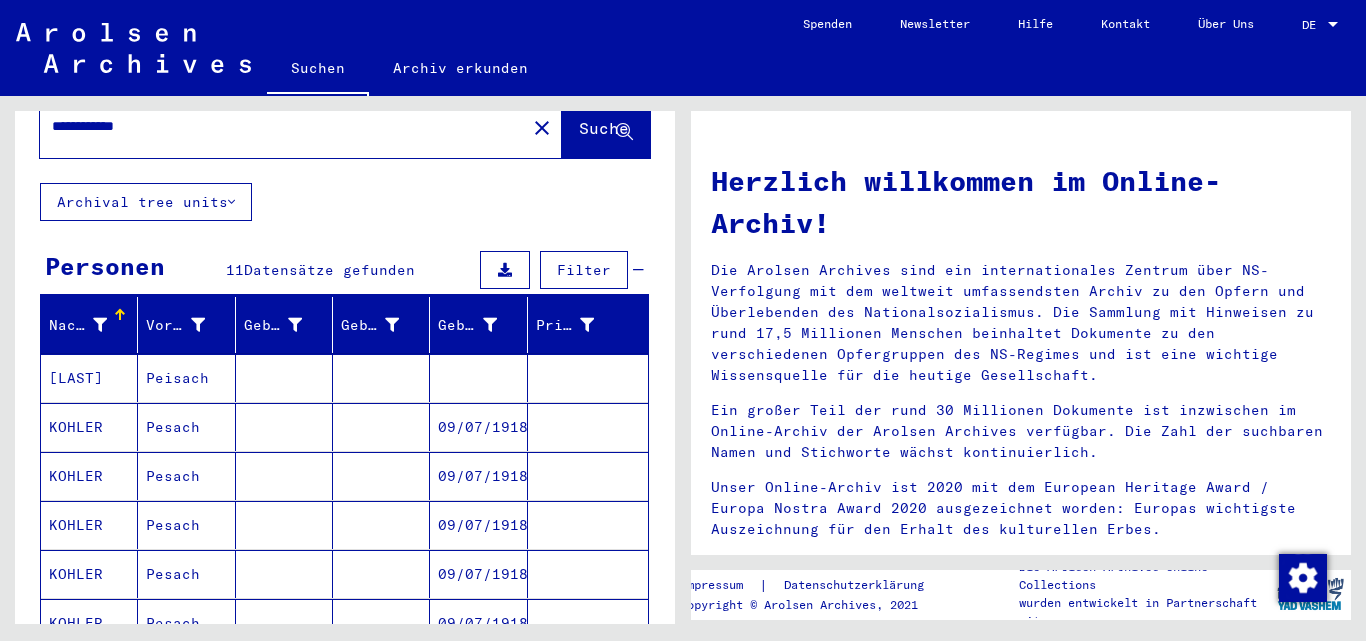 scroll, scrollTop: 0, scrollLeft: 0, axis: both 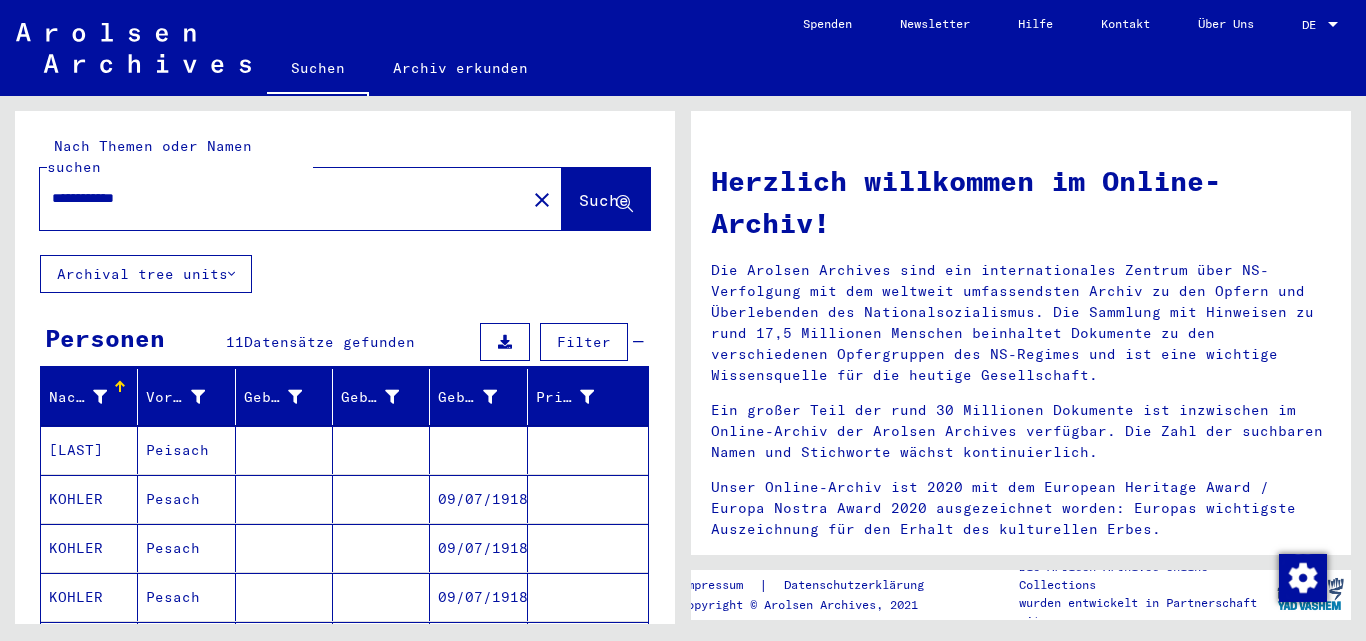 click on "**********" at bounding box center (277, 198) 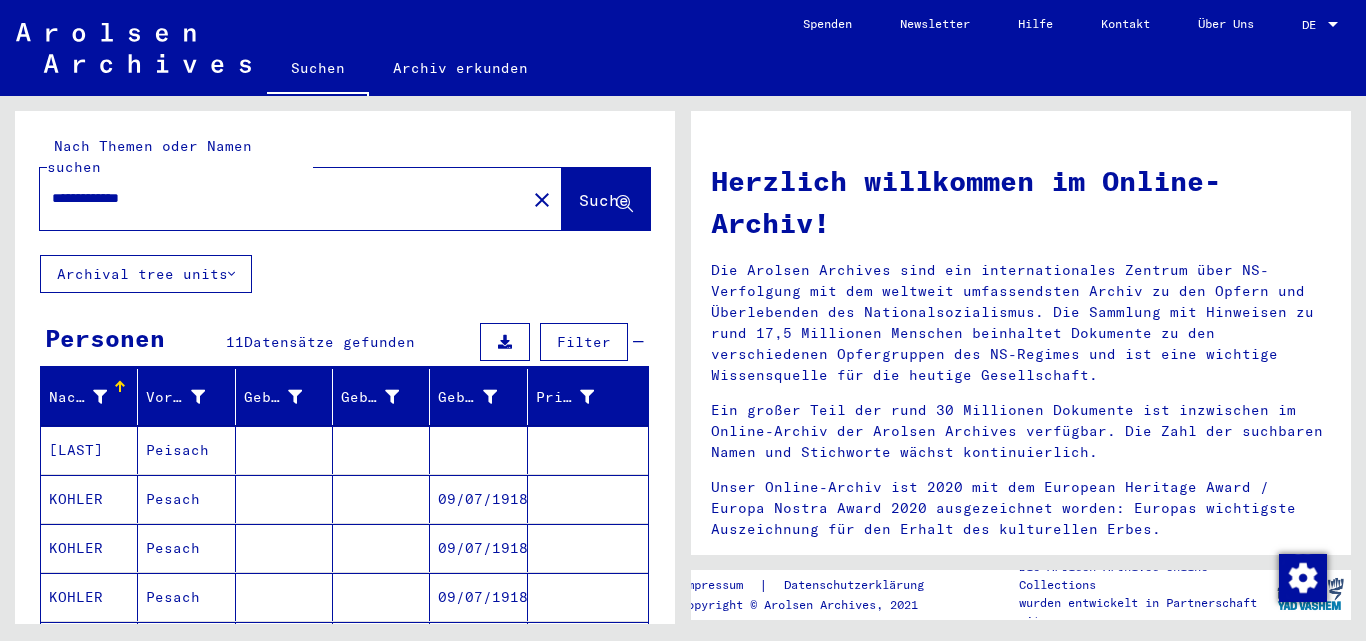 type on "**********" 